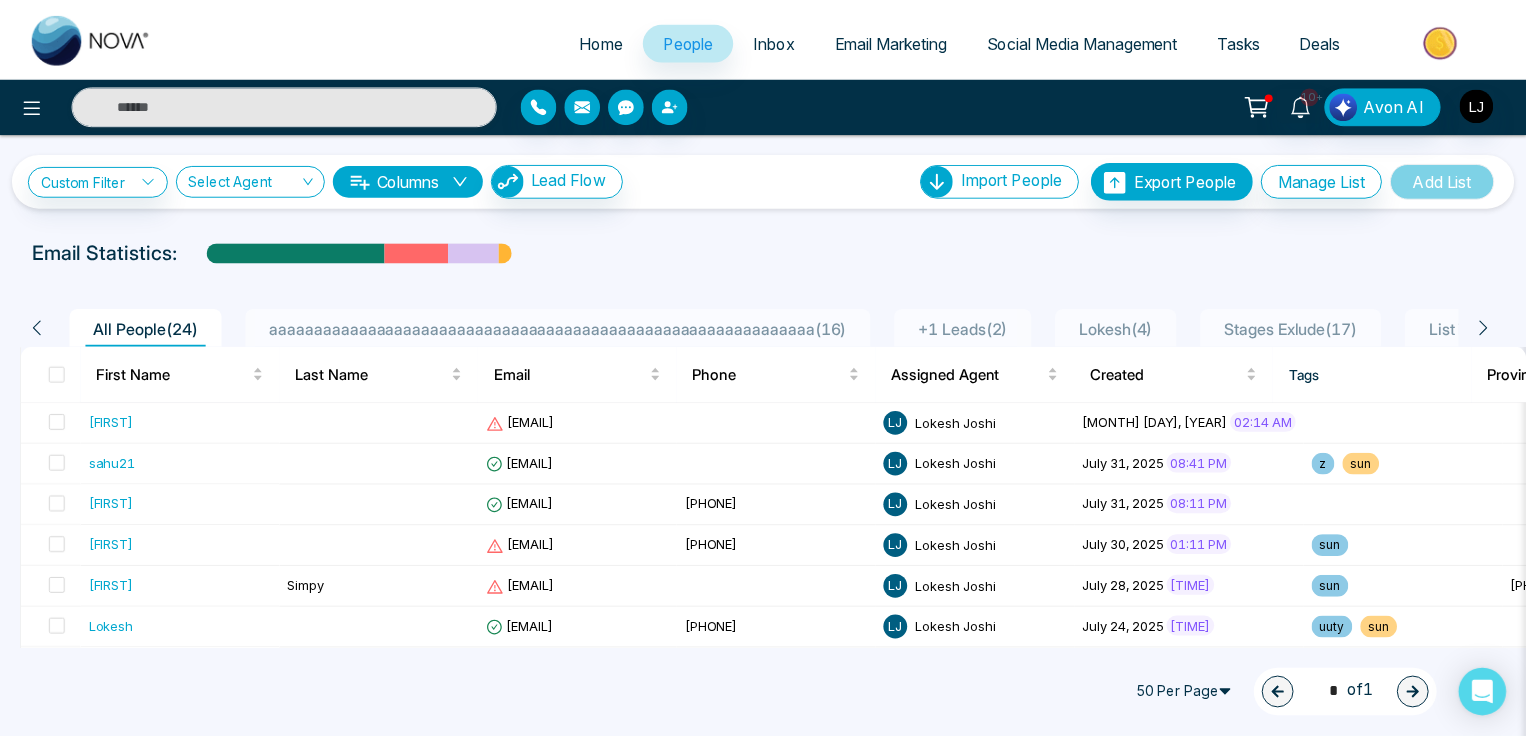 scroll, scrollTop: 0, scrollLeft: 0, axis: both 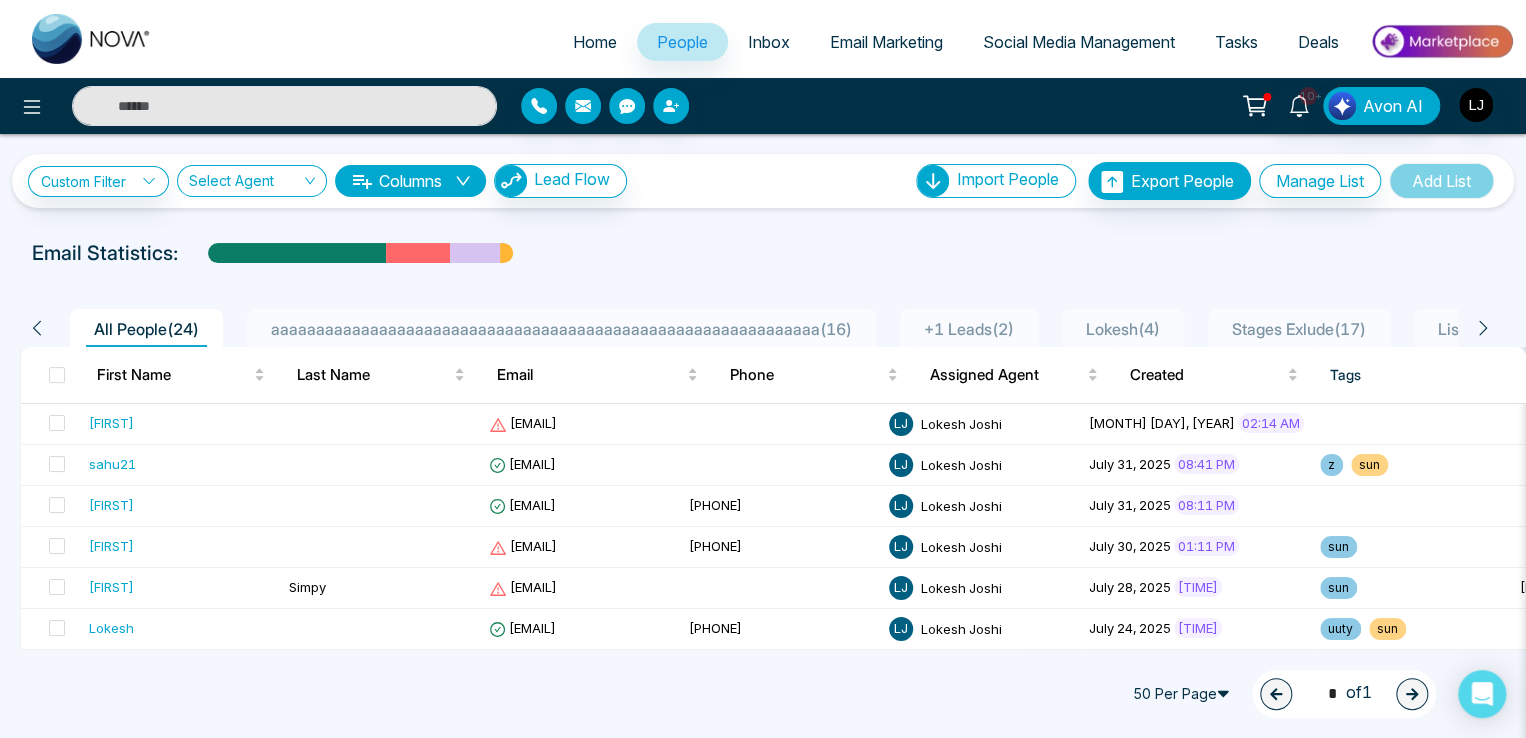 click on "Social Media Management" at bounding box center [1079, 42] 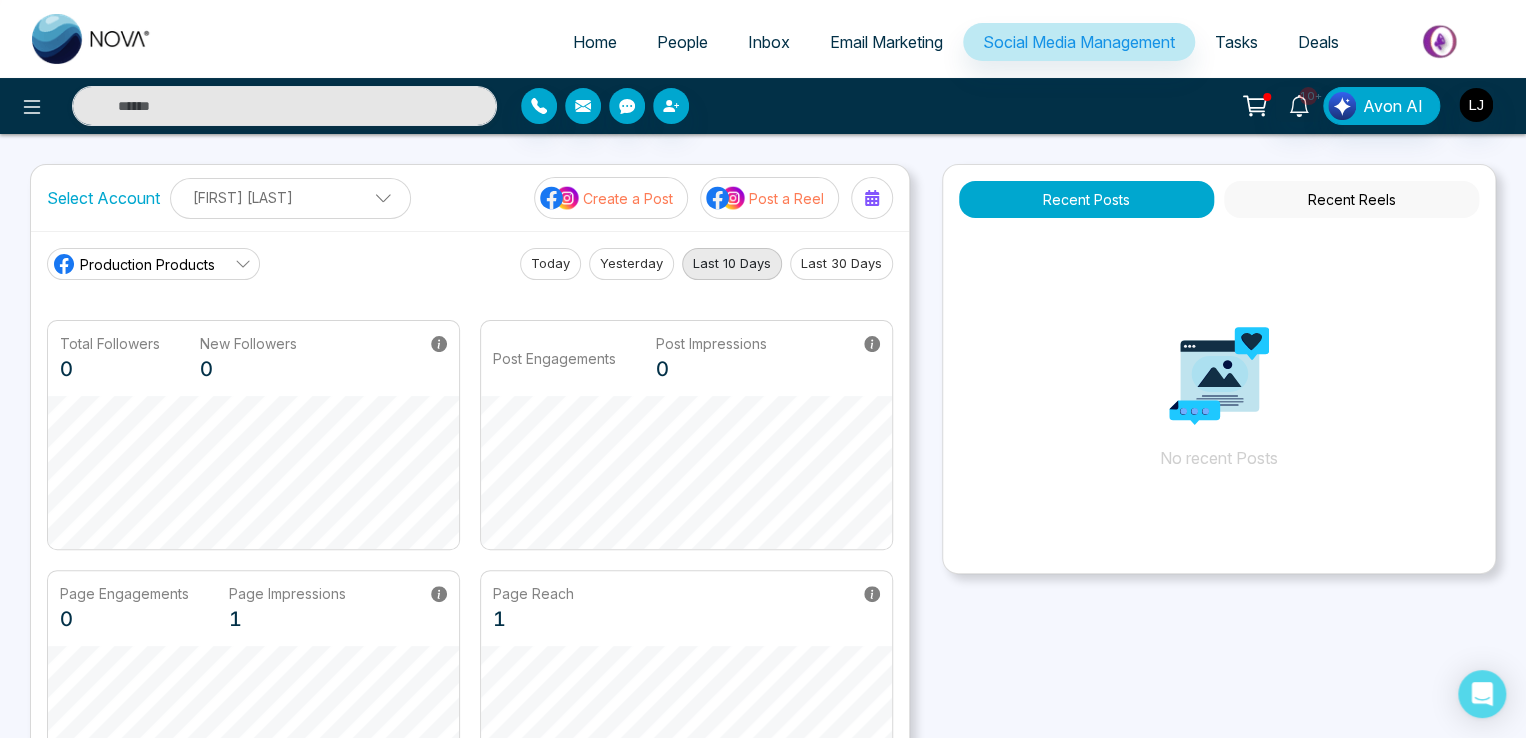 click on "Production Products" at bounding box center [147, 264] 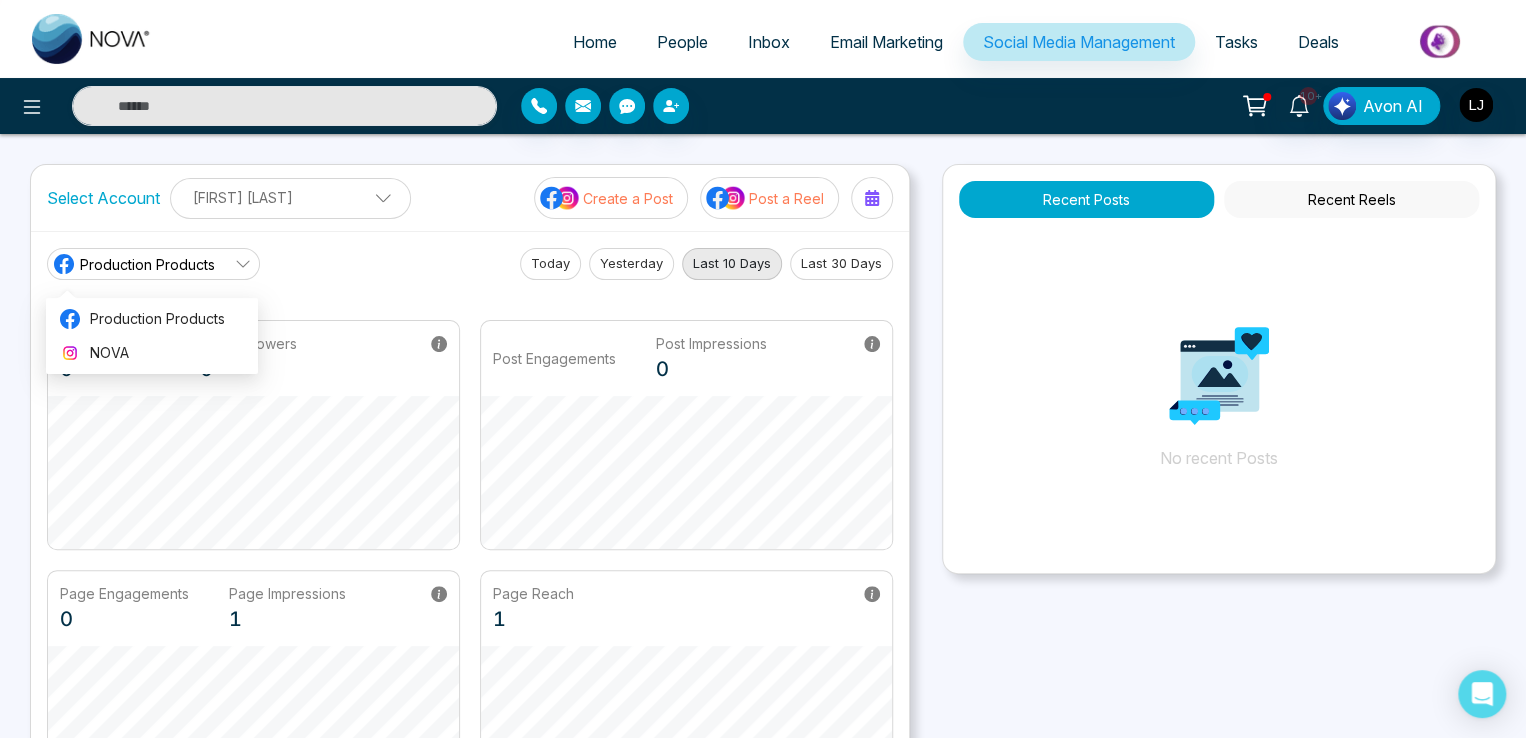 click on "[FIRST] [LAST]" at bounding box center [290, 197] 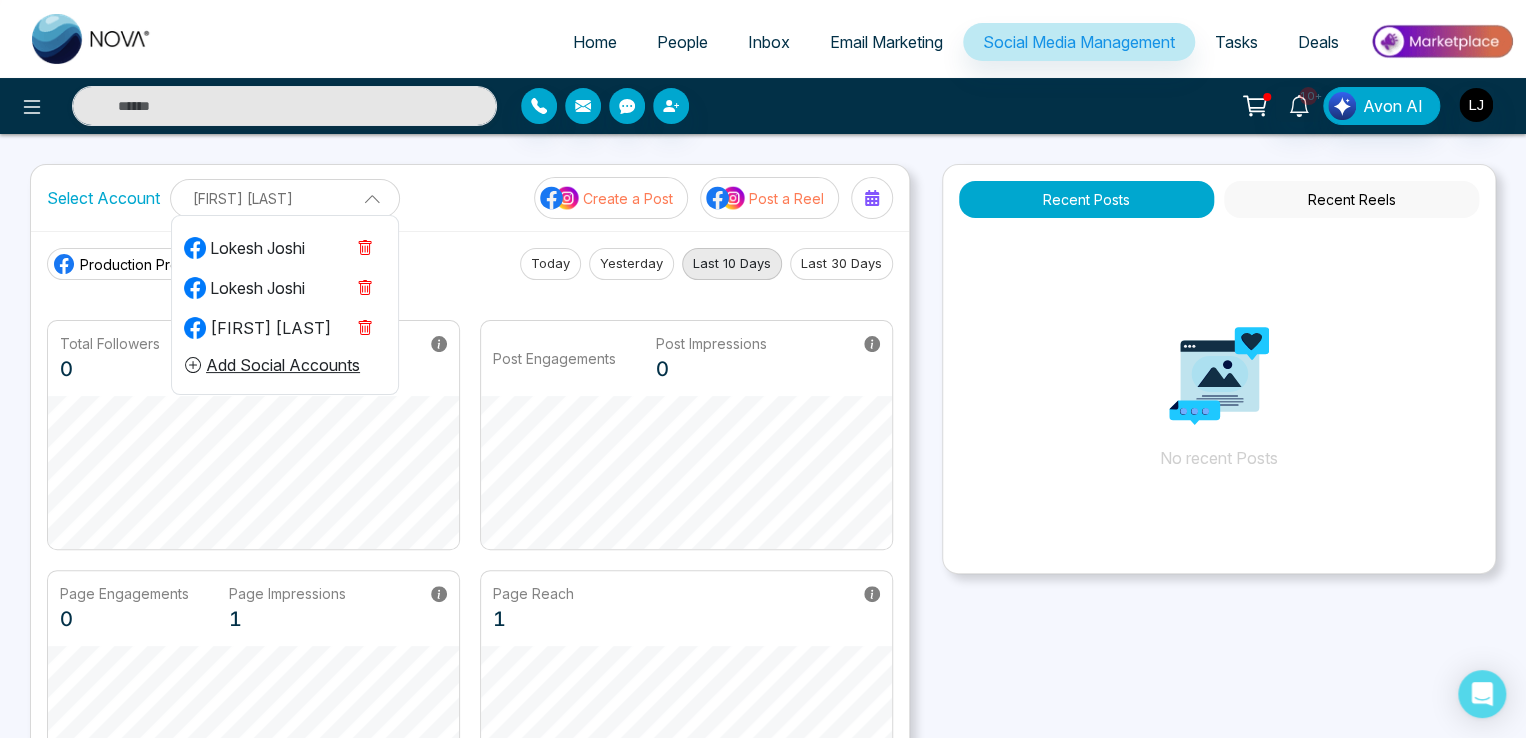 click on "Lokesh Joshi" at bounding box center (244, 248) 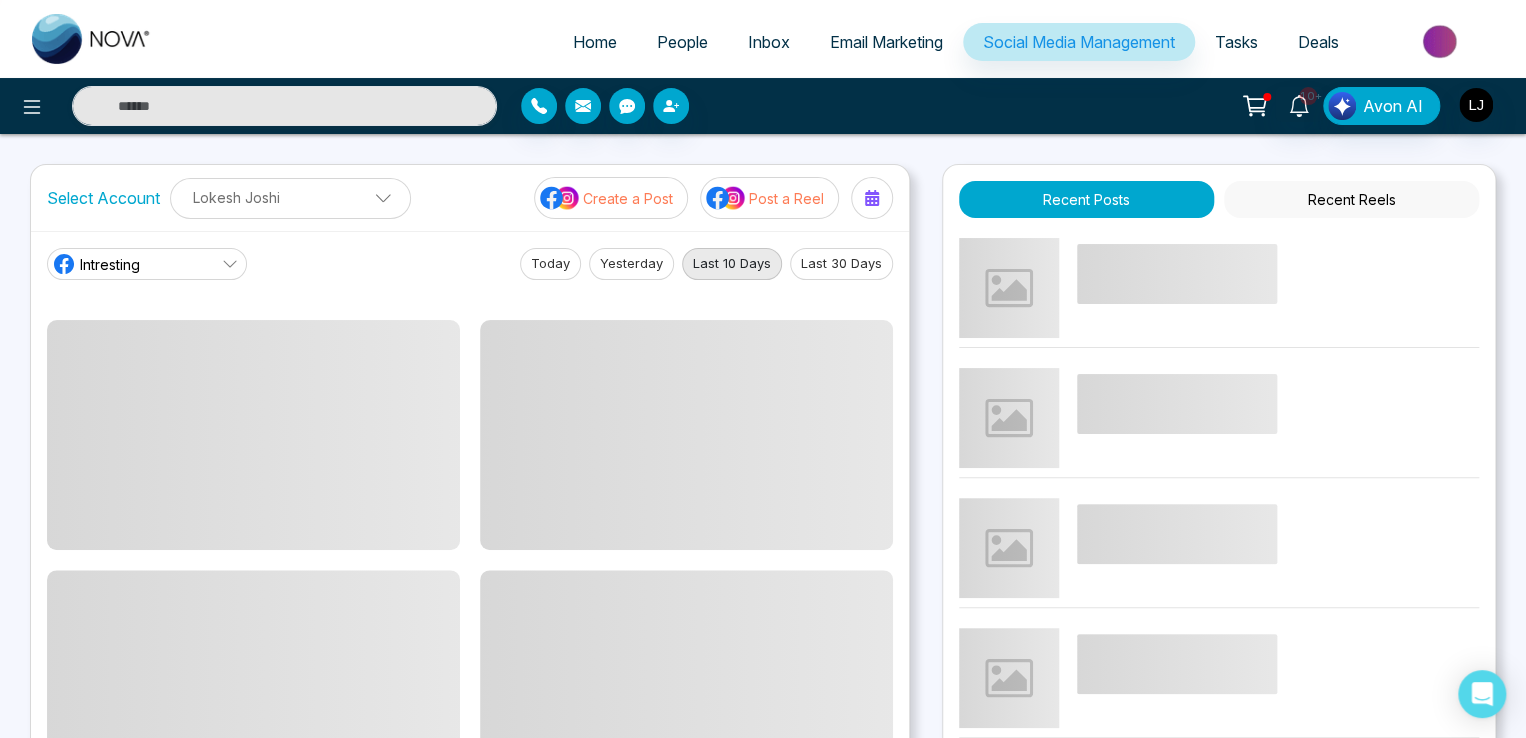 click on "Lokesh Joshi     Lokesh Joshi     Lokesh Joshi     Michel Williams      Add Social Accounts" at bounding box center [290, 198] 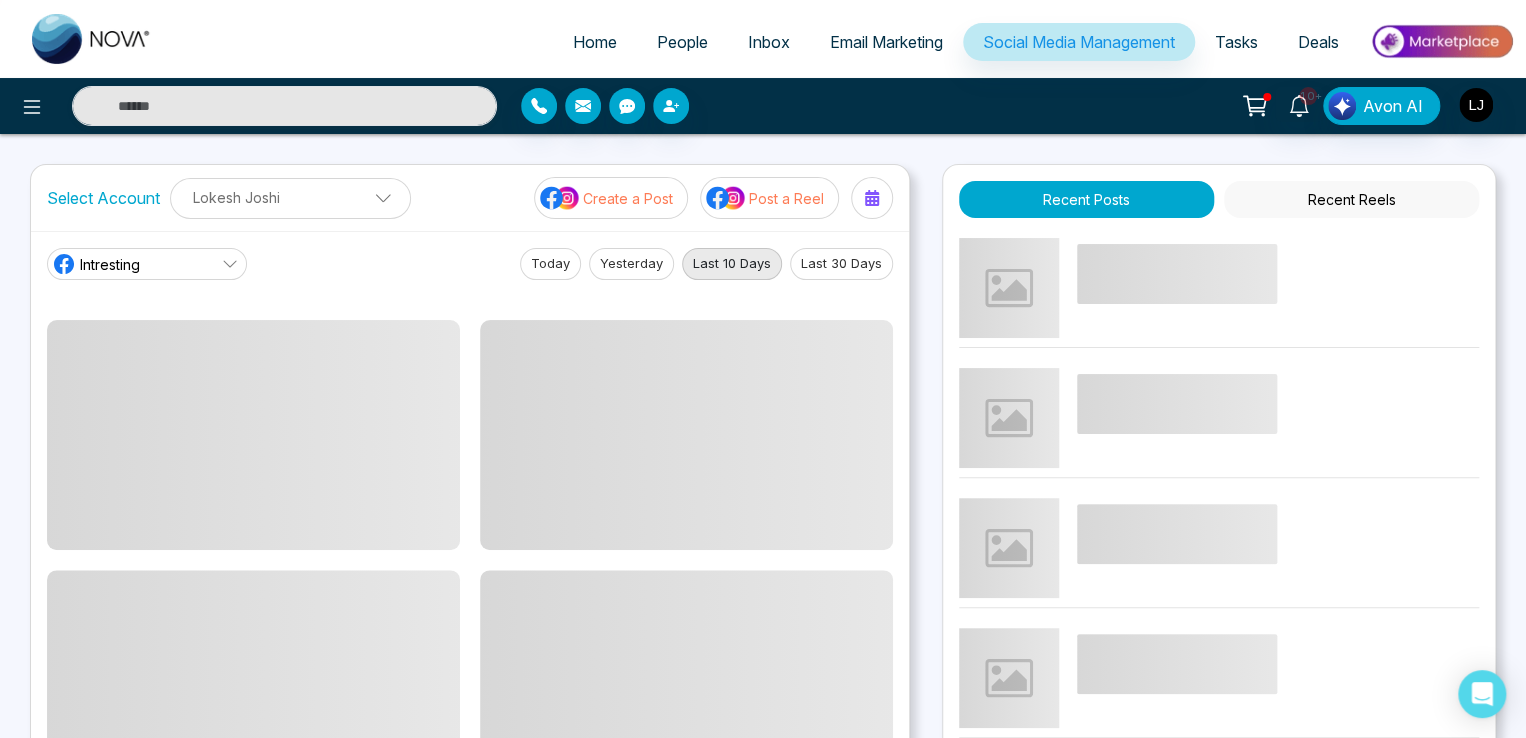 click on "Intresting Today Yesterday Last 10 Days Last 30 Days" at bounding box center [470, 264] 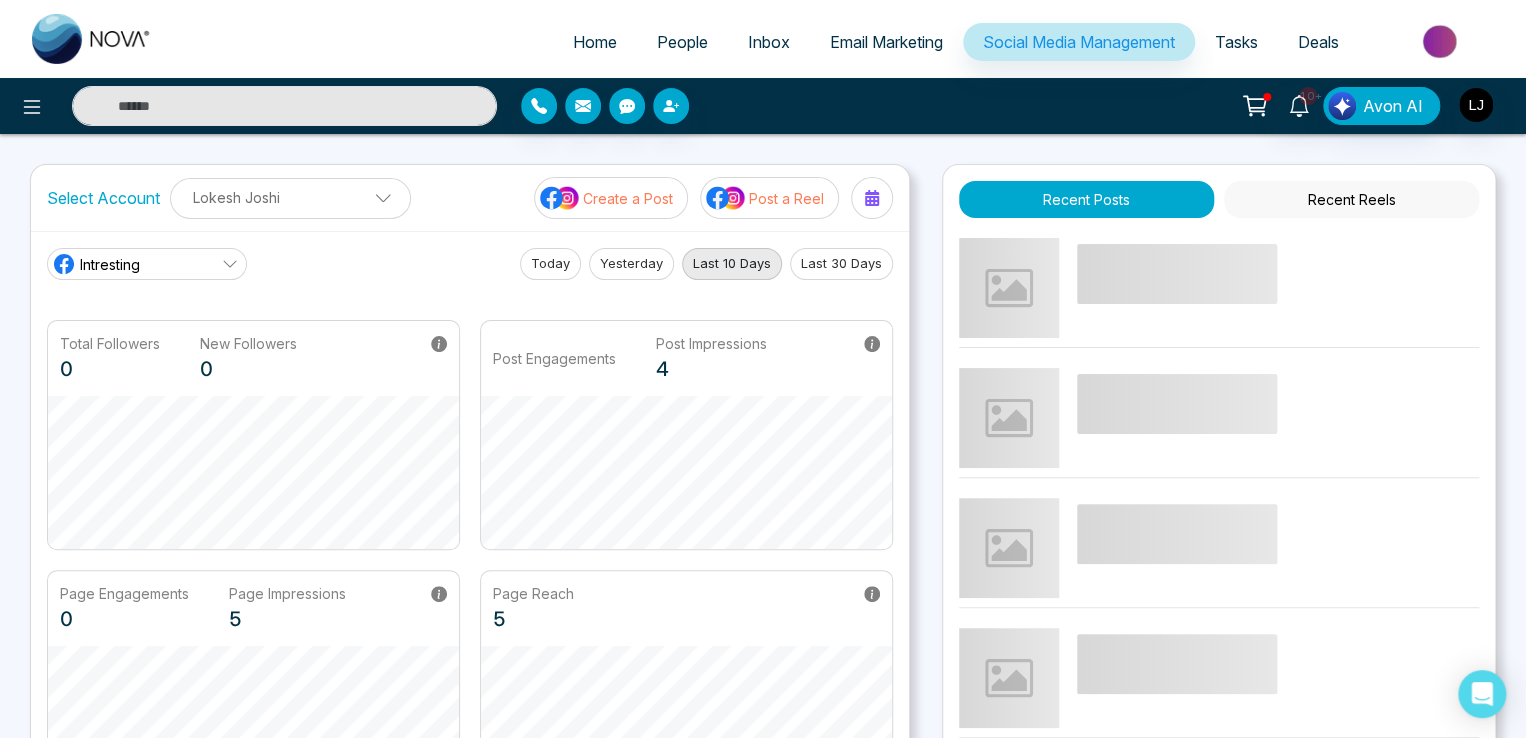 click on "Intresting" at bounding box center [147, 264] 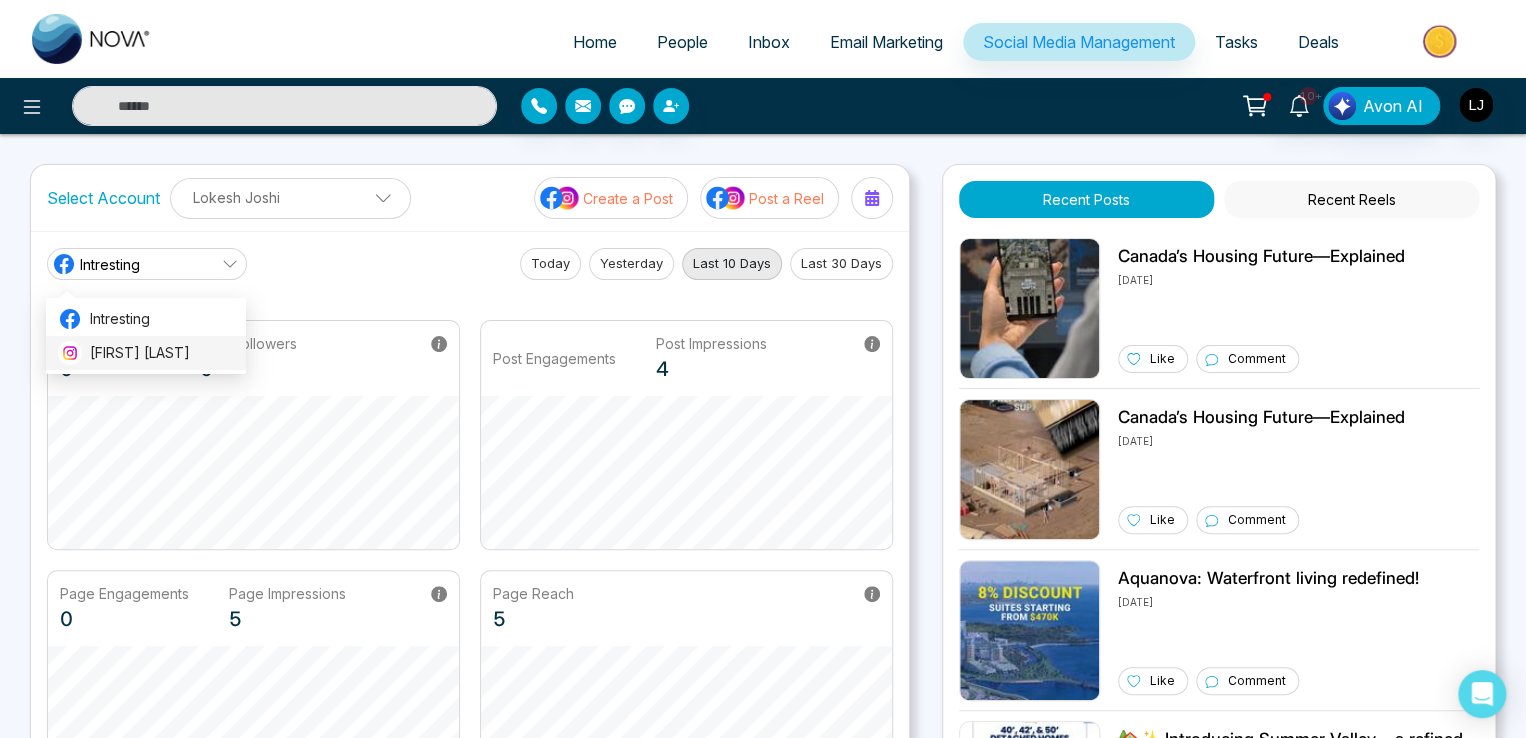click on "[FIRST] [LAST] [LAST]" at bounding box center (162, 353) 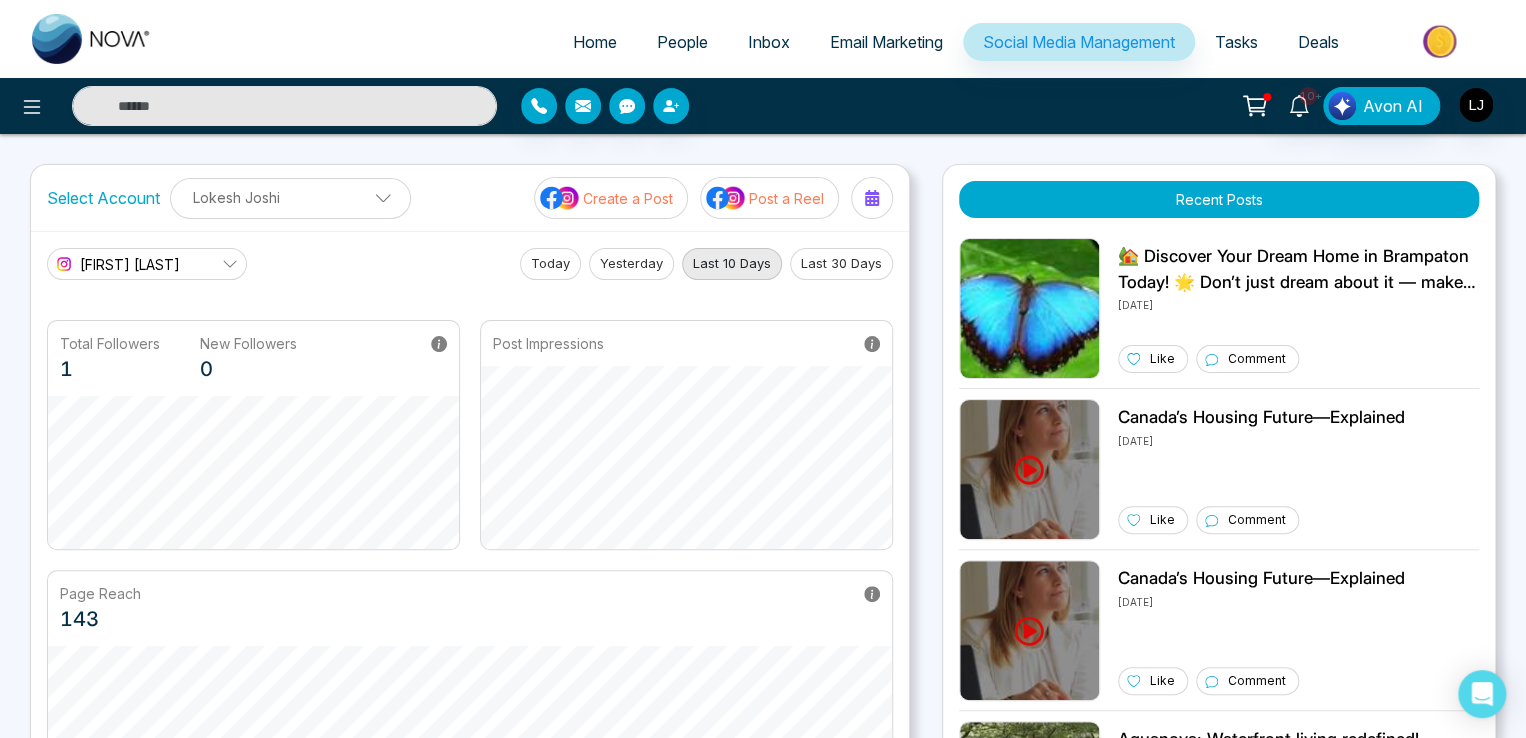 click on "[FIRST] [LAST] [LAST]" at bounding box center [130, 264] 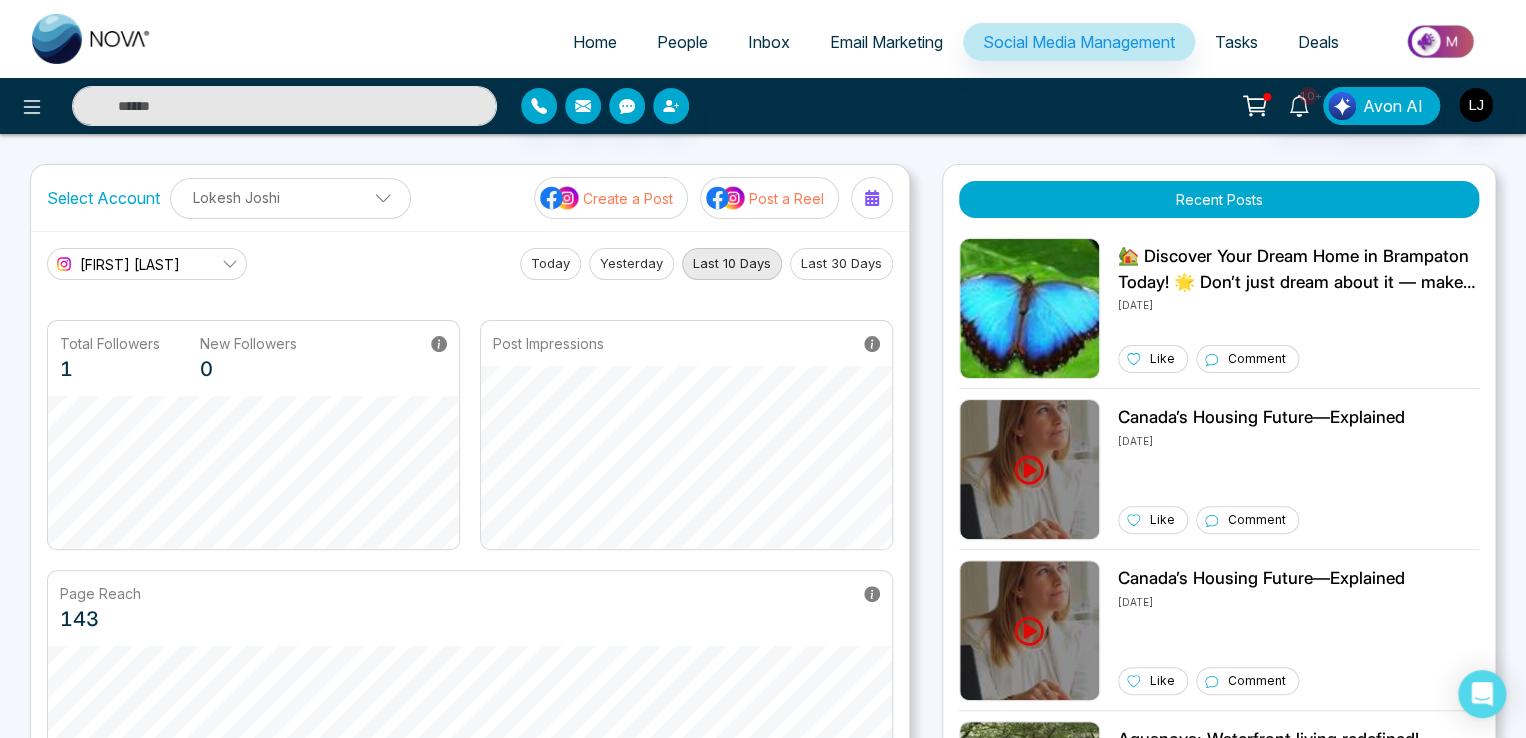 click on "Lokesh Avinash Joshi Today Yesterday Last 10 Days Last 30 Days" at bounding box center (470, 264) 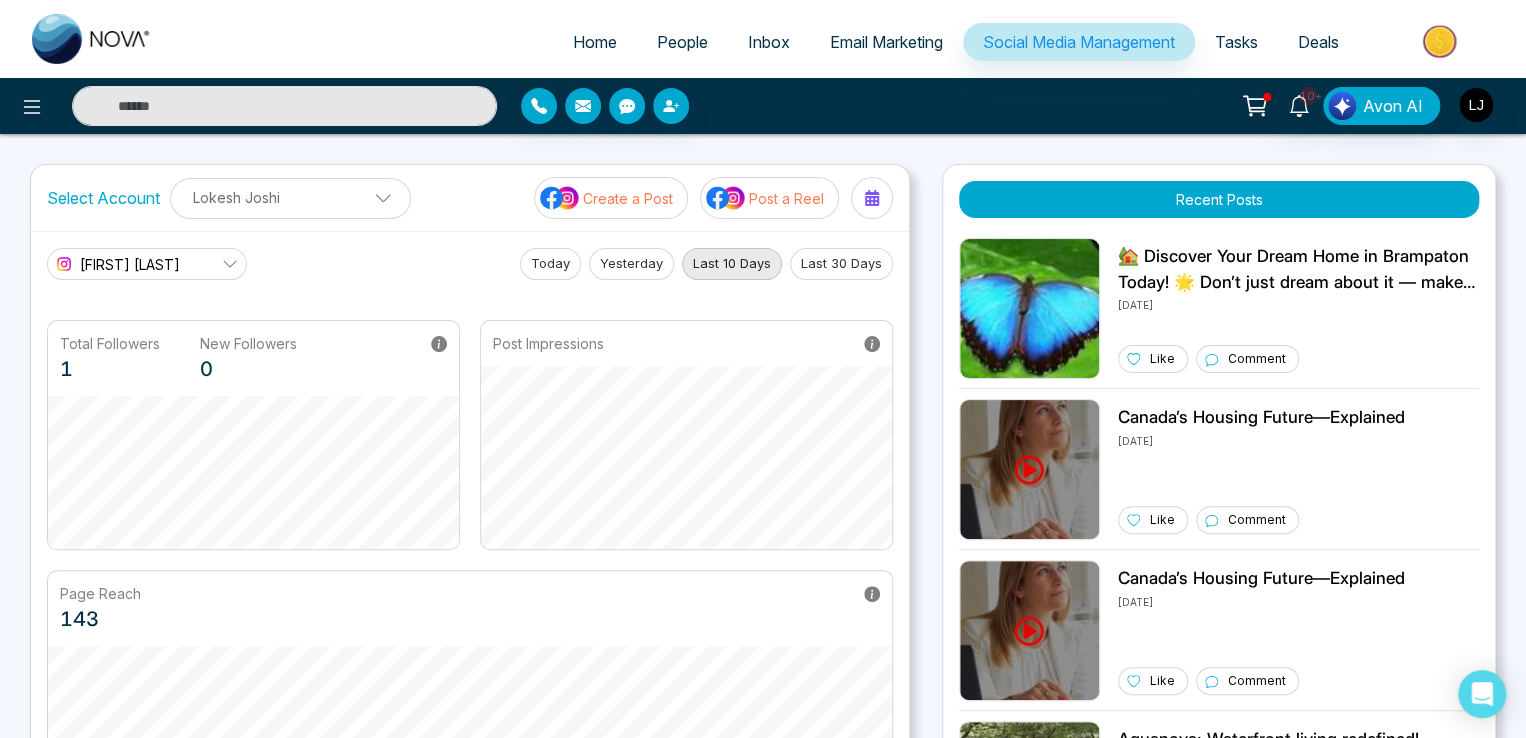 click on "Post a Reel" at bounding box center (769, 198) 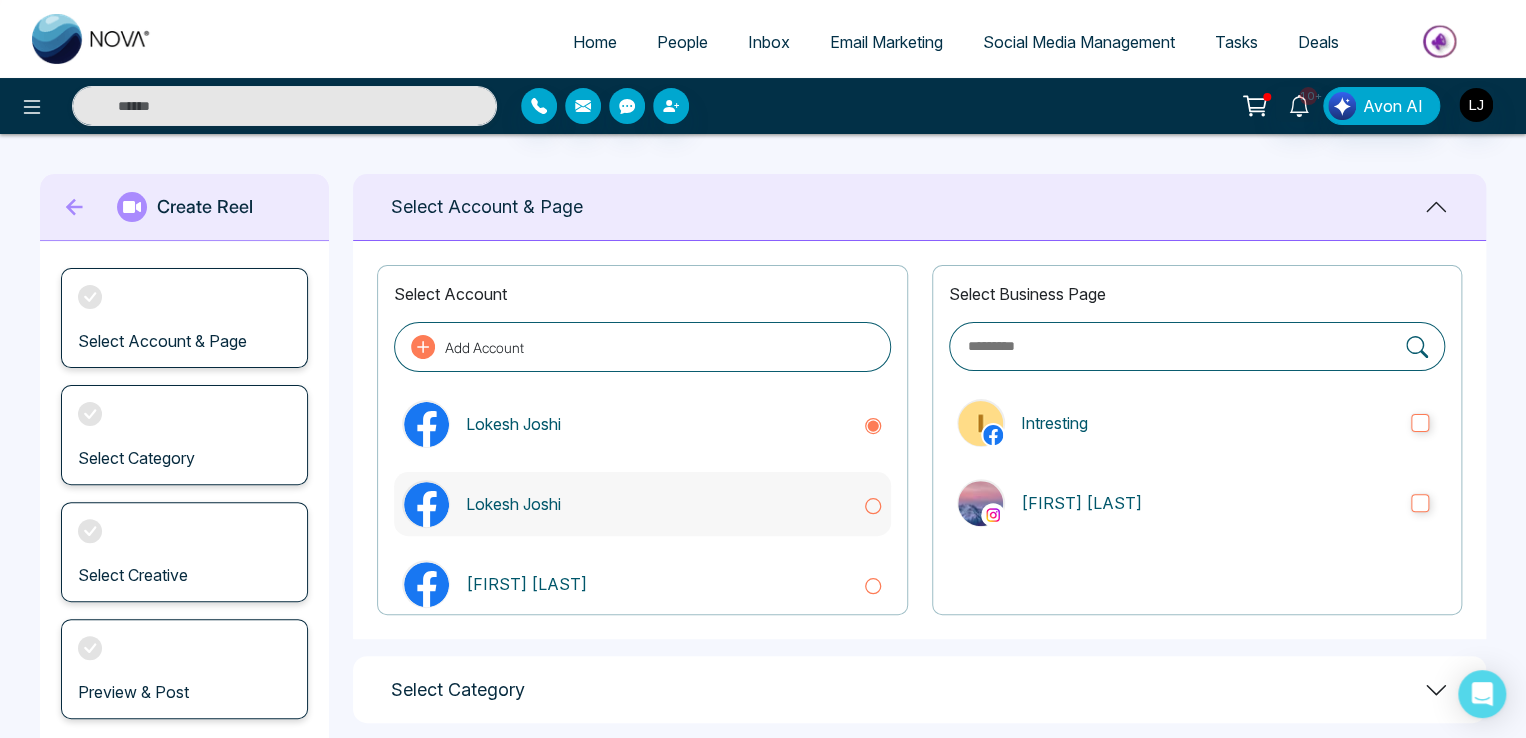click on "Lokesh Joshi" at bounding box center (656, 504) 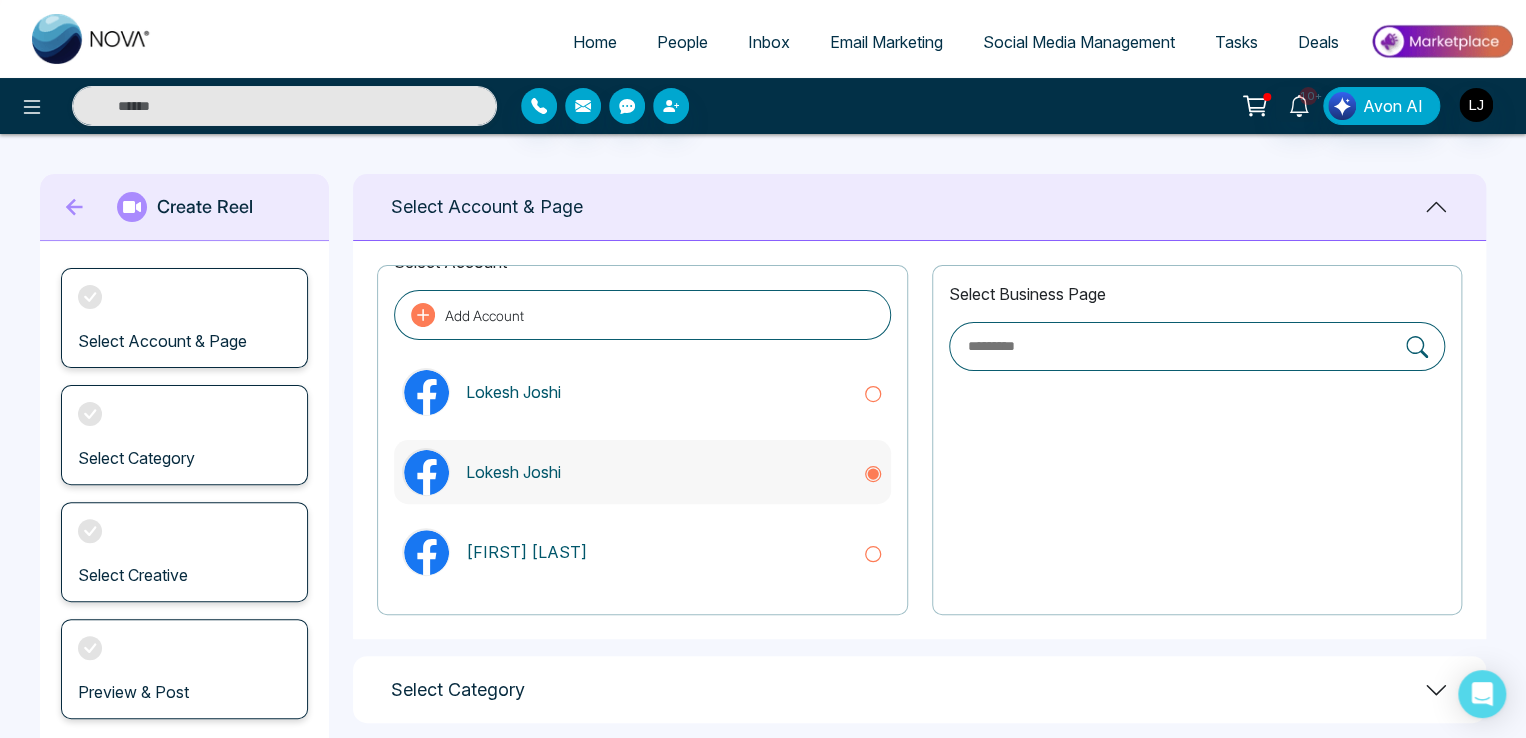 scroll, scrollTop: 0, scrollLeft: 0, axis: both 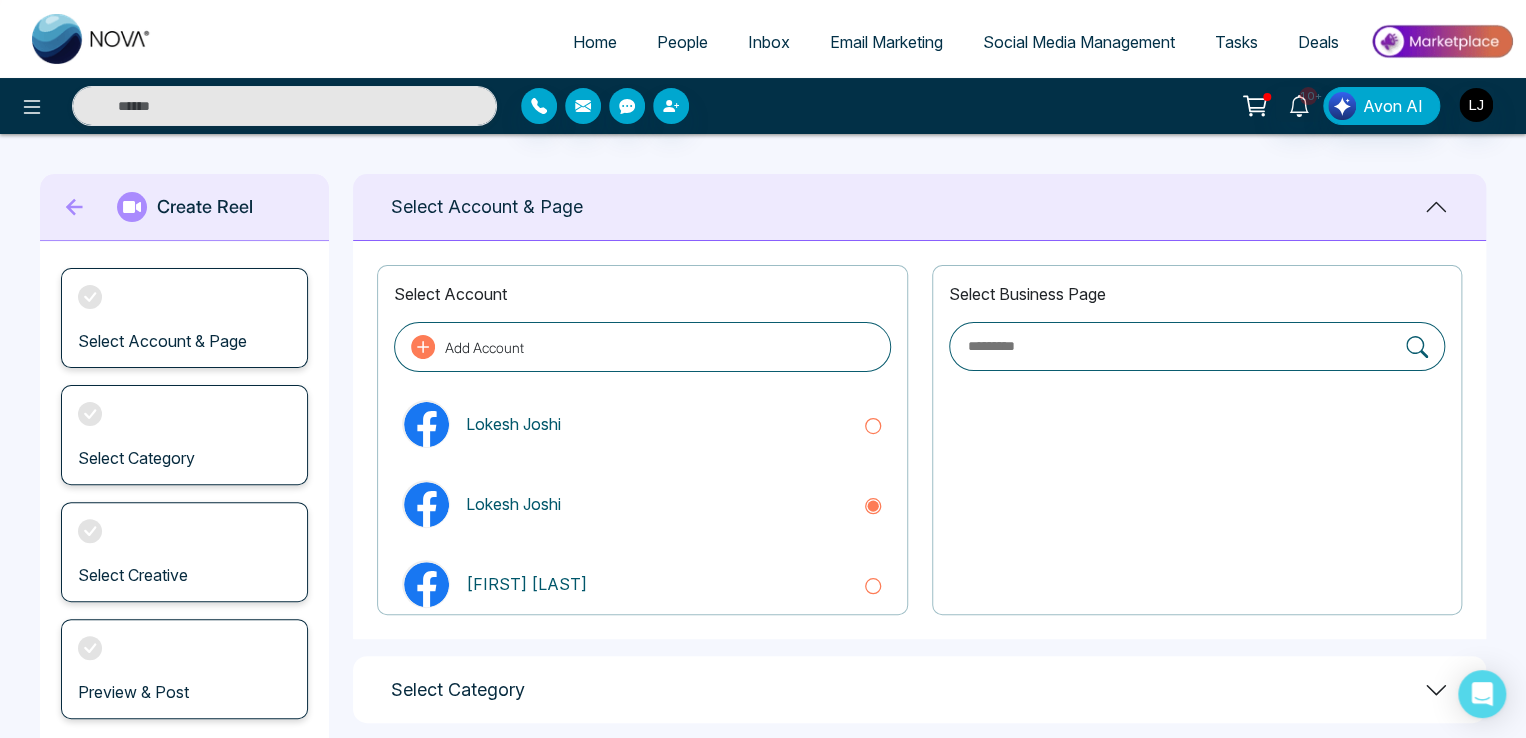click 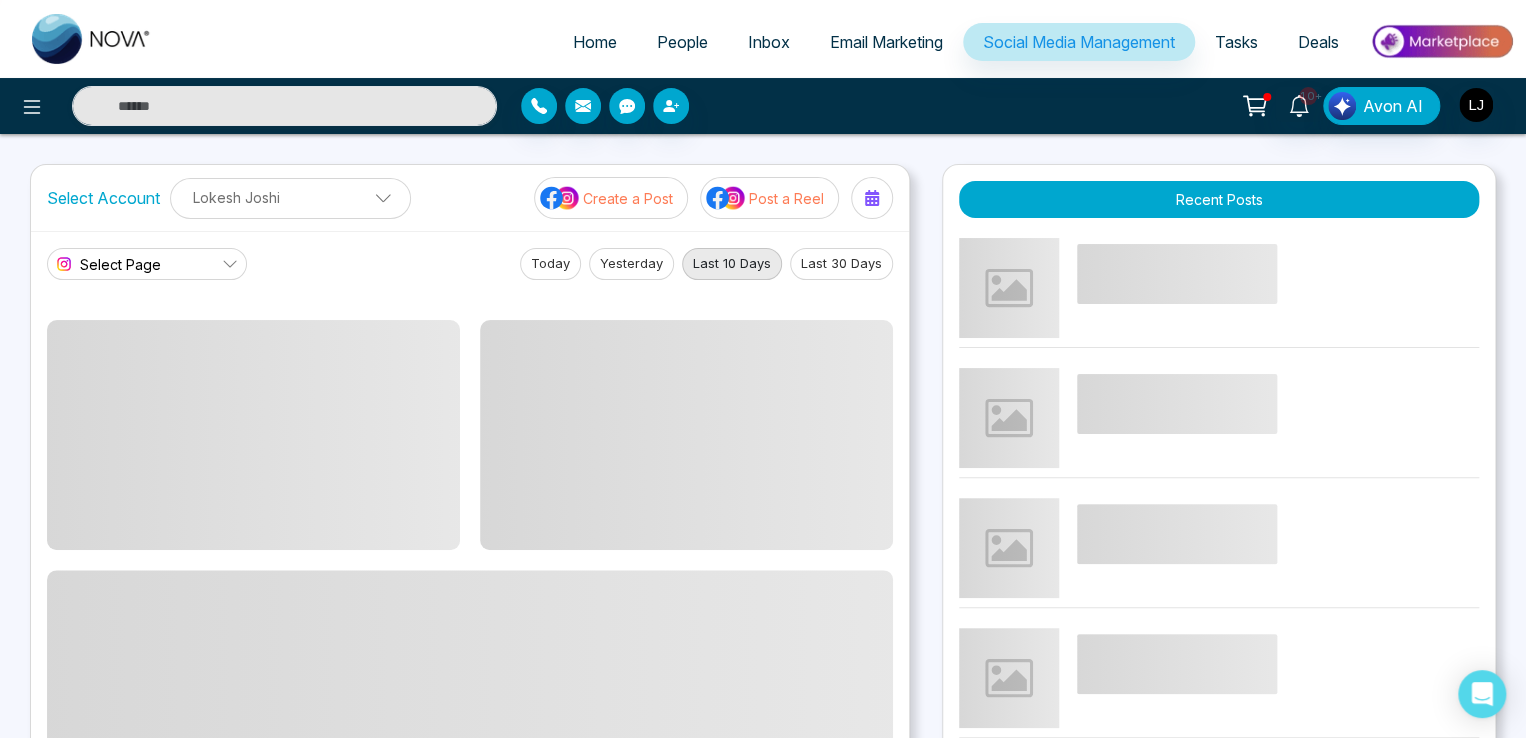 click on "Select Page" at bounding box center (120, 264) 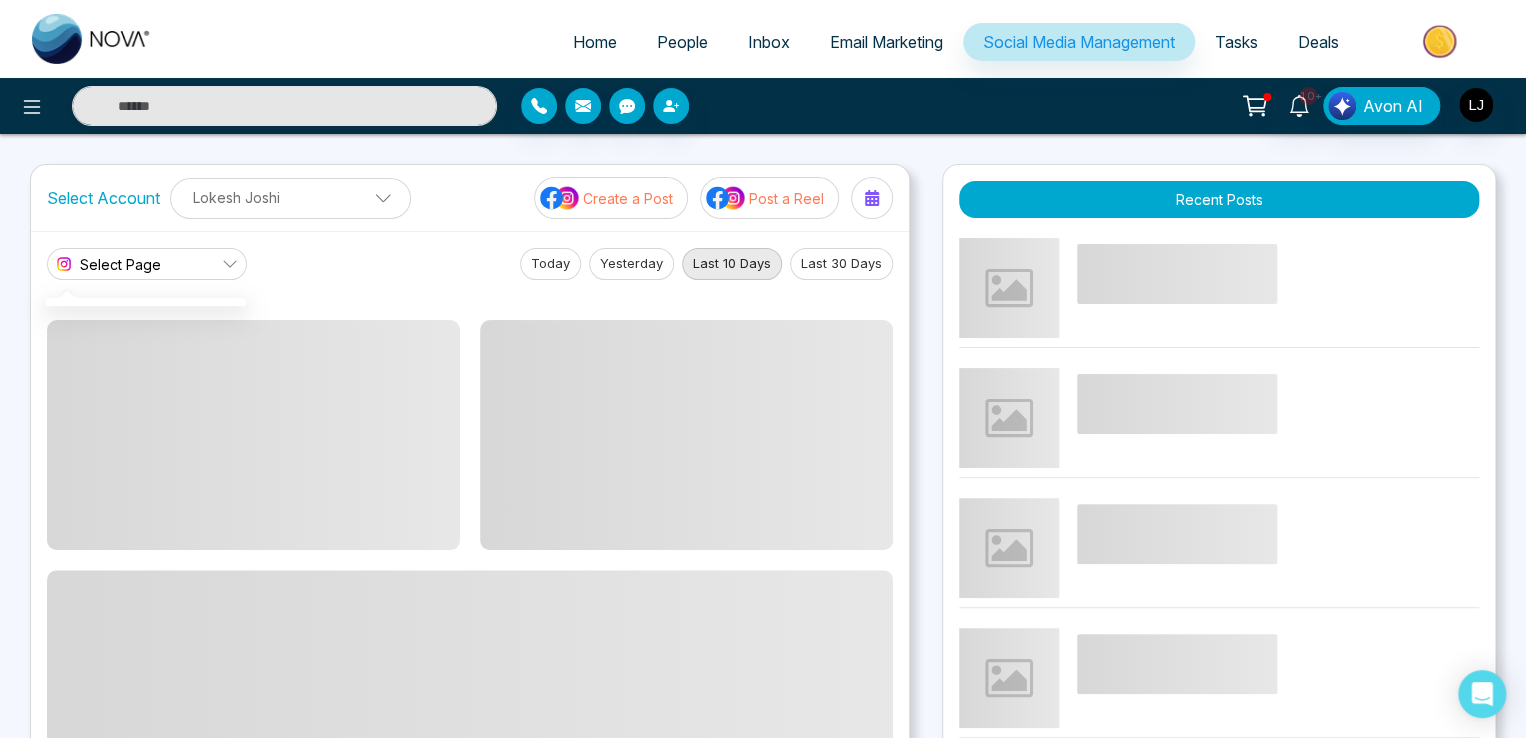 click on "Select Page" at bounding box center [147, 264] 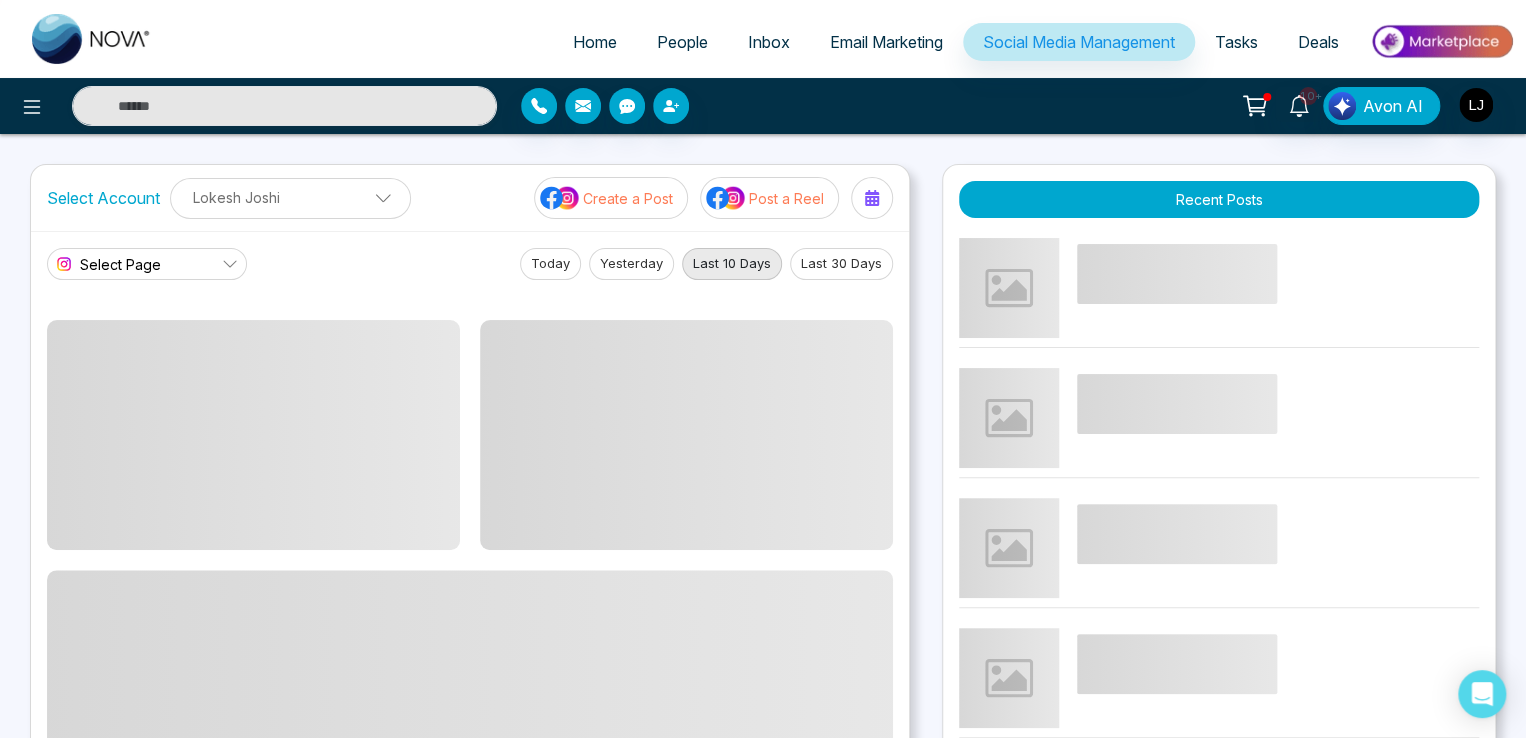 click on "Lokesh Joshi" at bounding box center (290, 197) 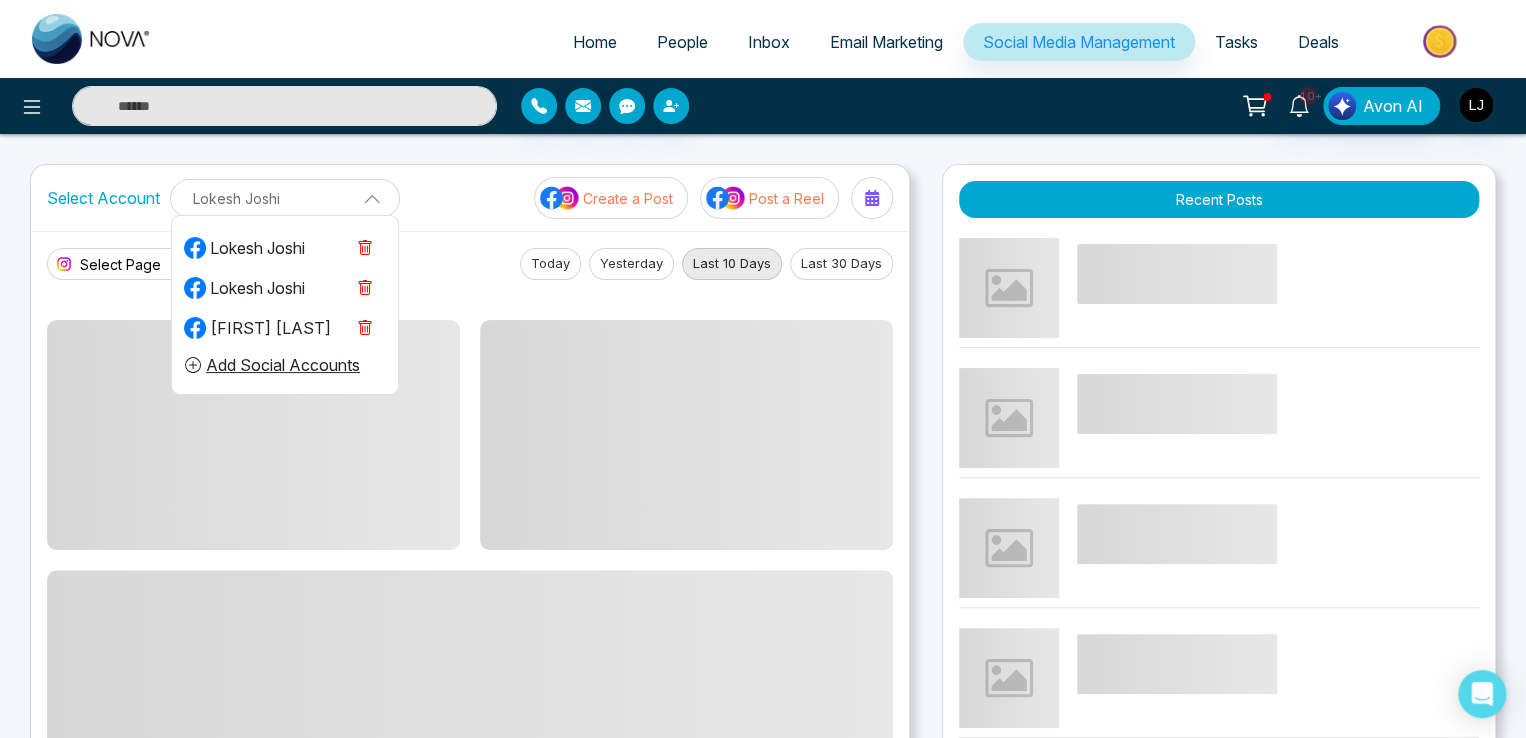 click on "Lokesh Joshi" at bounding box center (244, 248) 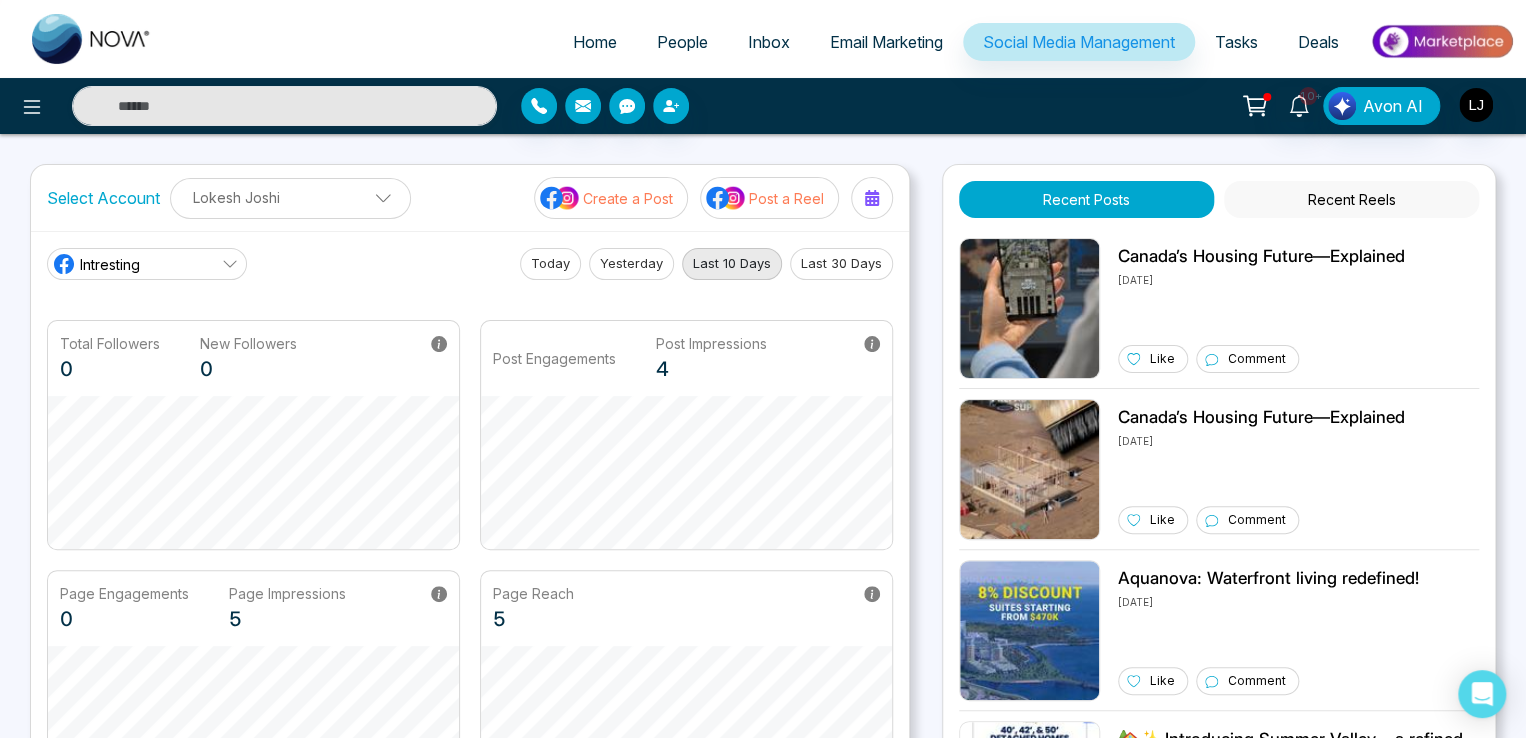 click on "Lokesh Joshi" at bounding box center (290, 197) 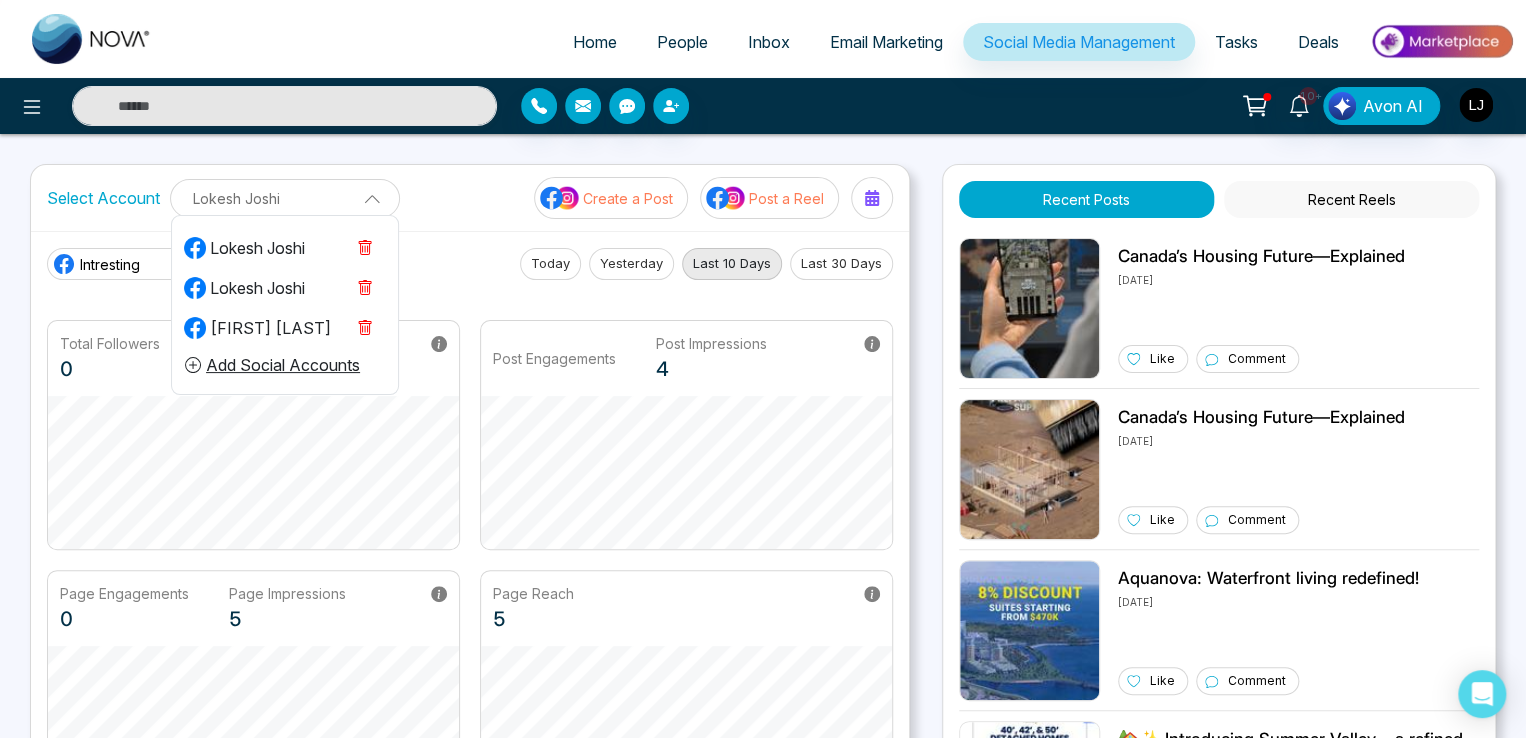click on "Lokesh Joshi" at bounding box center [244, 288] 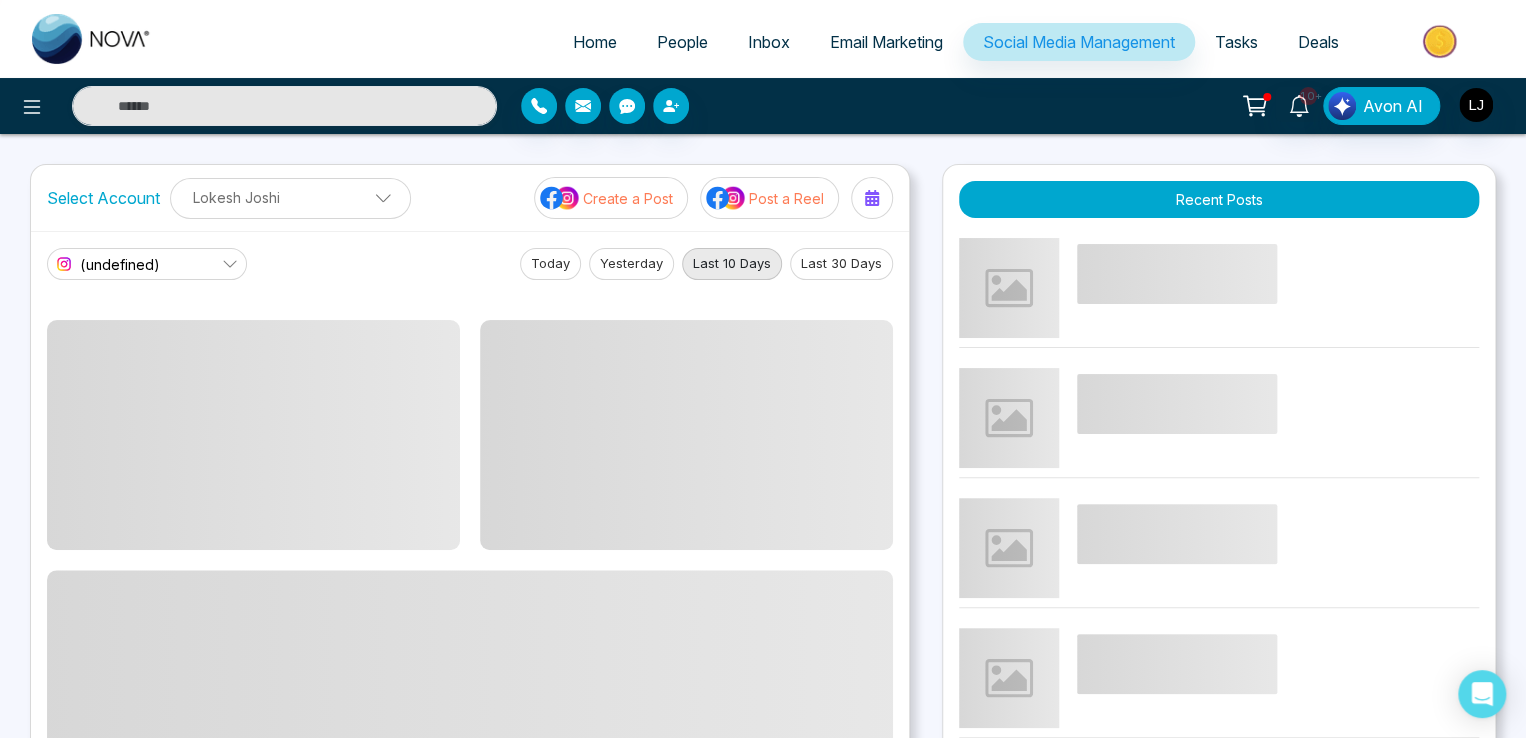click on "(undefined)" at bounding box center [147, 264] 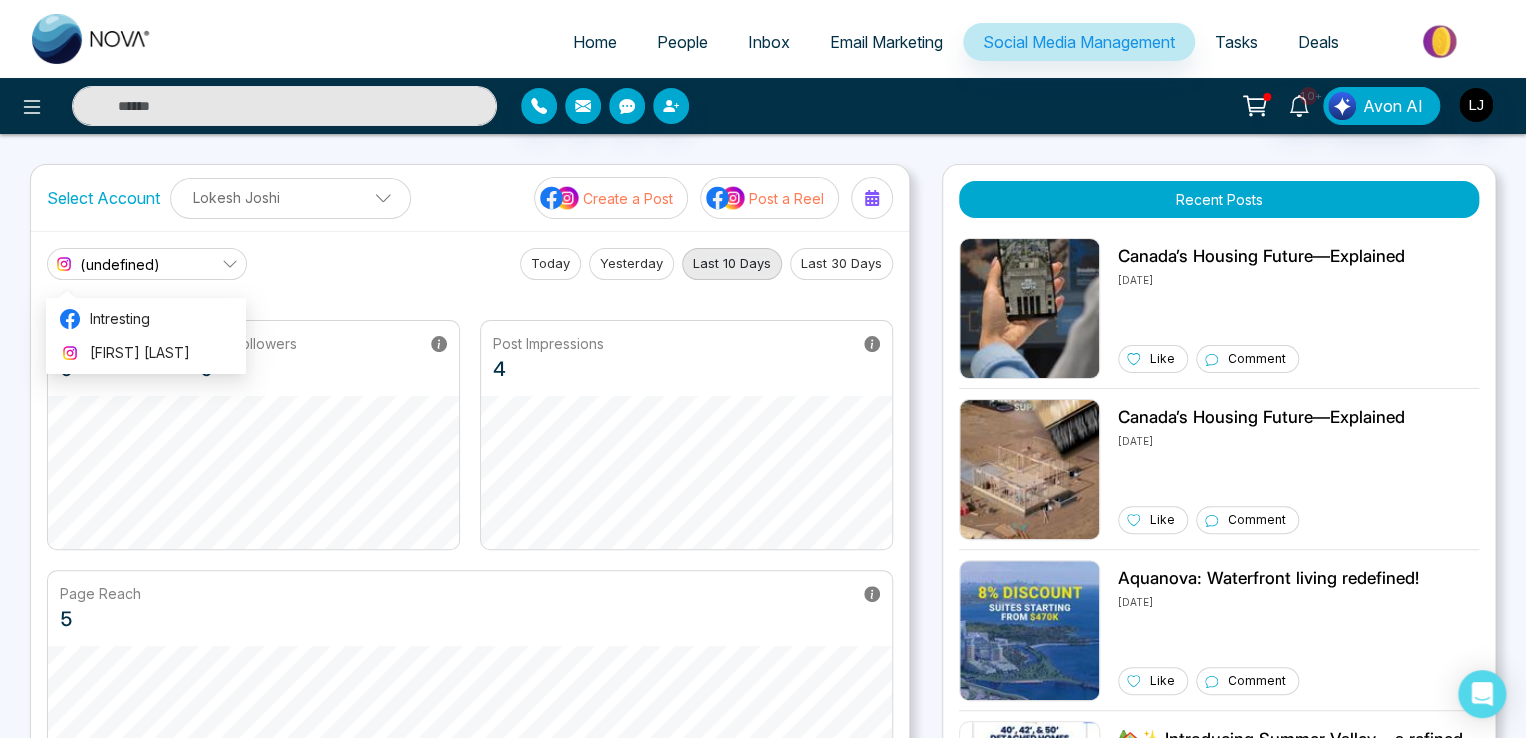 click on "(undefined)" at bounding box center (147, 264) 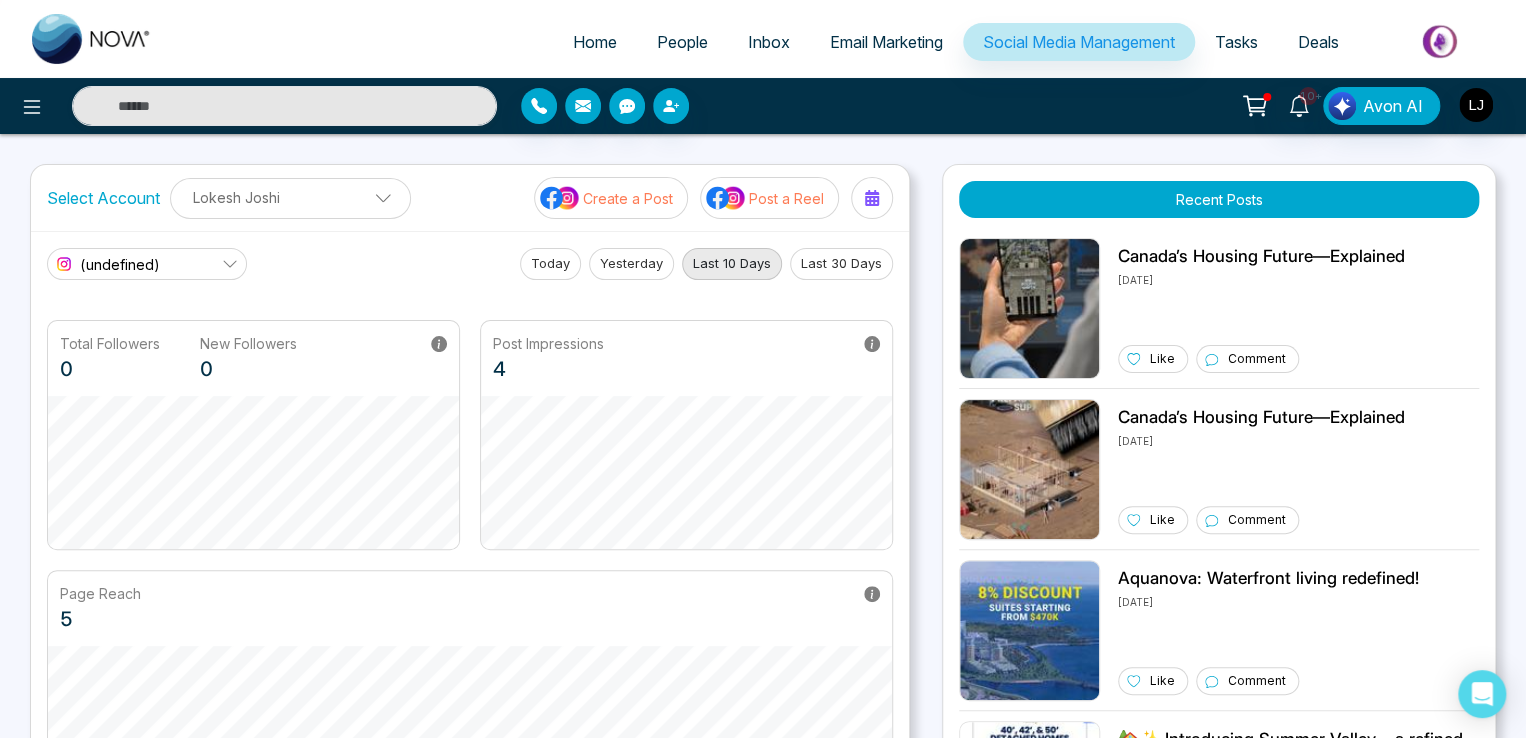 click on "(undefined)" at bounding box center [147, 264] 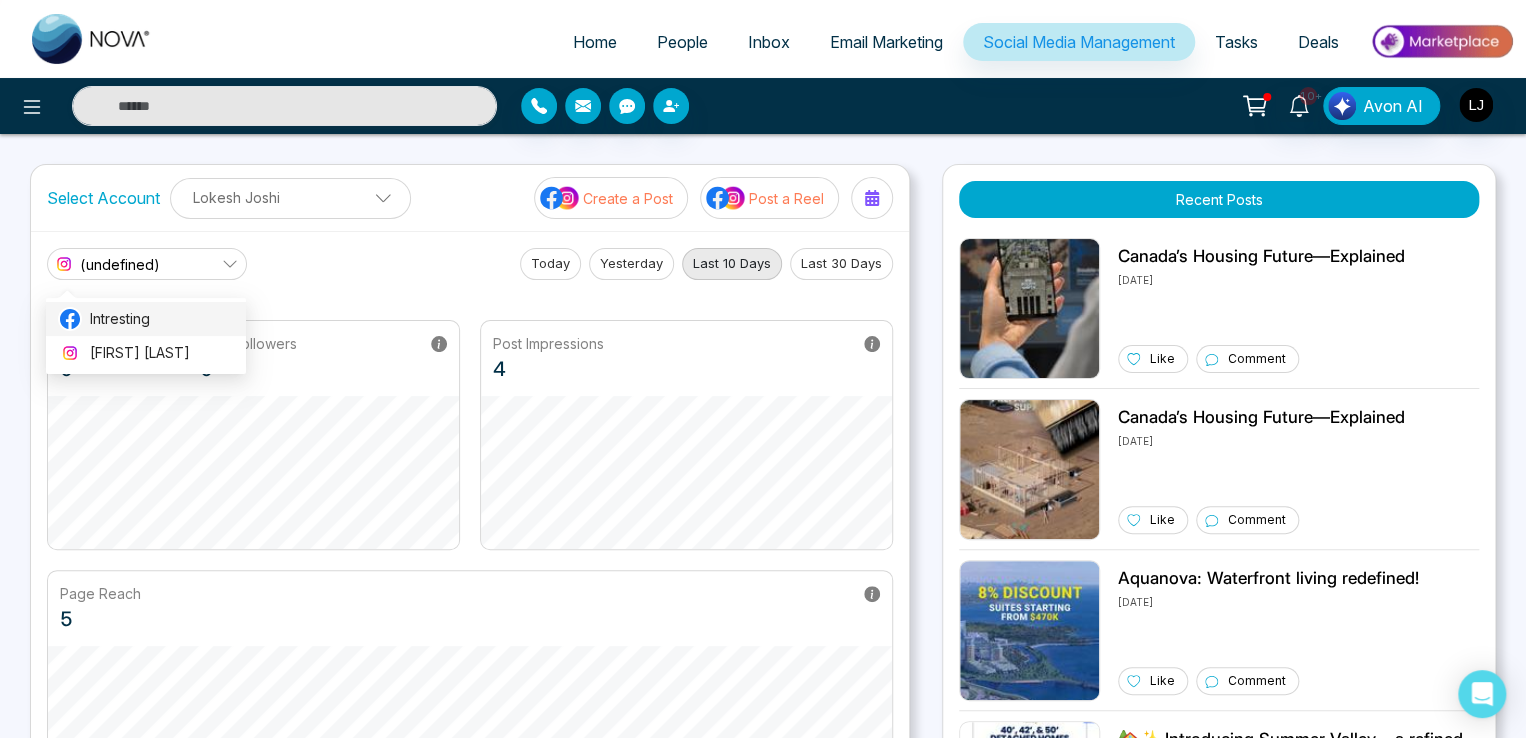 click on "Intresting" at bounding box center [162, 319] 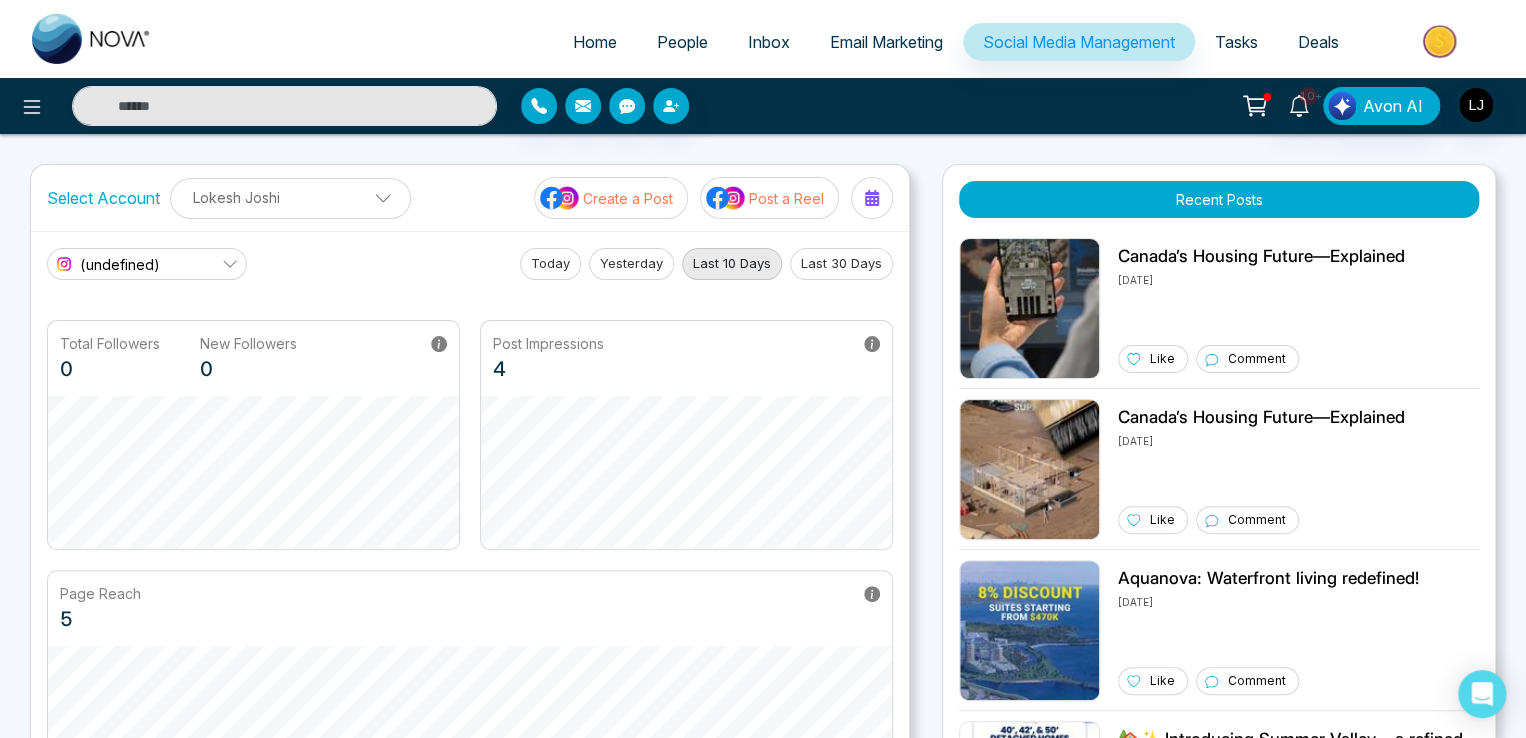 click on "(undefined)" at bounding box center (147, 264) 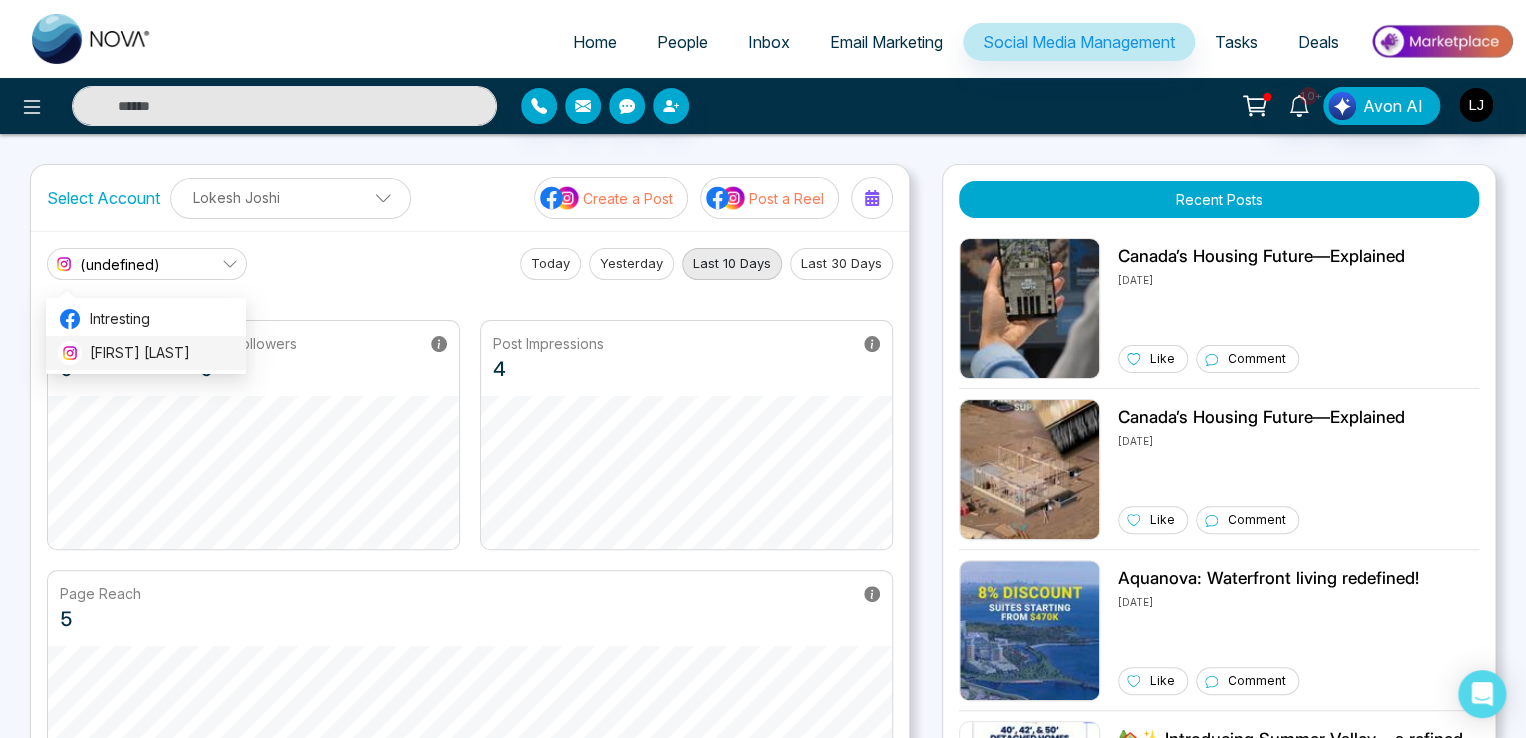 click on "[FIRST] [LAST] [LAST]" at bounding box center [162, 353] 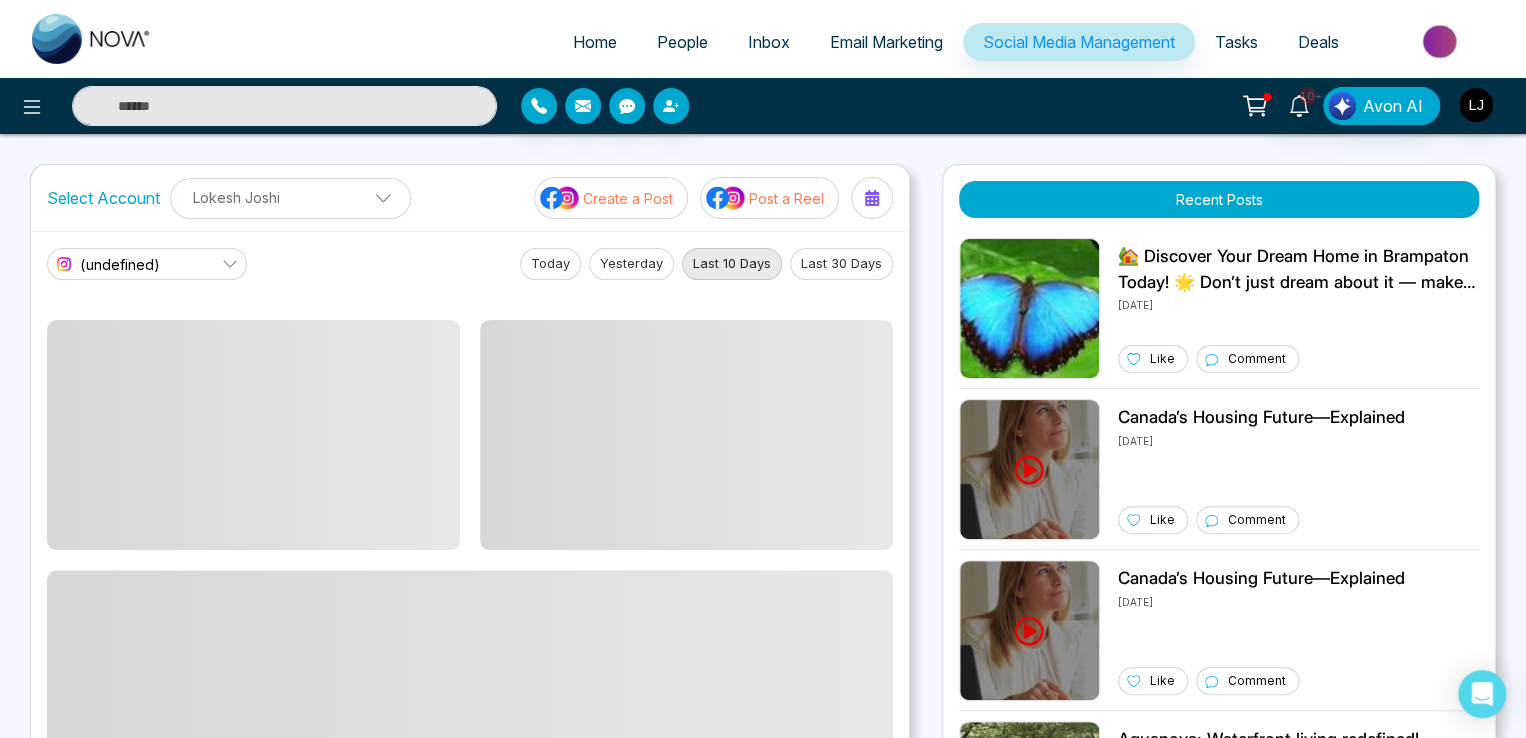 click on "(undefined)" at bounding box center [147, 264] 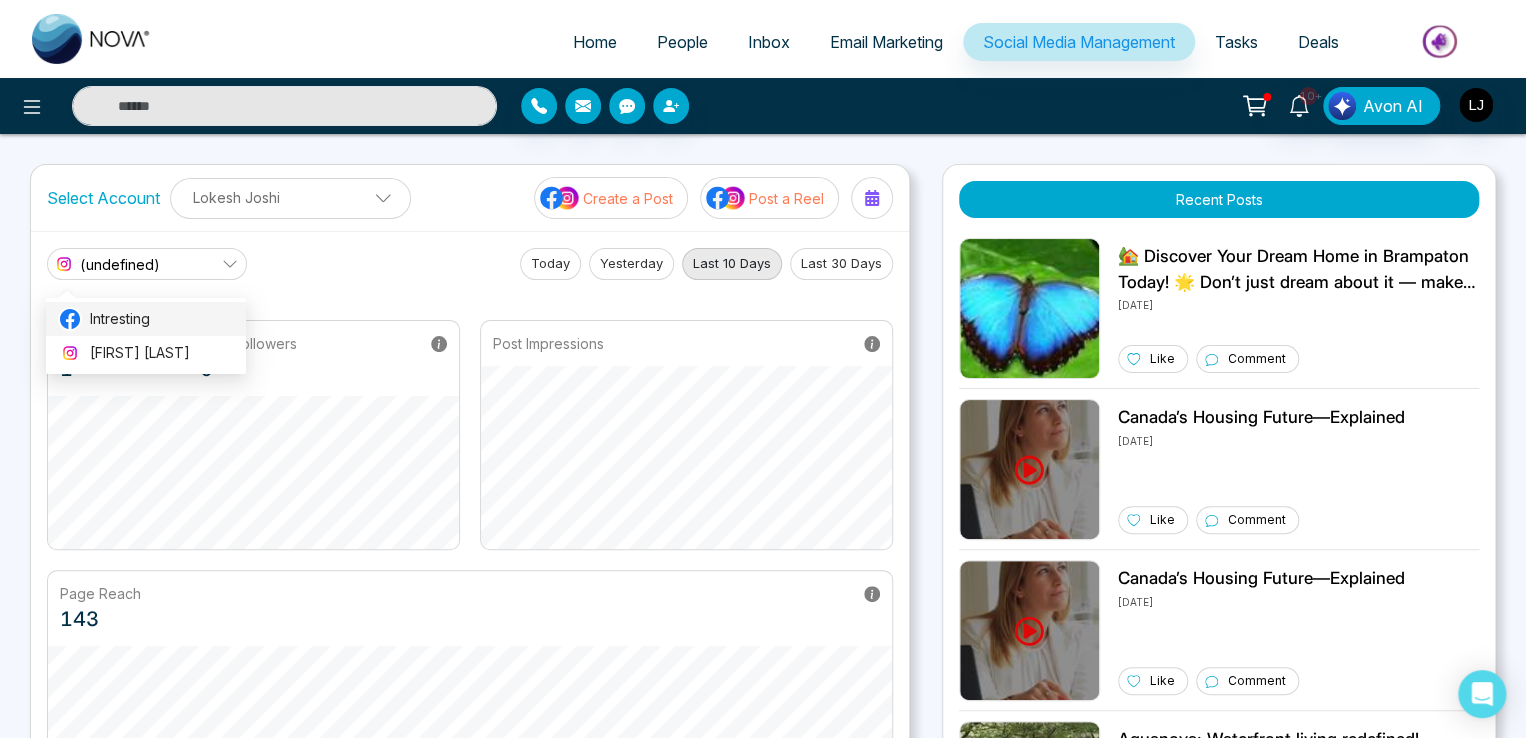 click on "Intresting" at bounding box center [162, 319] 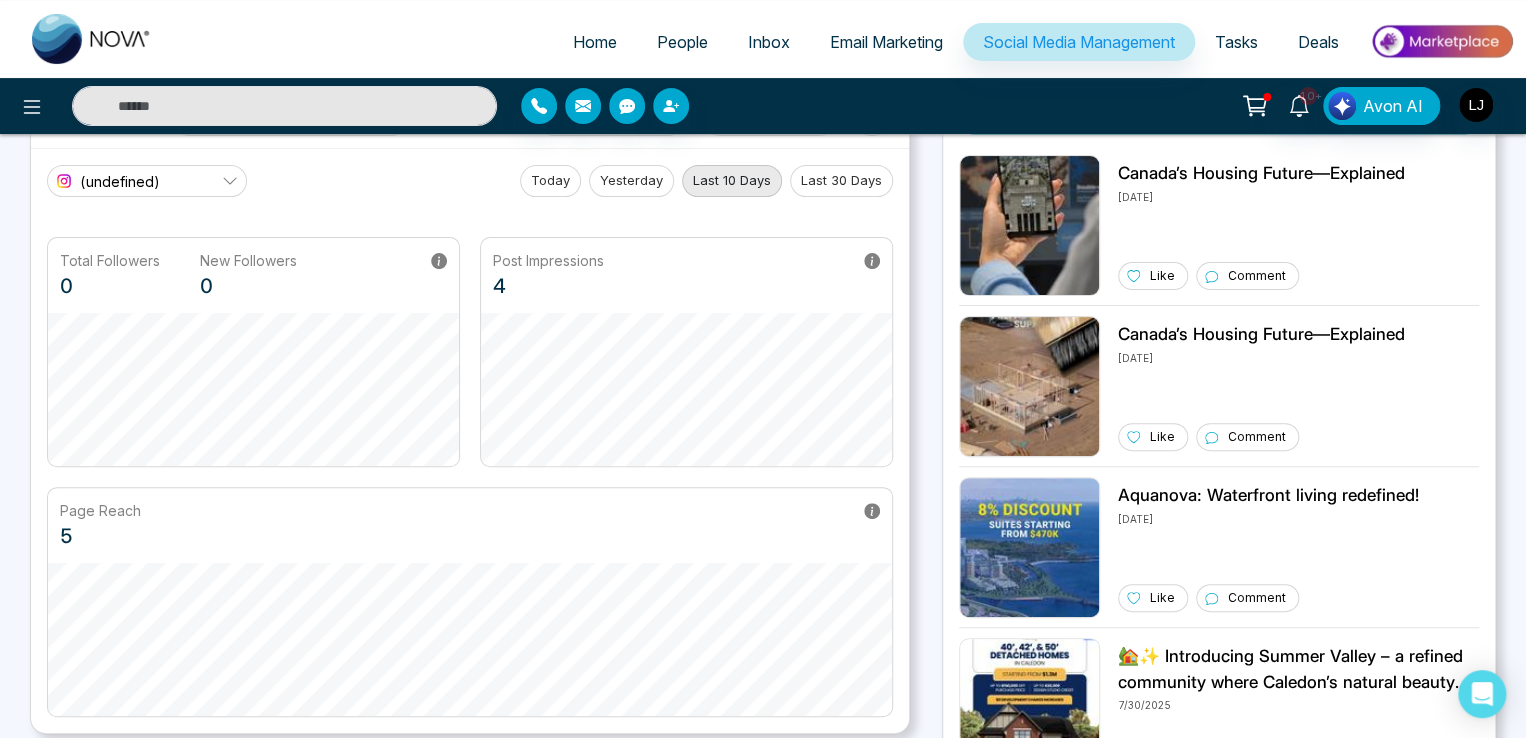 scroll, scrollTop: 0, scrollLeft: 0, axis: both 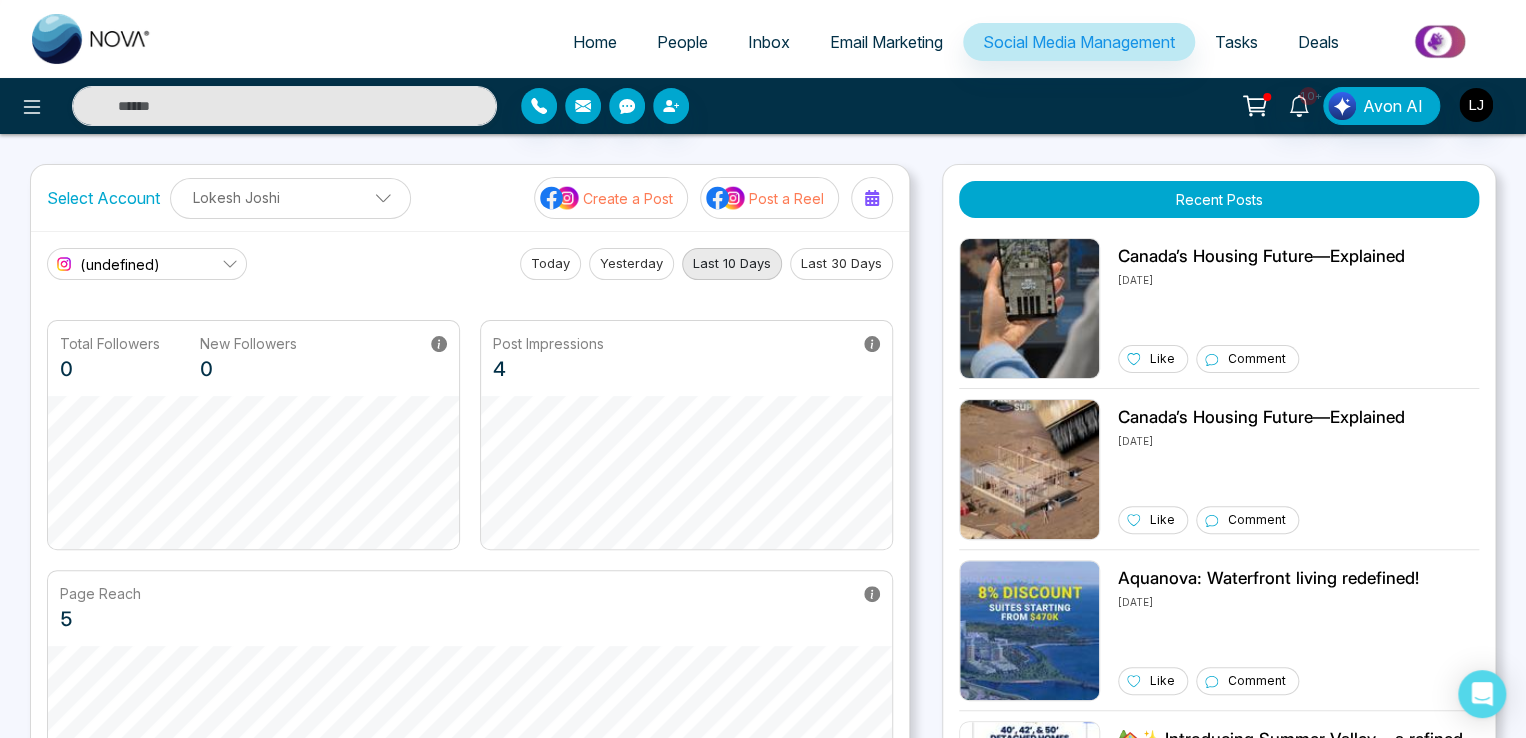 click on "Create a Post" at bounding box center (628, 198) 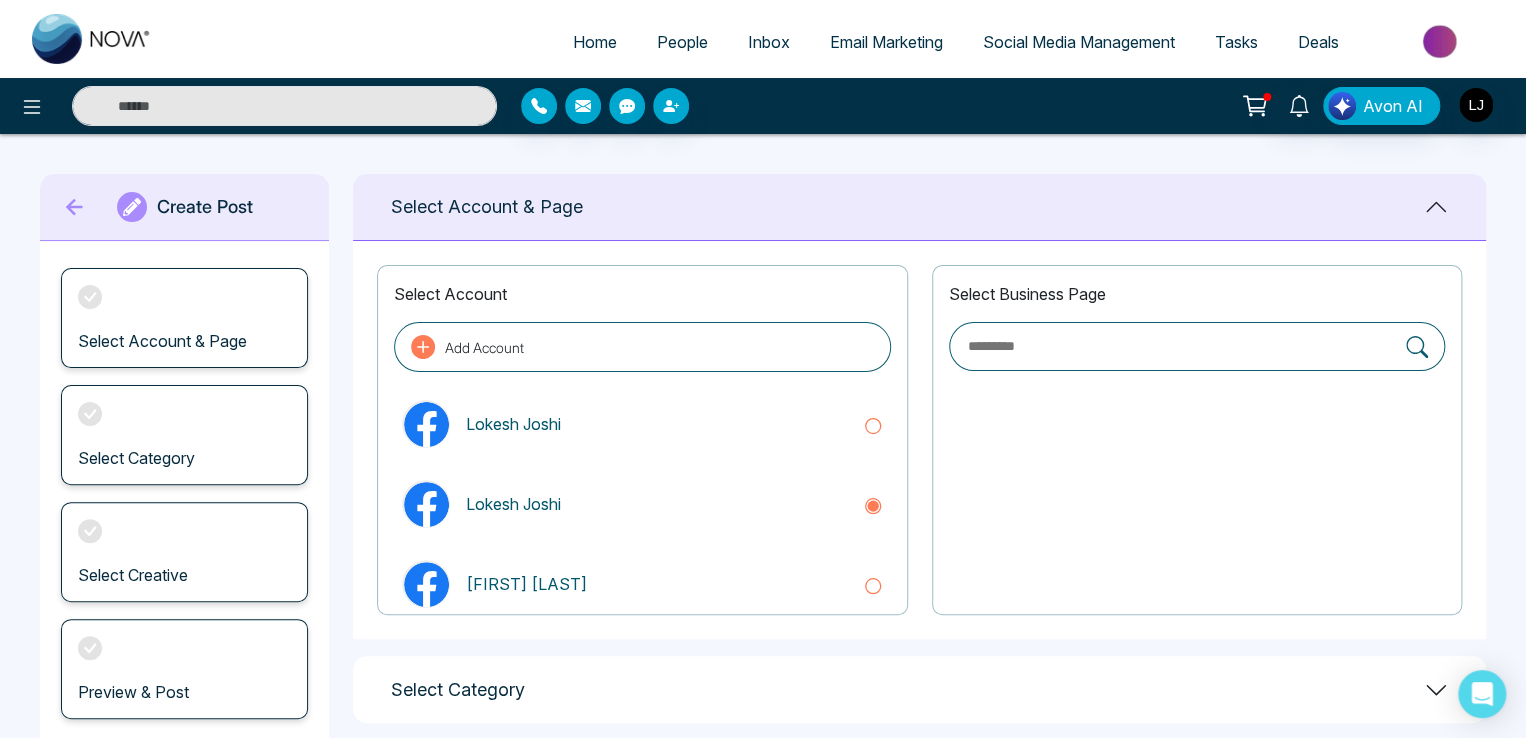 click 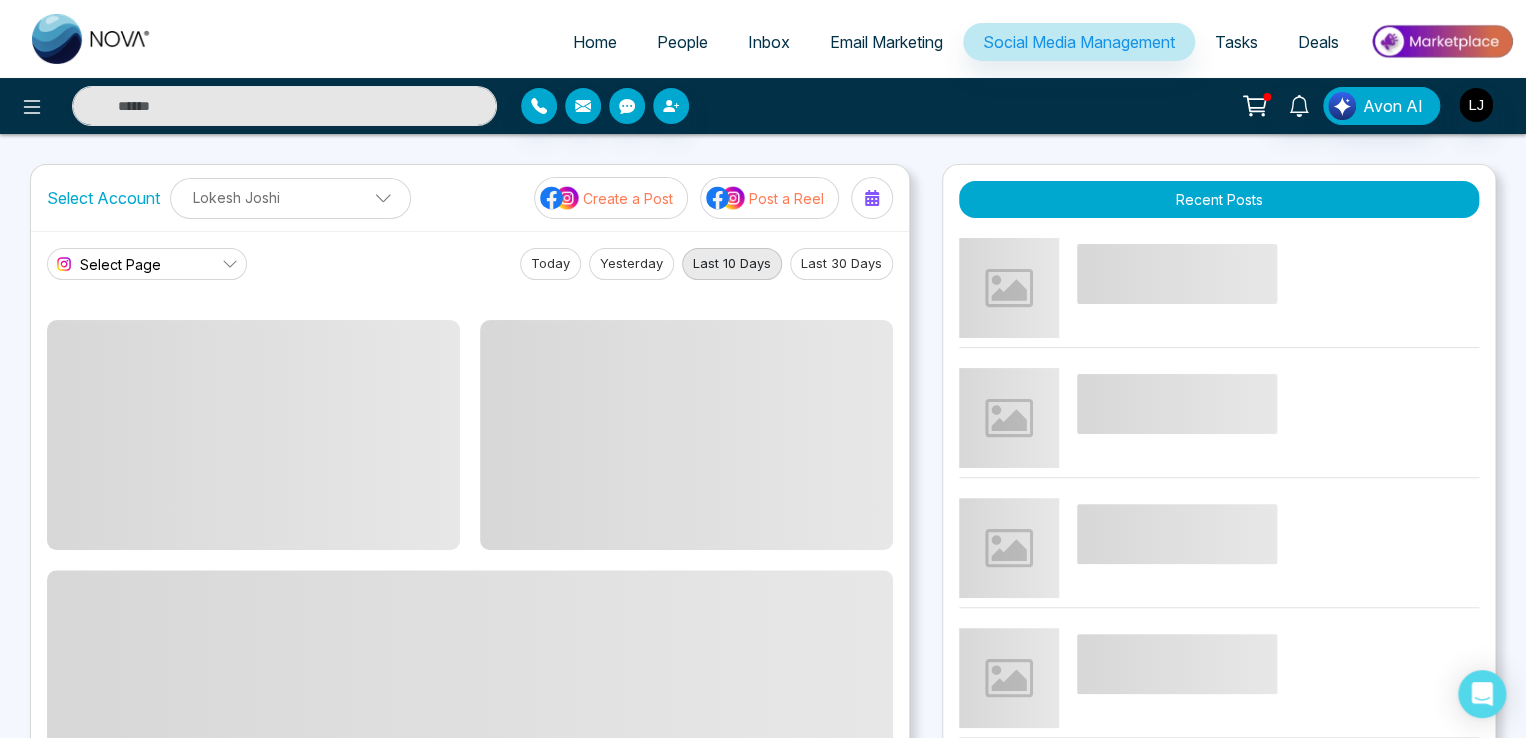click on "Post a Reel" at bounding box center [786, 198] 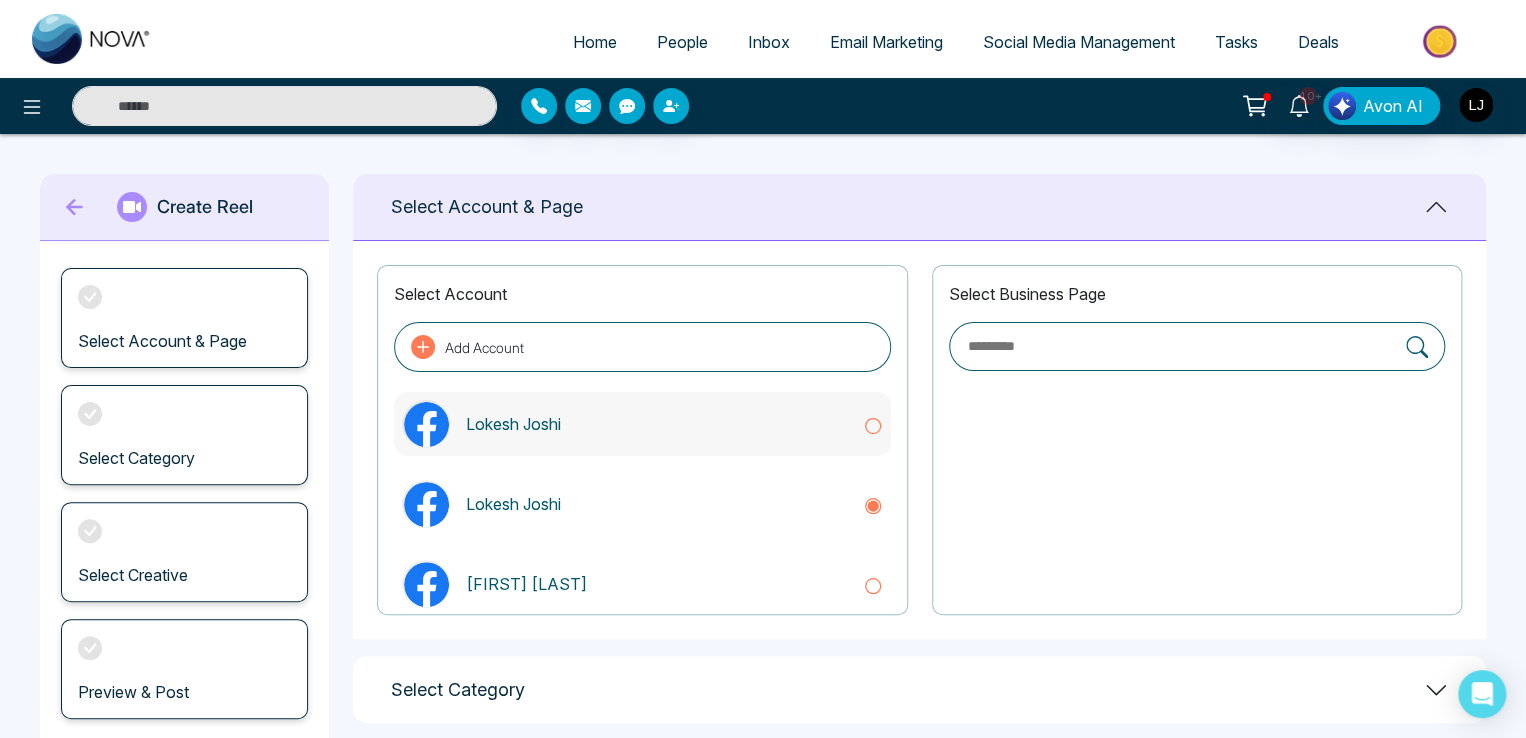 click on "Lokesh Joshi" at bounding box center (656, 424) 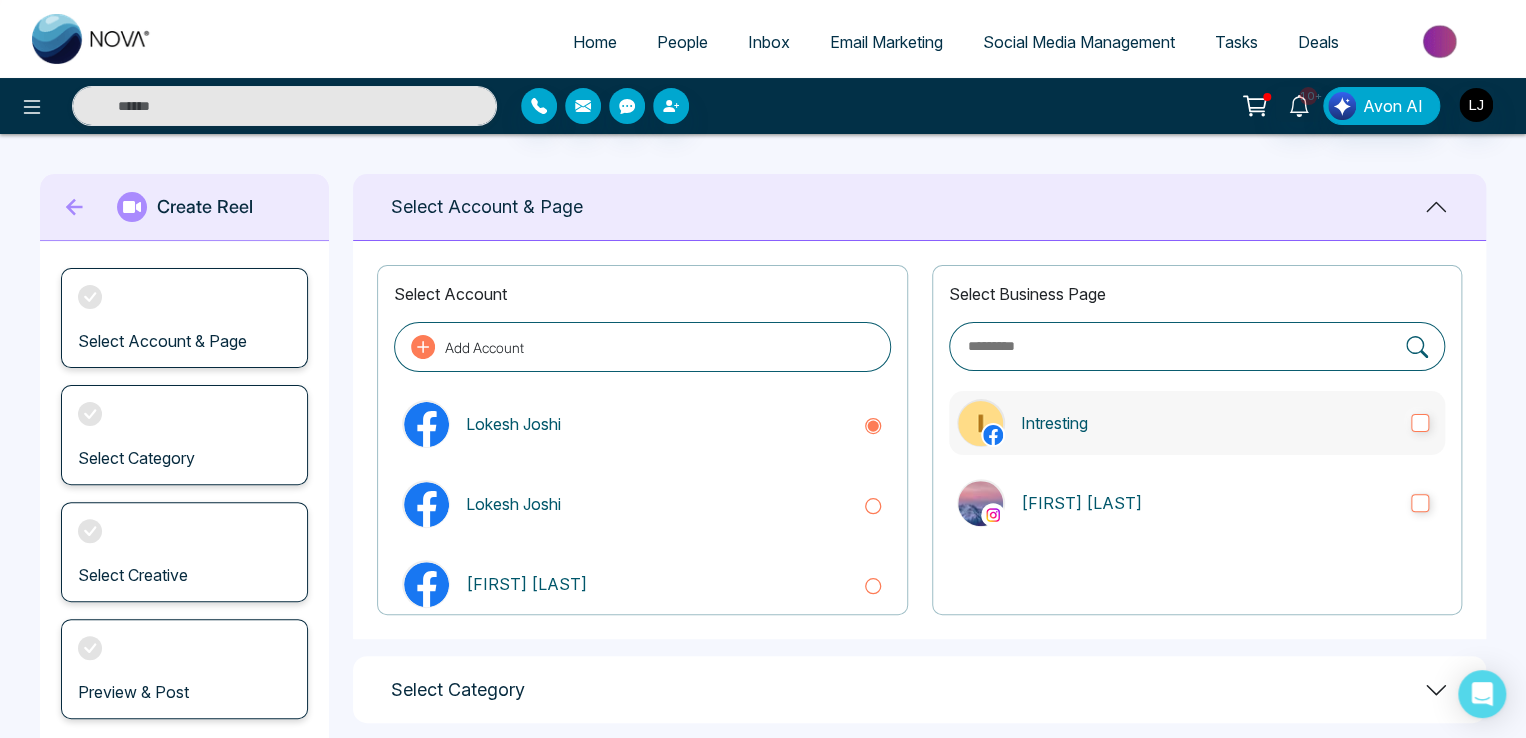 click on "Intresting" at bounding box center (1208, 423) 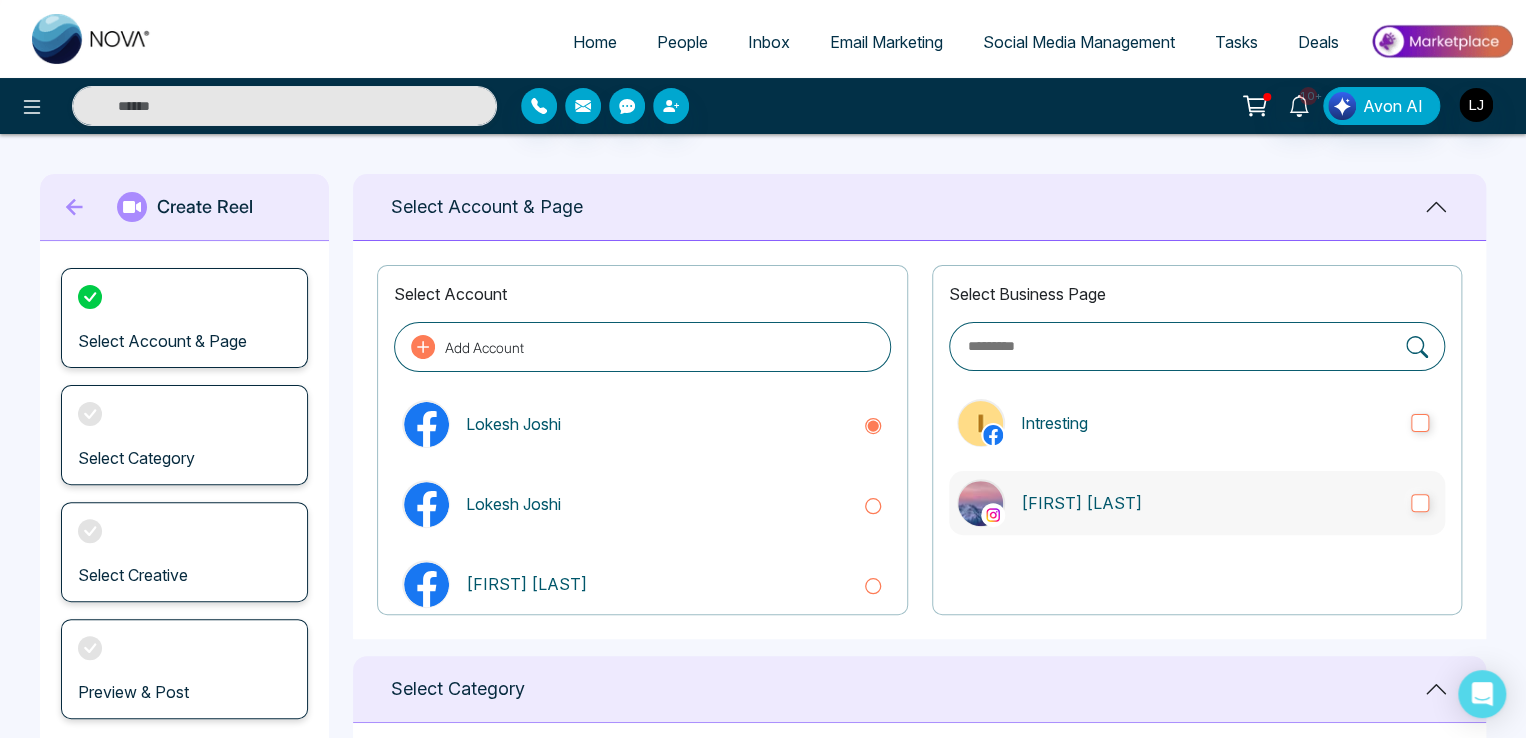 click on "[FIRST] [LAST] [LAST]" at bounding box center [1197, 503] 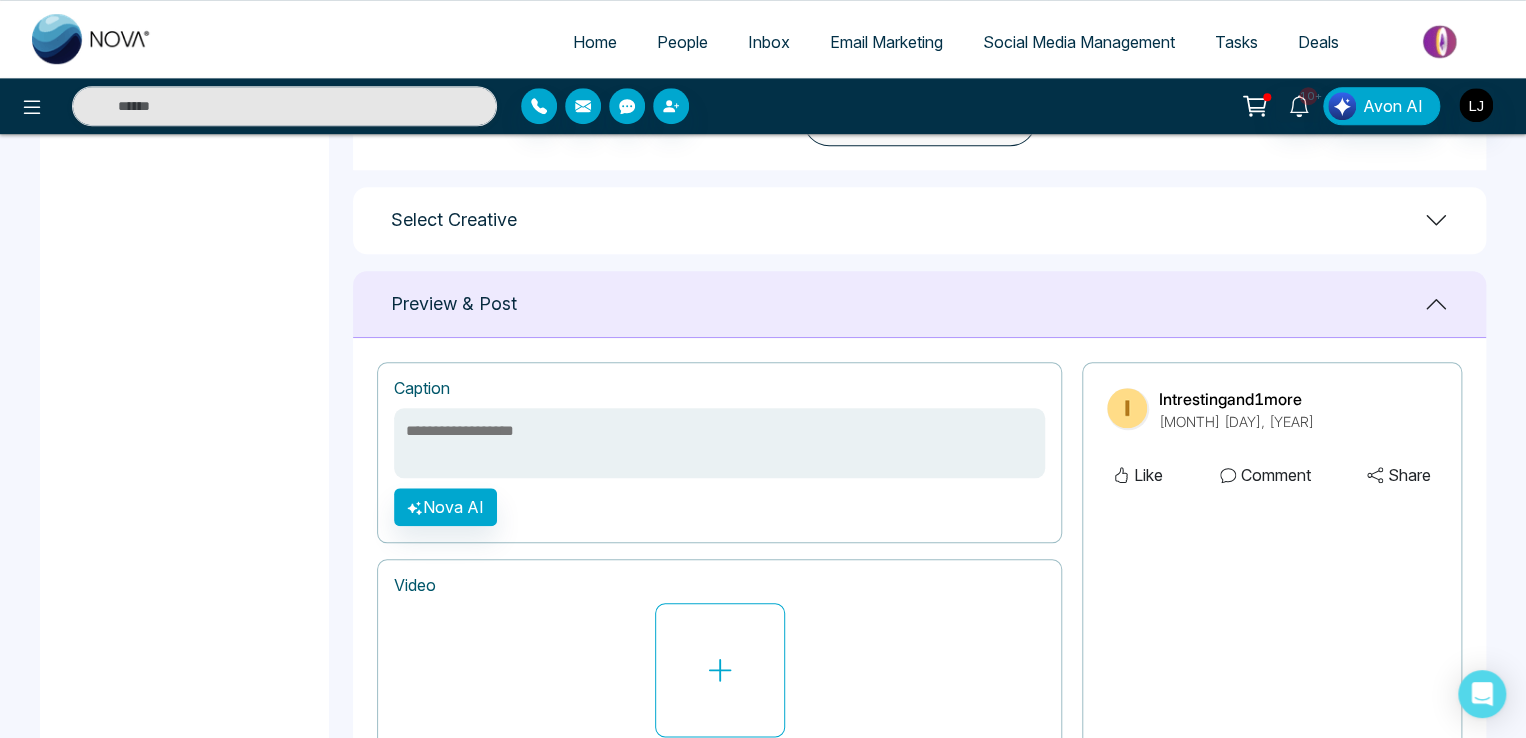 scroll, scrollTop: 578, scrollLeft: 0, axis: vertical 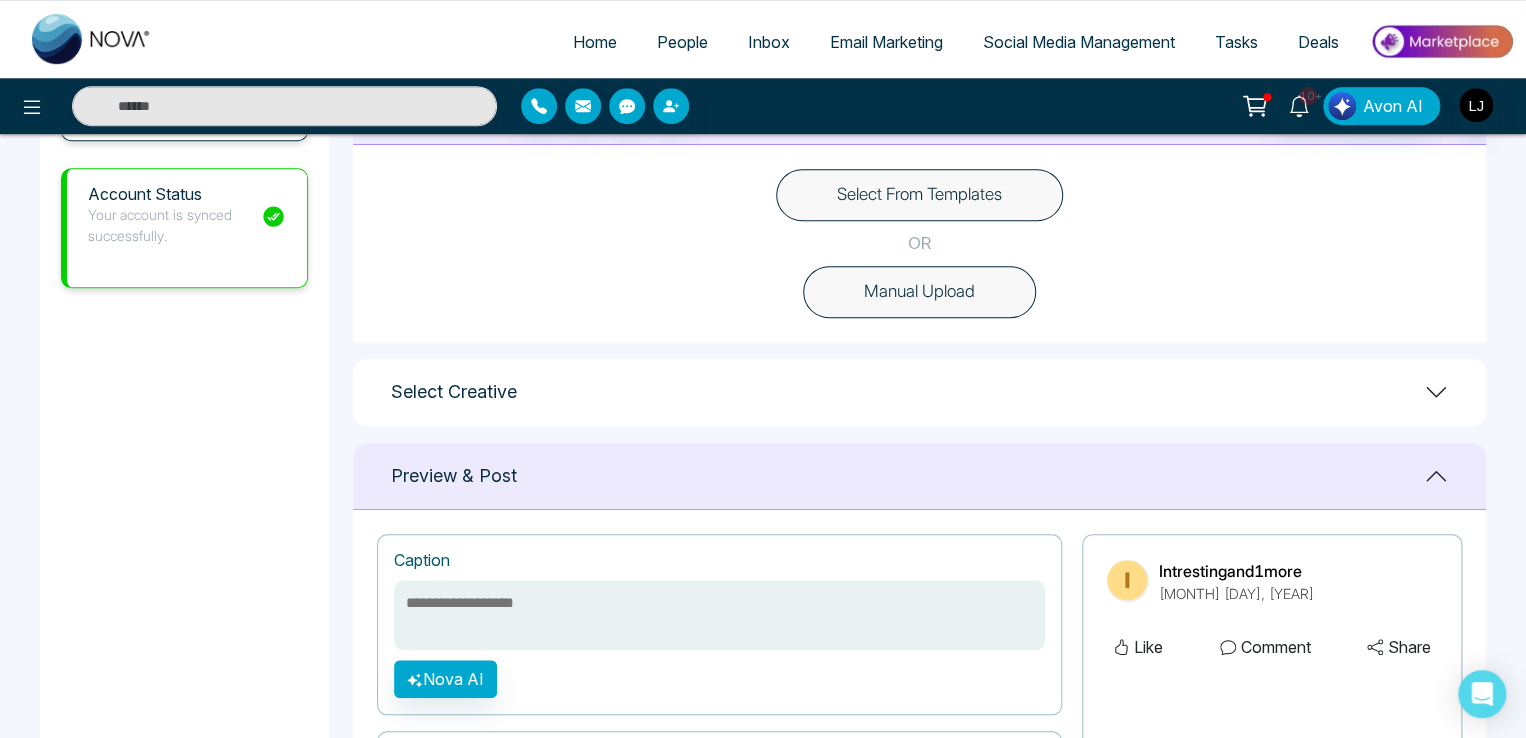 click on "Select From Templates" at bounding box center [919, 195] 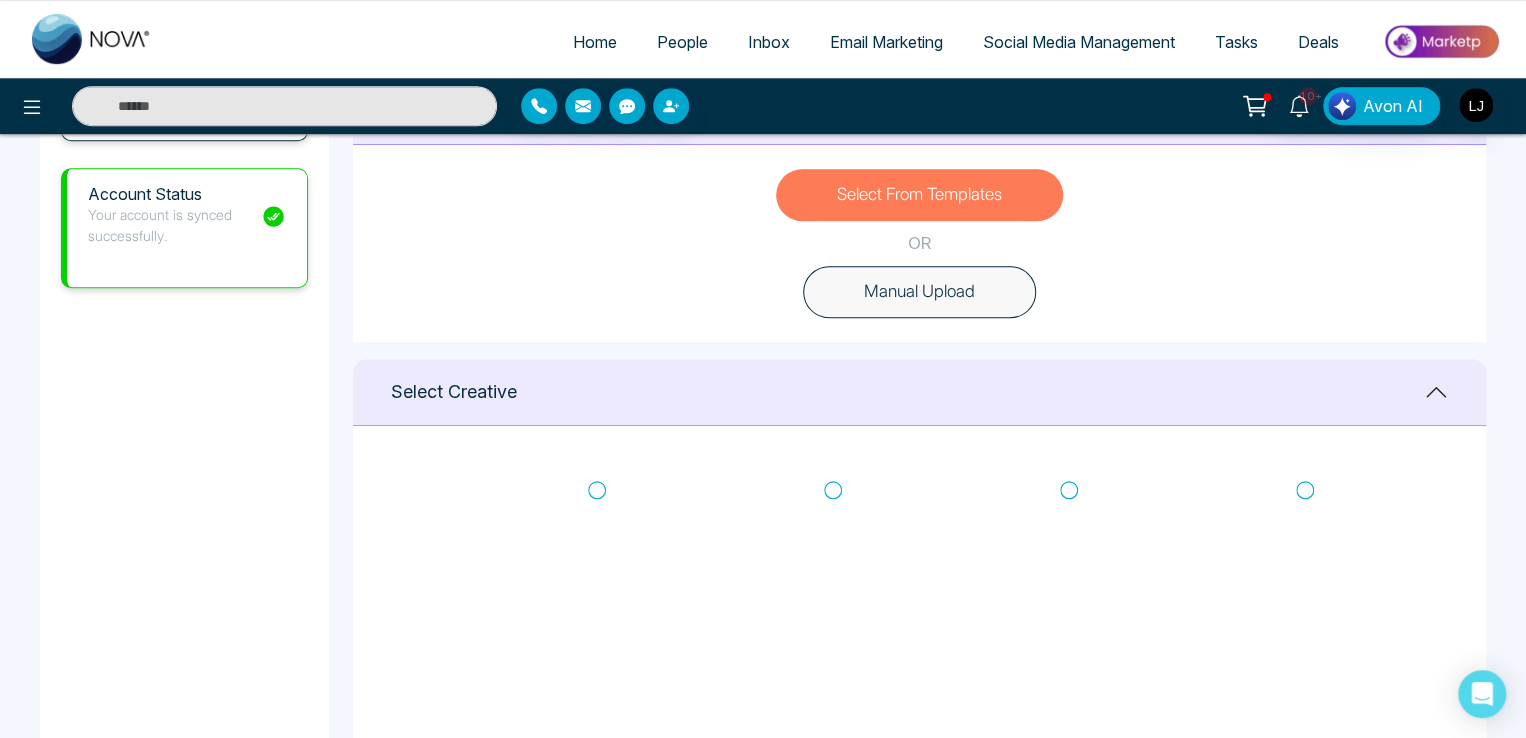 click 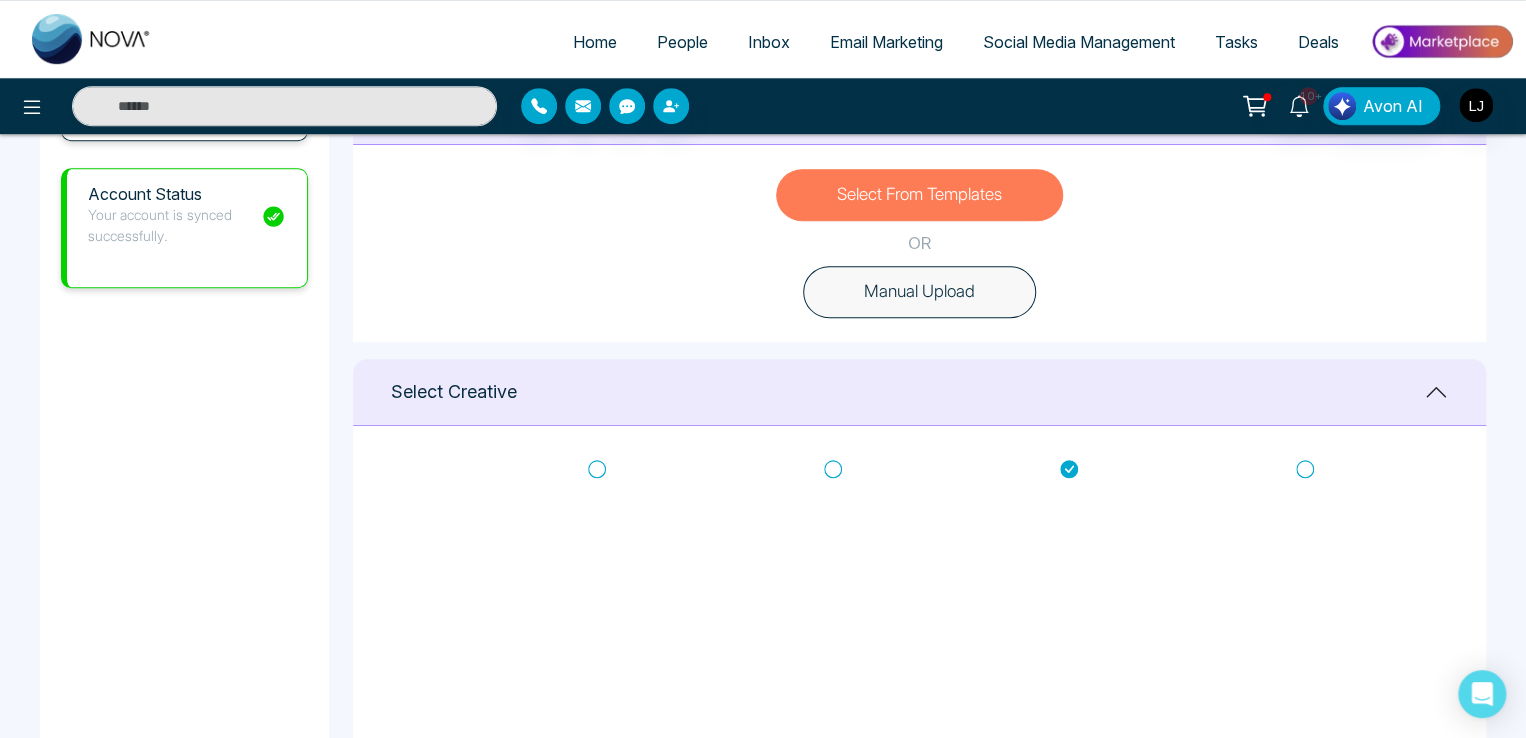 scroll, scrollTop: 79, scrollLeft: 0, axis: vertical 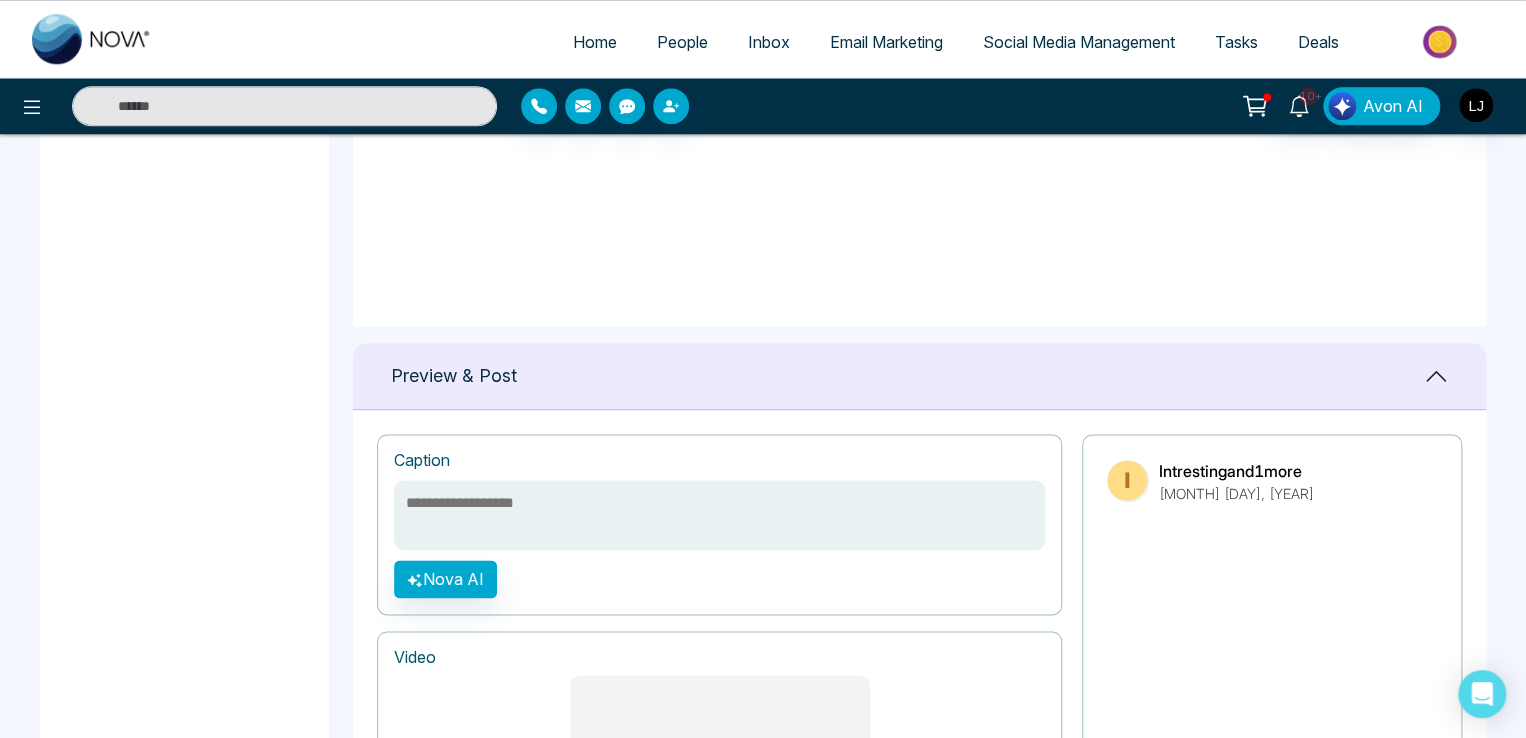 type on "**********" 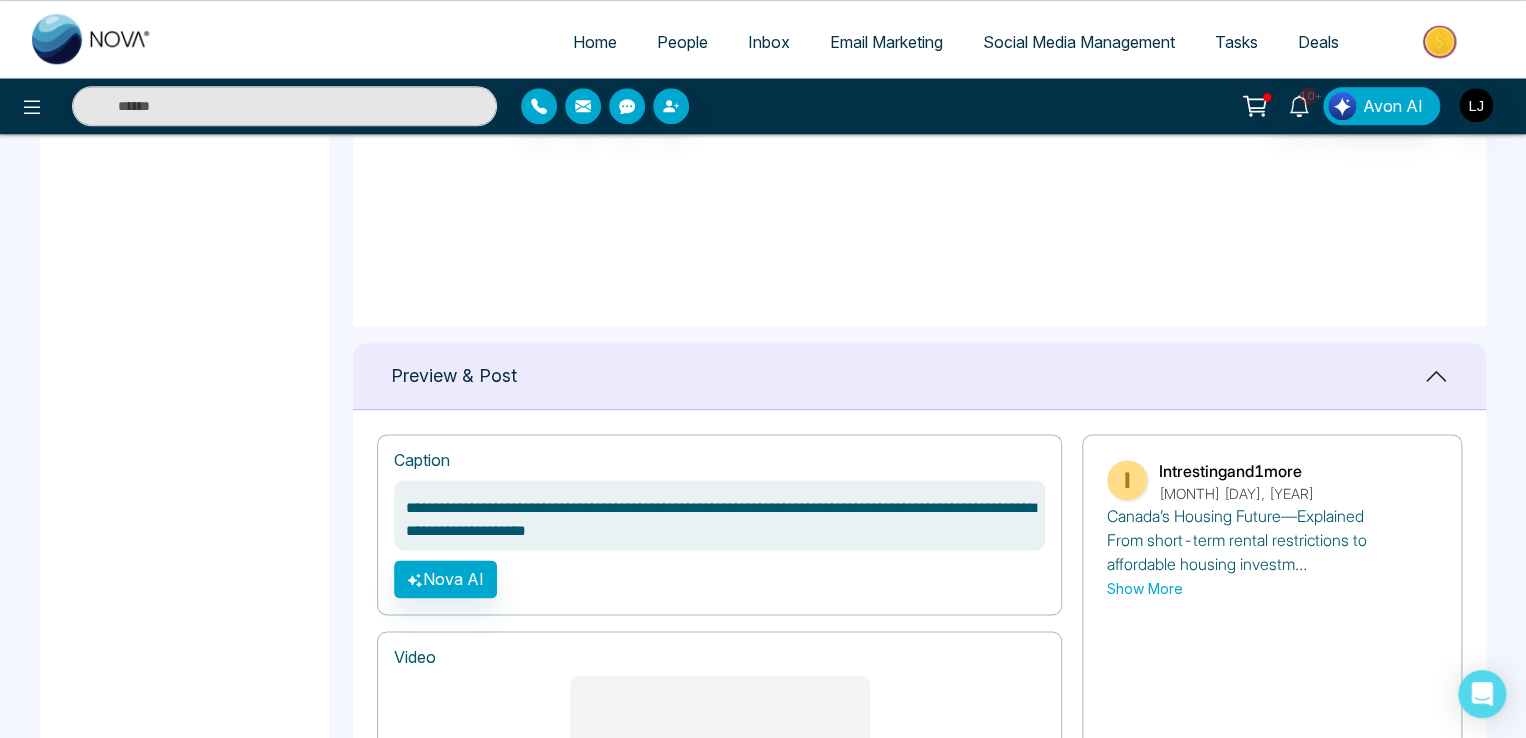 scroll, scrollTop: 111, scrollLeft: 0, axis: vertical 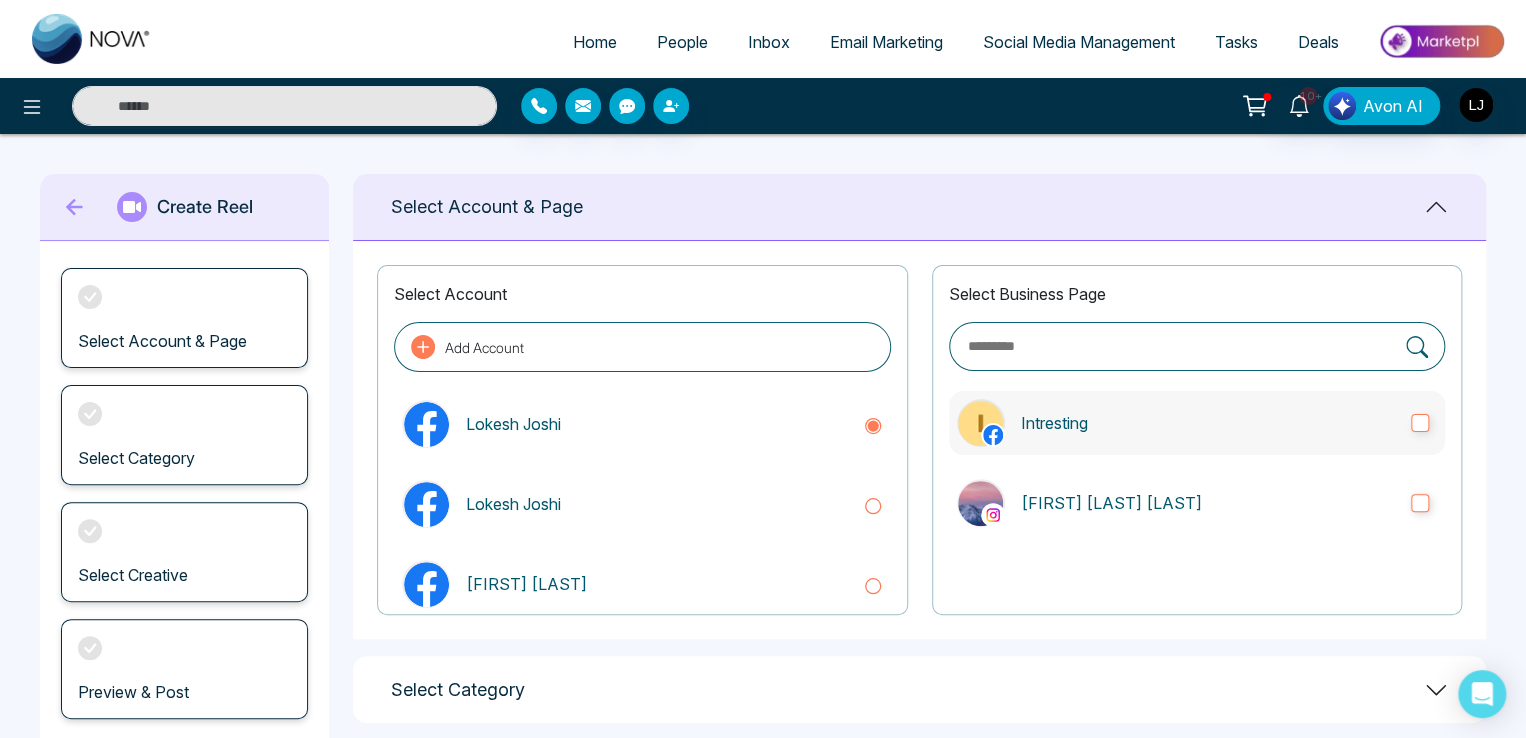 click on "Intresting" at bounding box center (1197, 423) 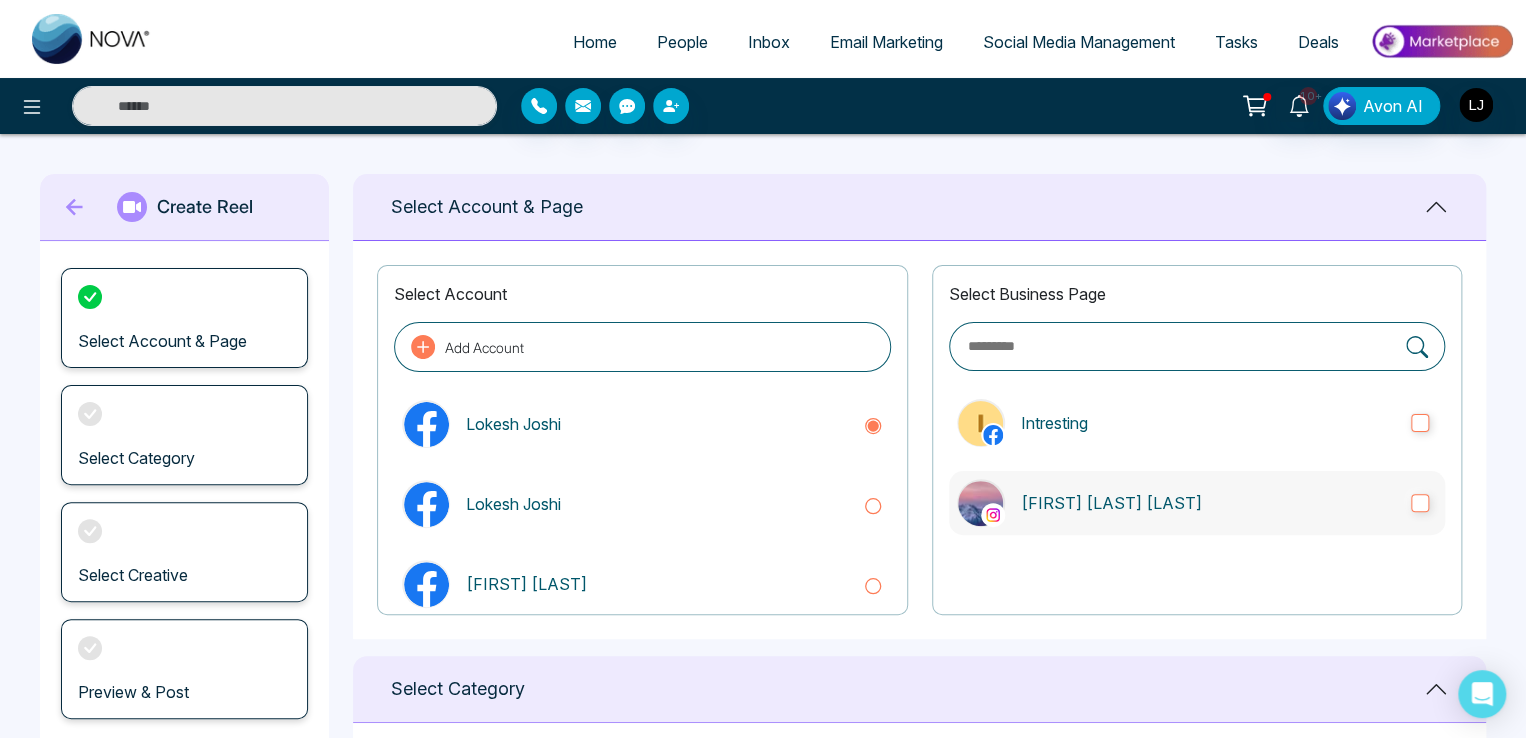 click on "[FIRST] [LAST] [LAST]" at bounding box center [1208, 503] 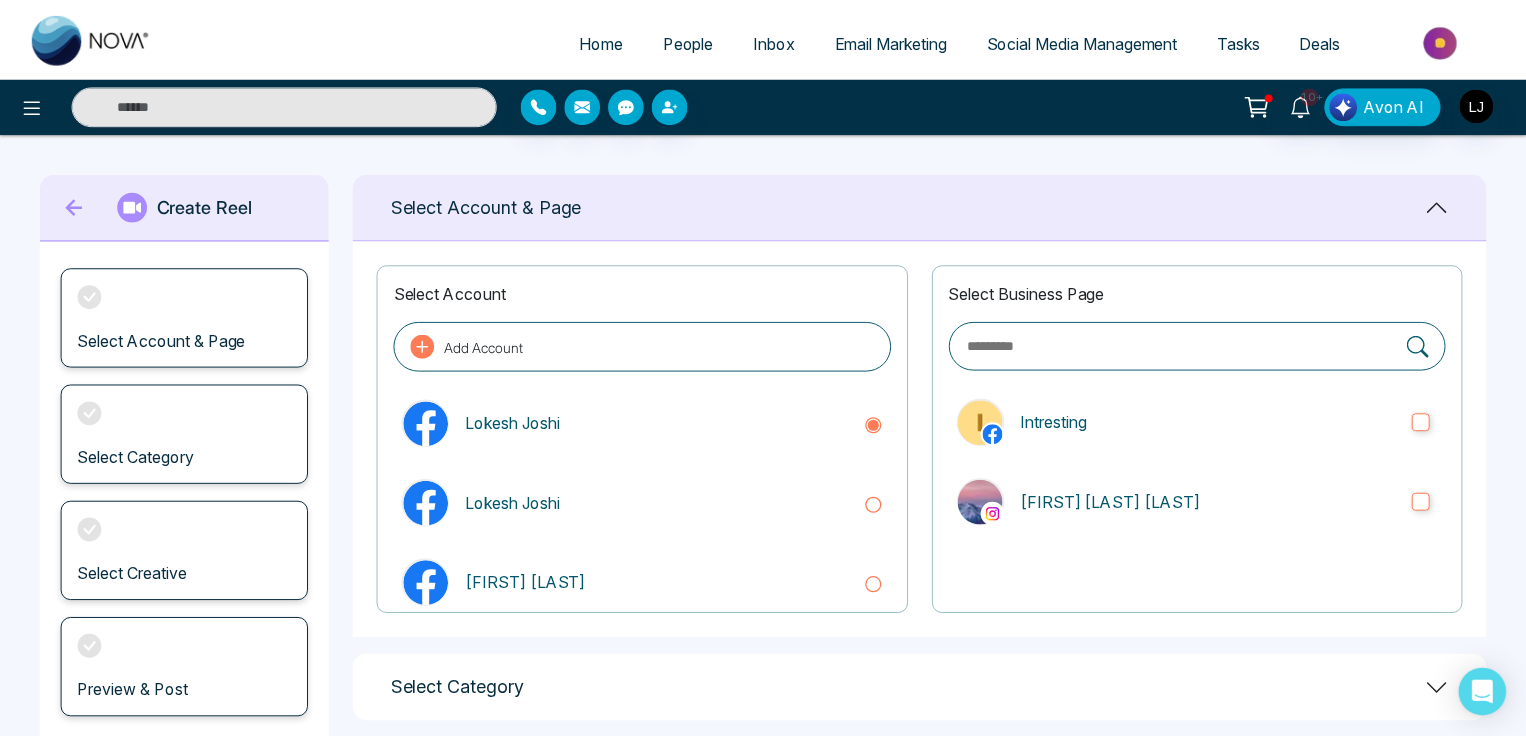 scroll, scrollTop: 0, scrollLeft: 0, axis: both 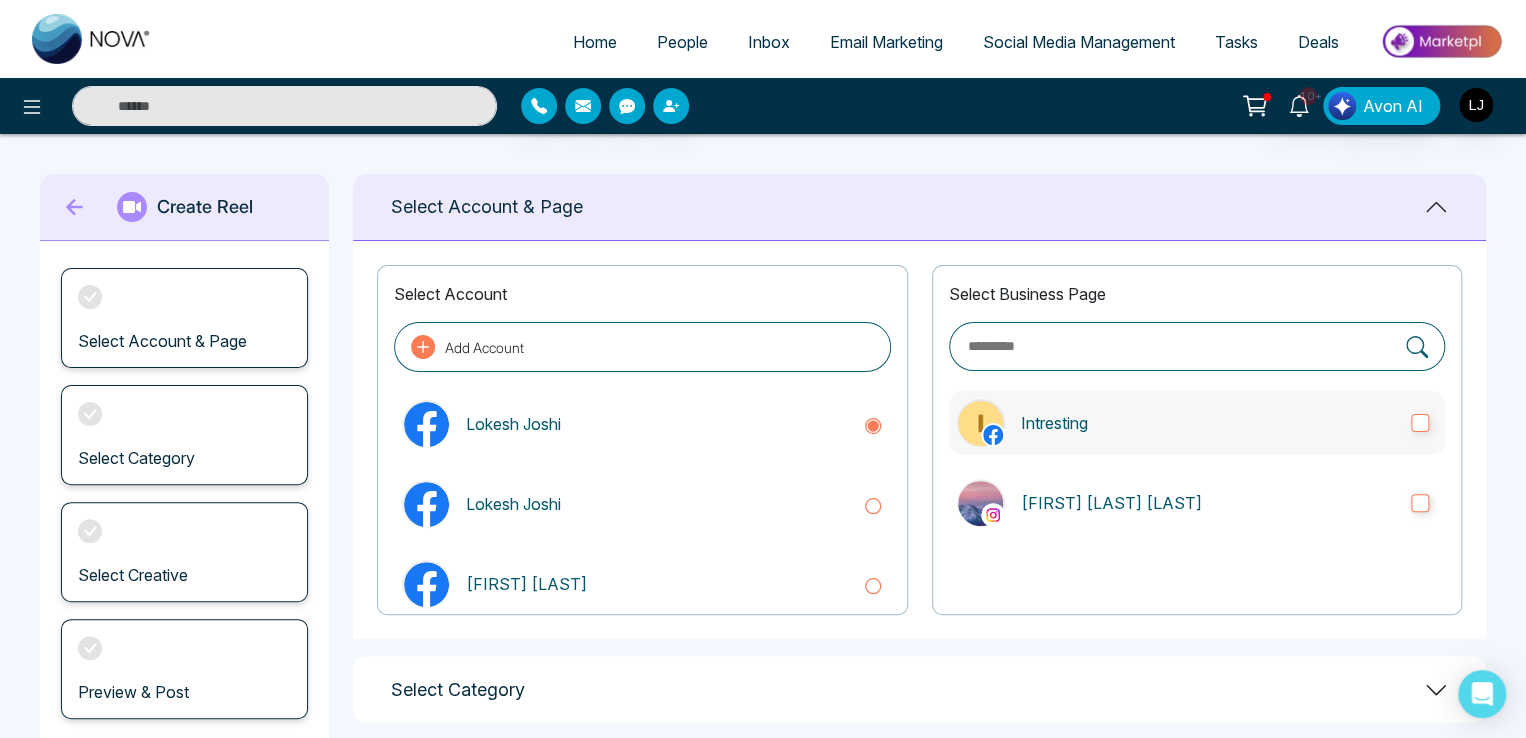 click on "Intresting" at bounding box center (1197, 423) 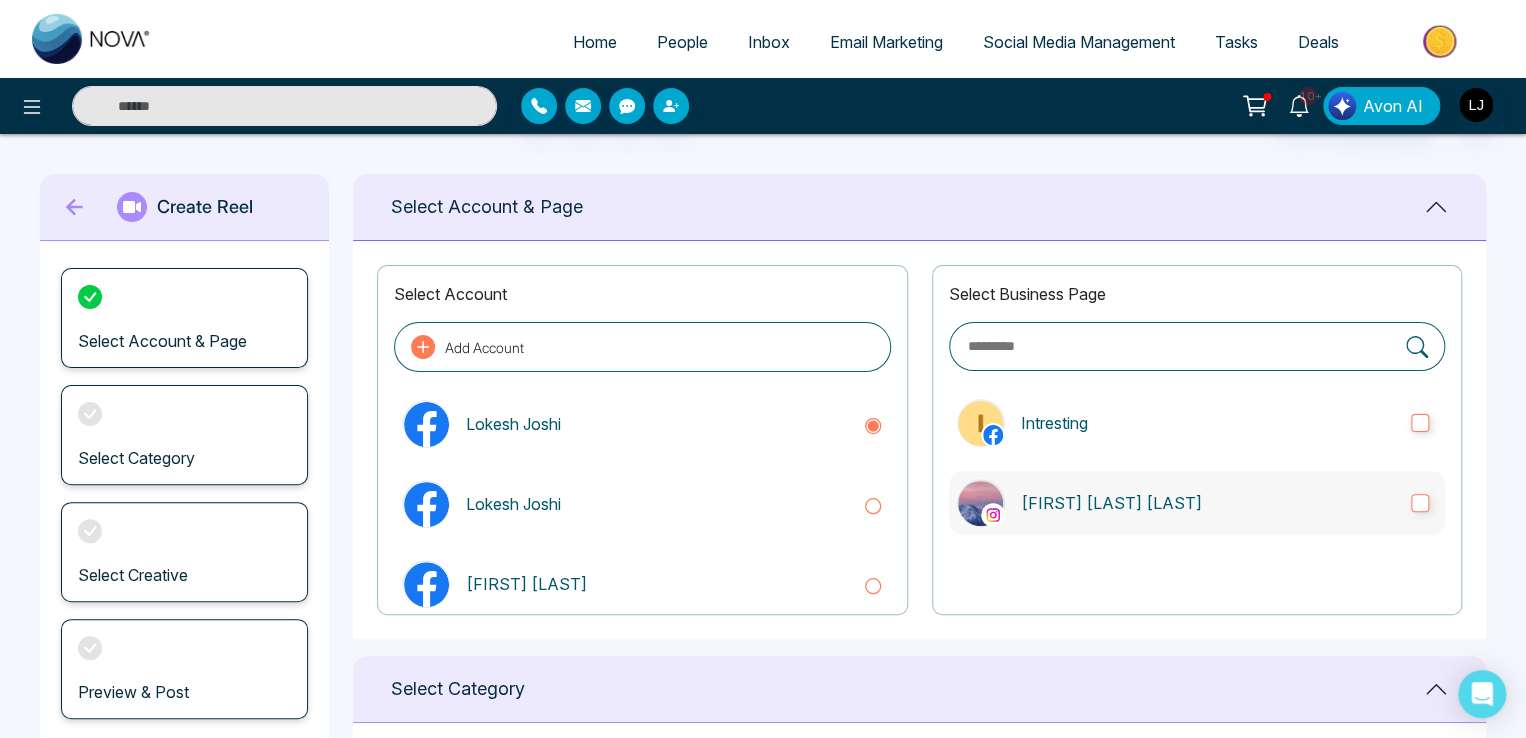 click on "[FIRST] [LAST]" at bounding box center [1197, 503] 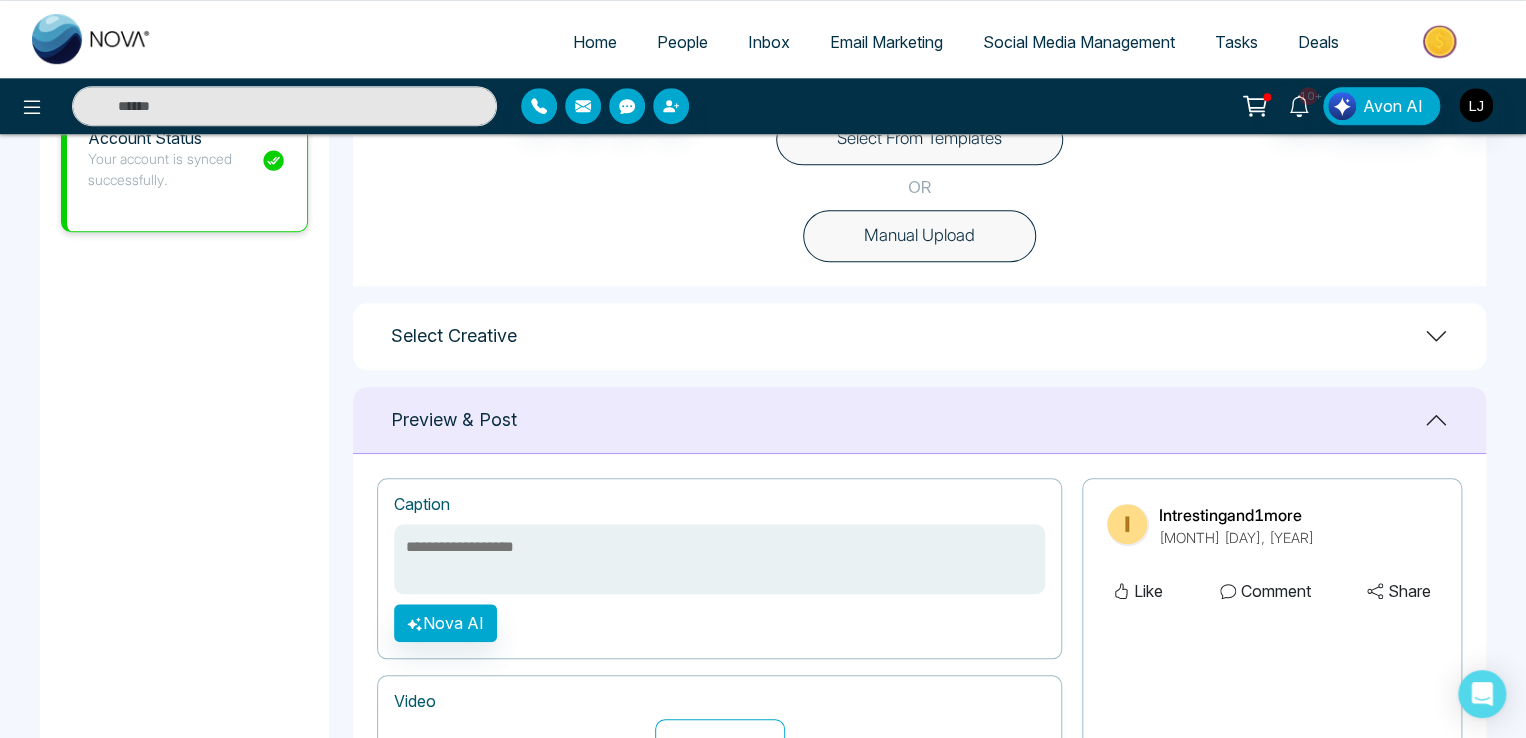 scroll, scrollTop: 500, scrollLeft: 0, axis: vertical 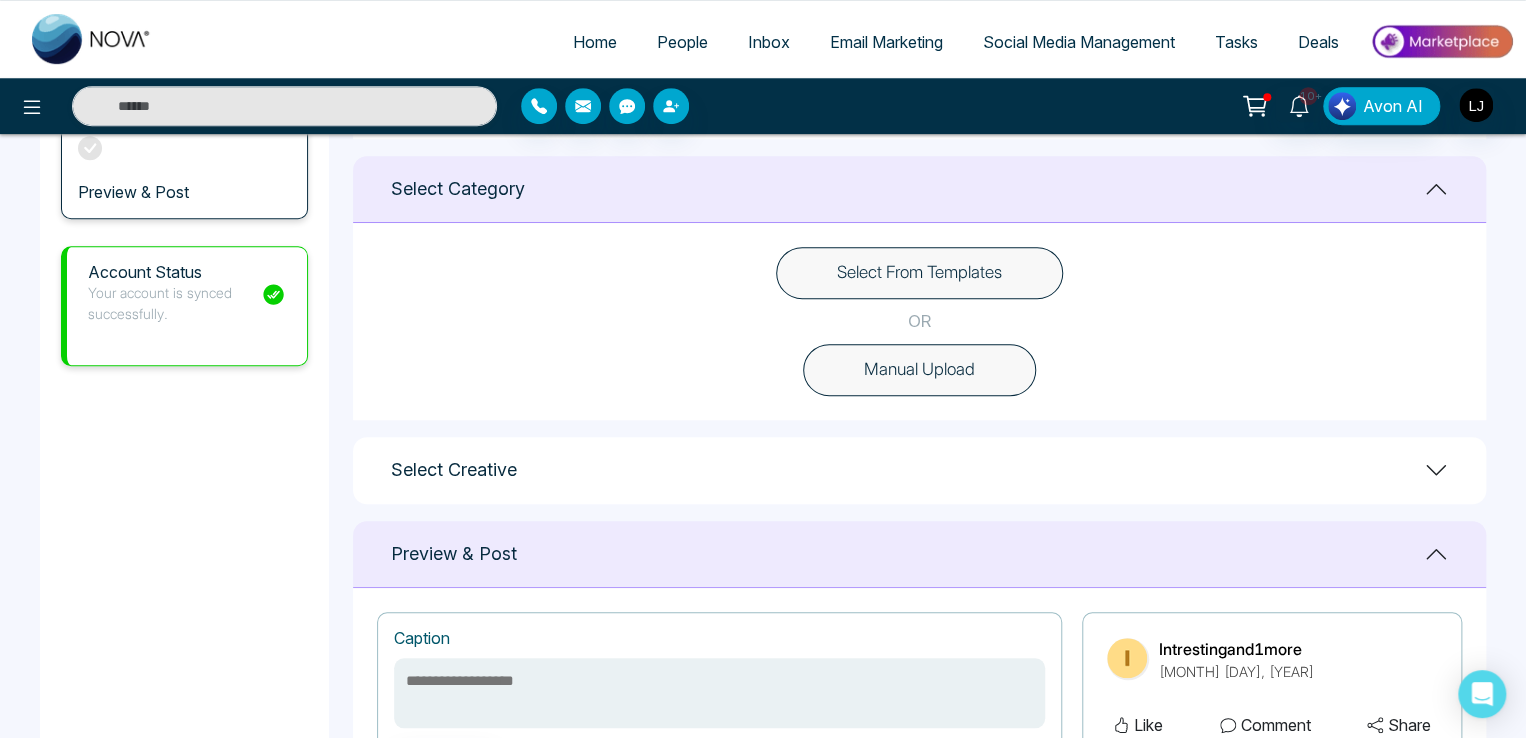 click on "Select From Templates" at bounding box center (919, 273) 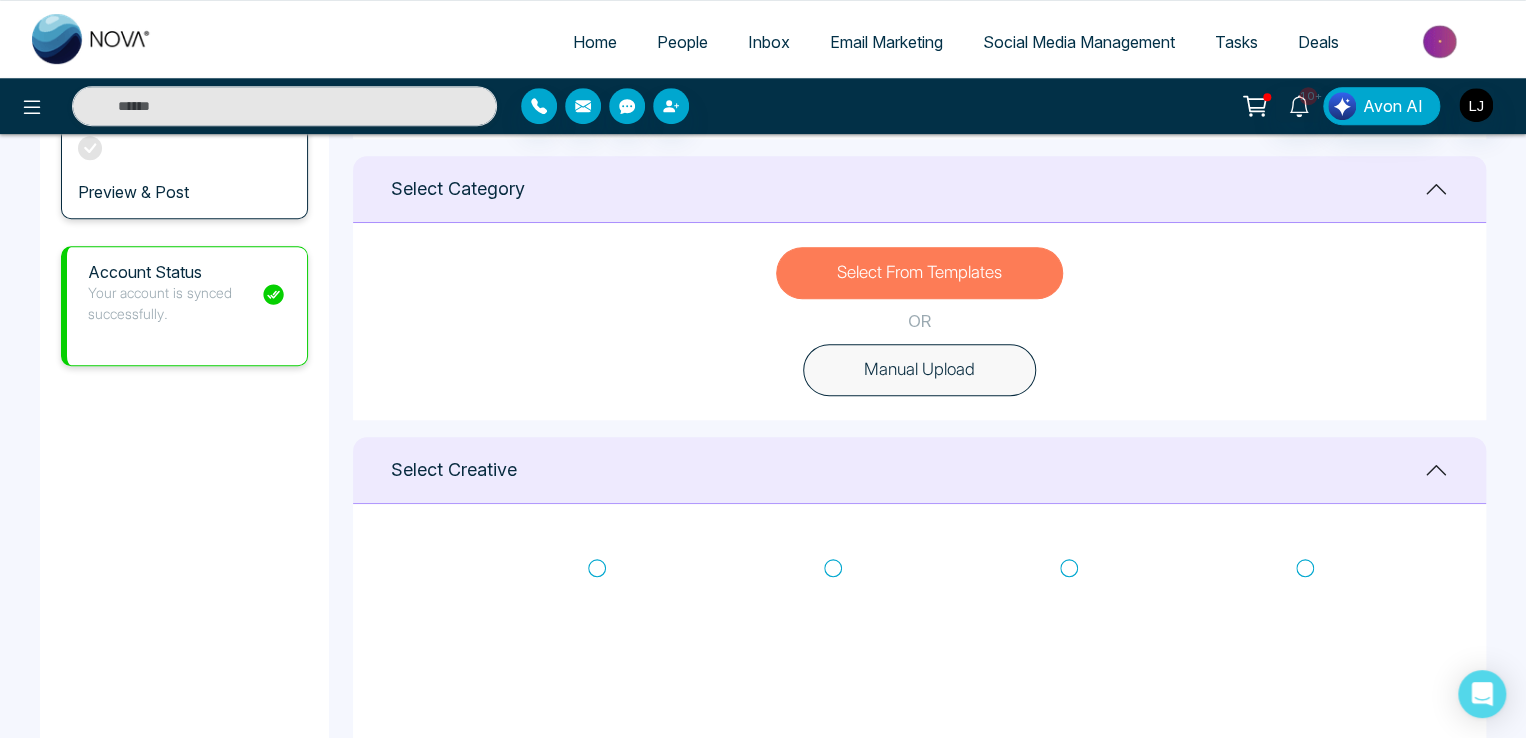 click 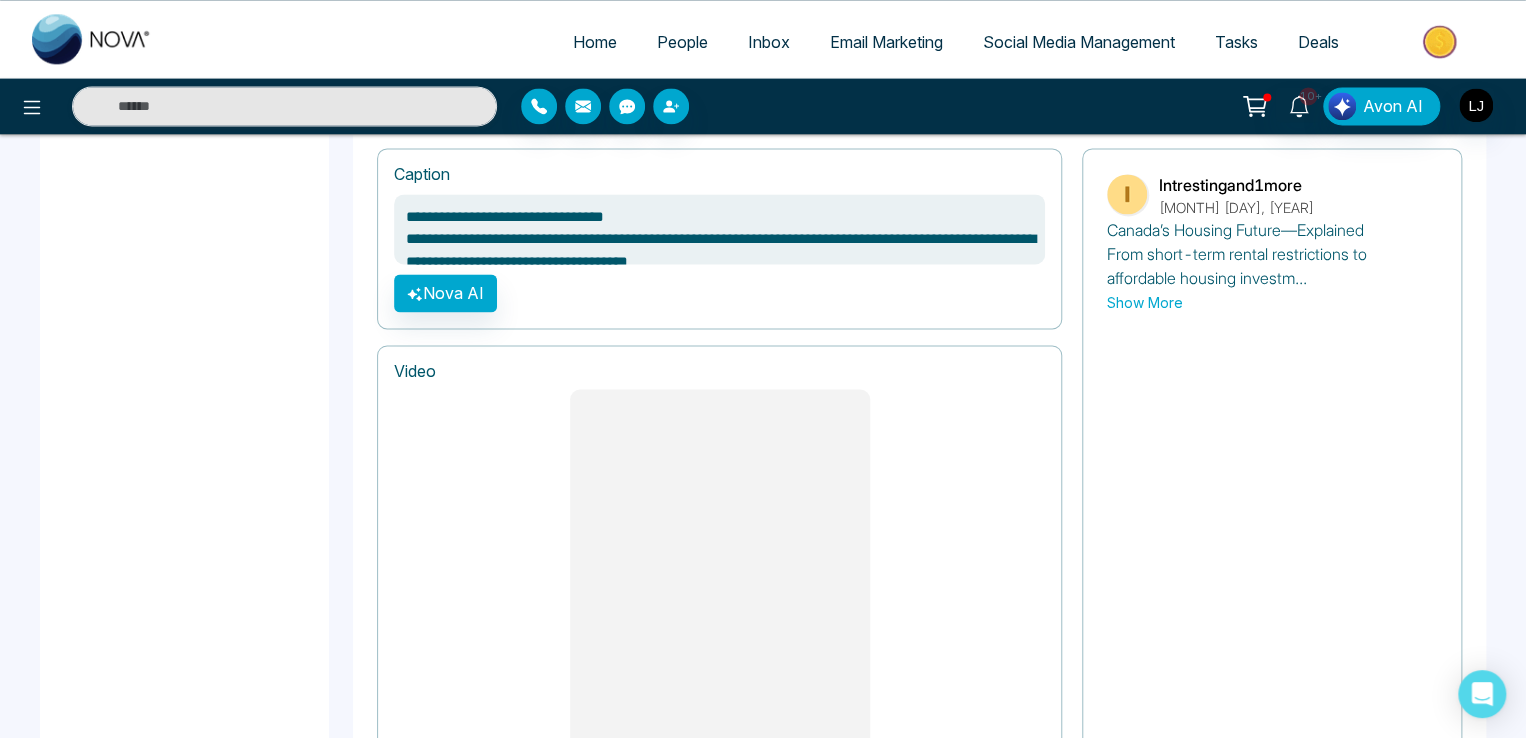 scroll, scrollTop: 1400, scrollLeft: 0, axis: vertical 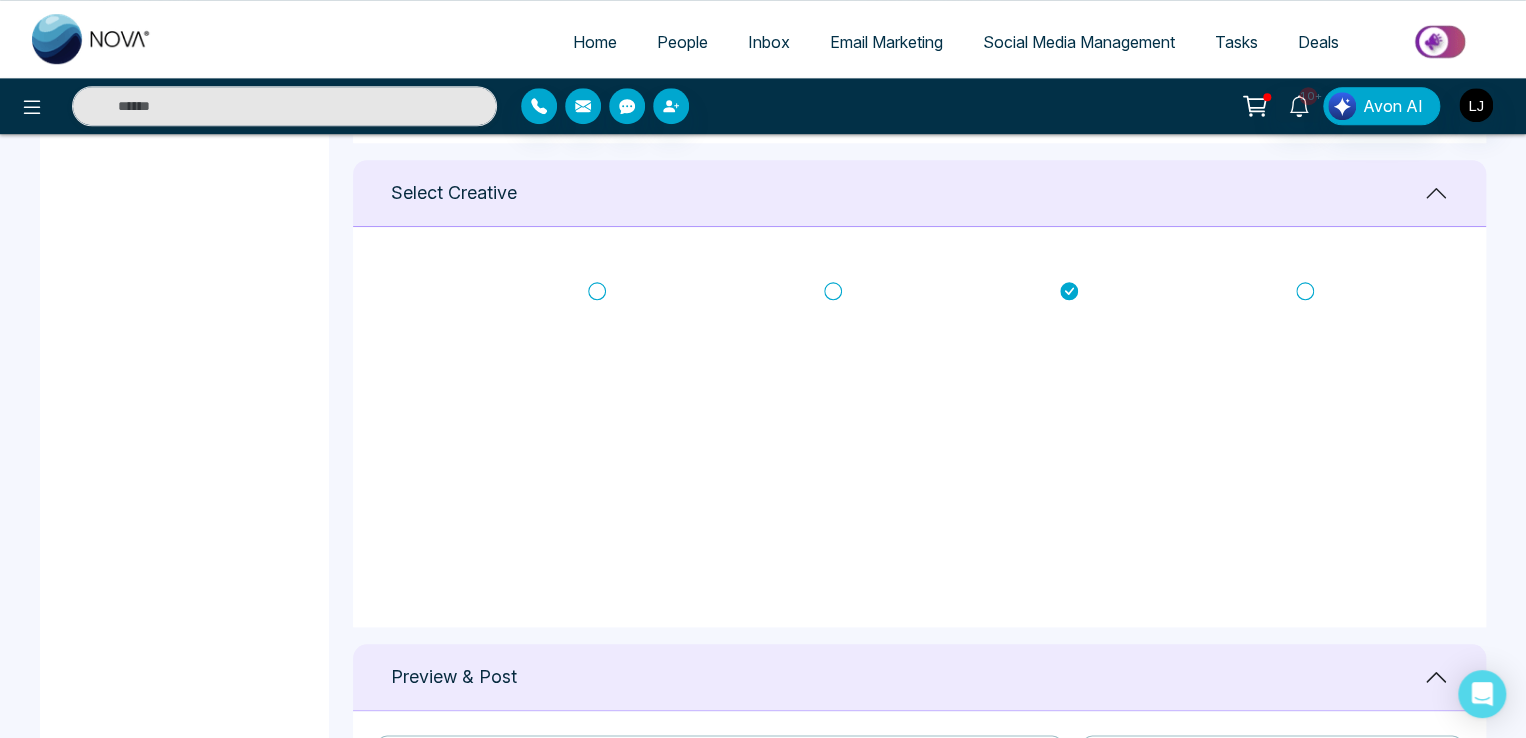 click 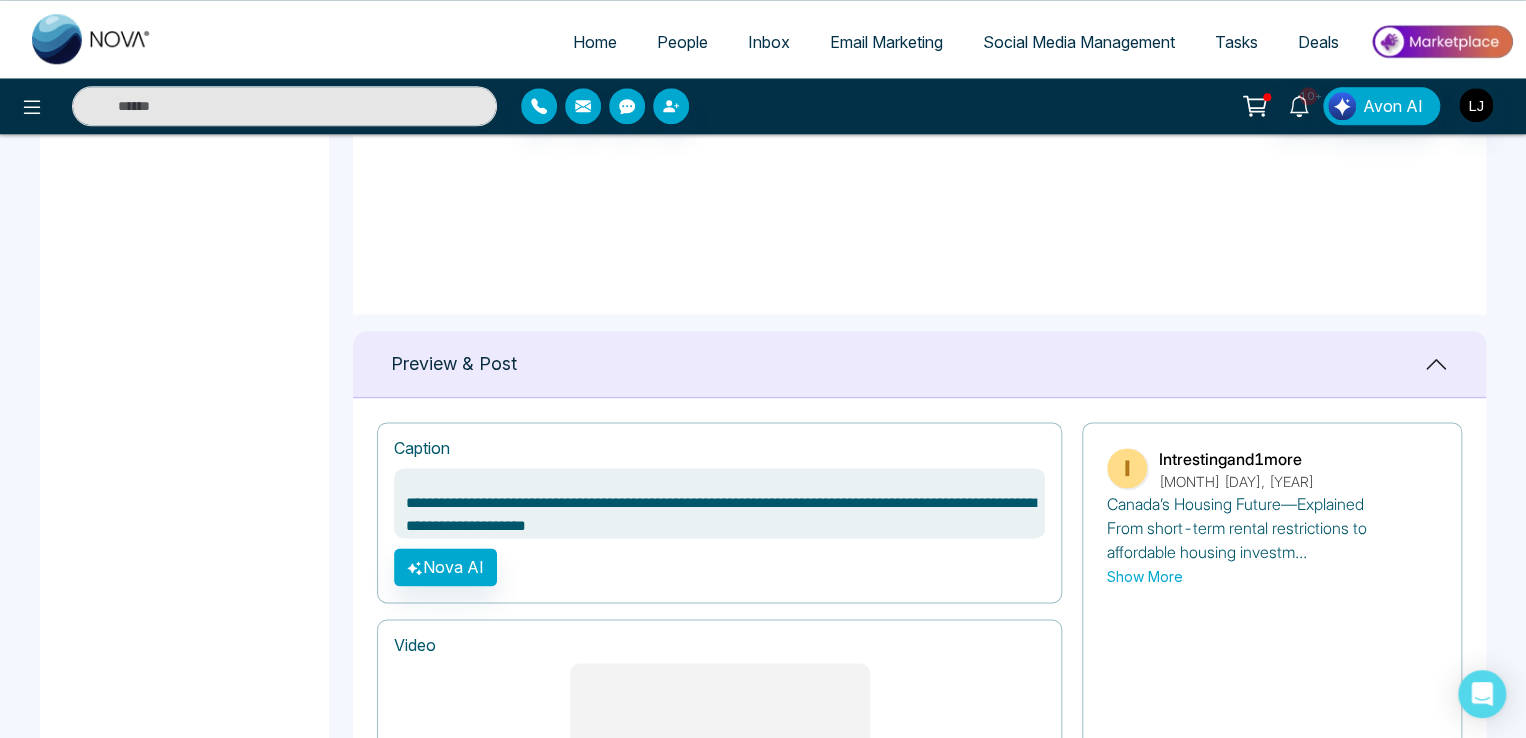 scroll, scrollTop: 1077, scrollLeft: 0, axis: vertical 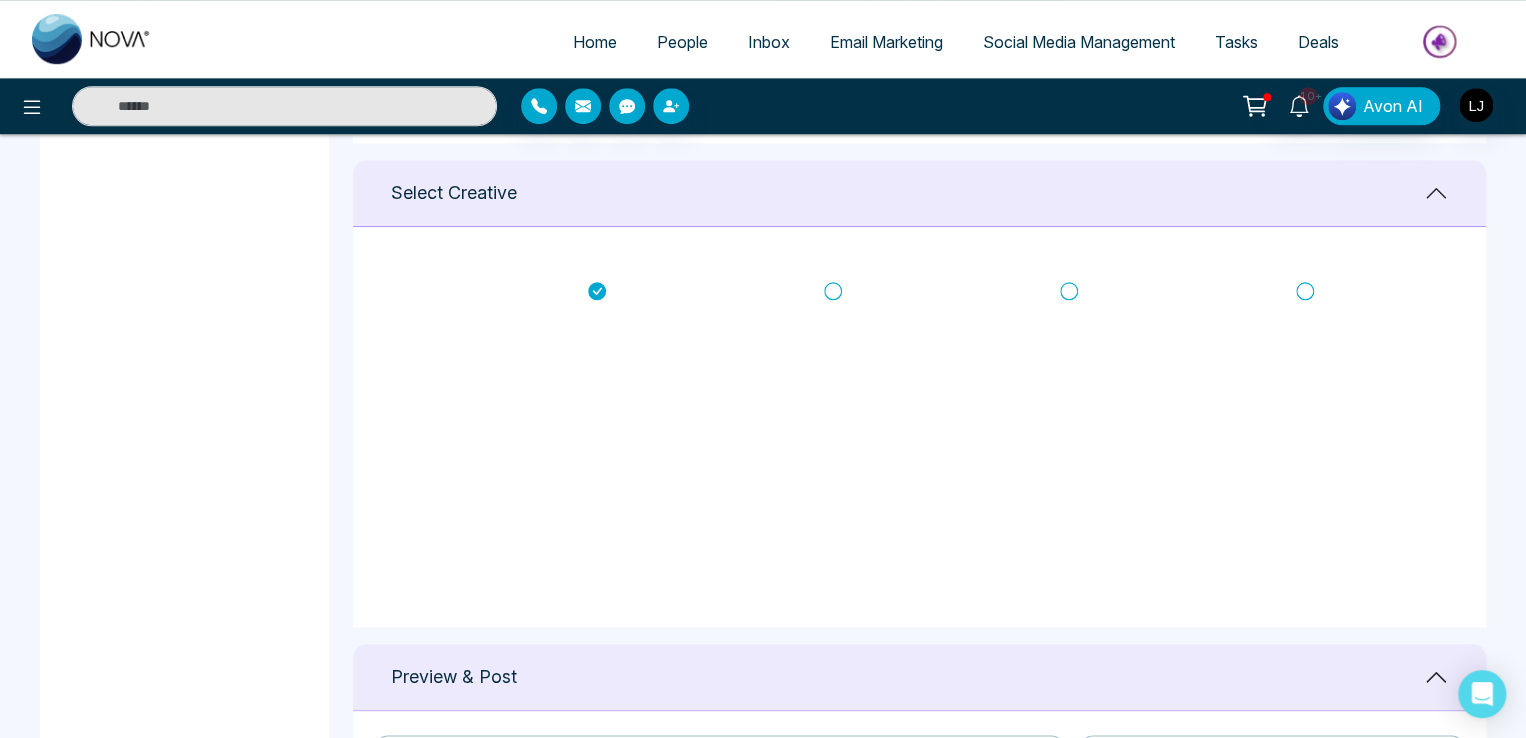 click 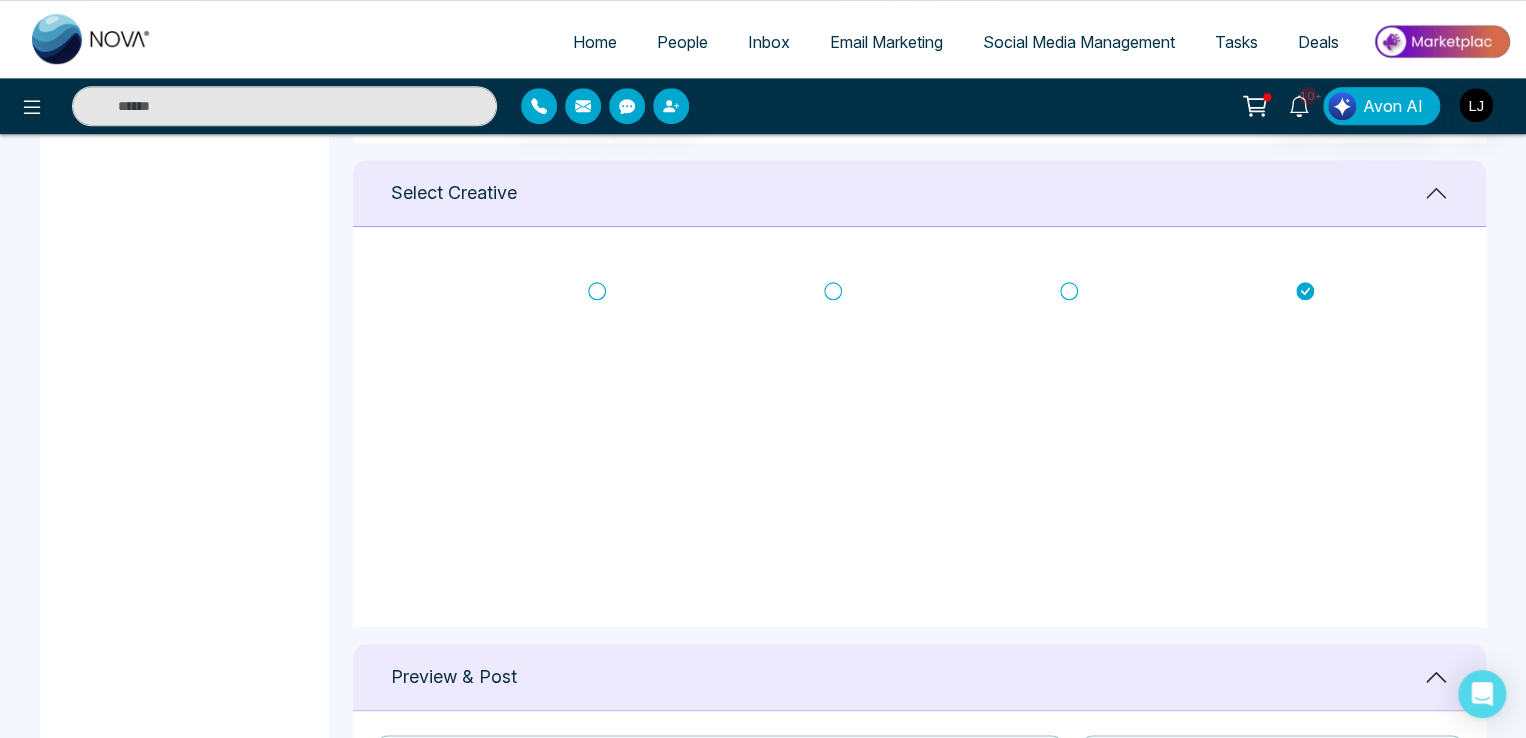 scroll, scrollTop: 79, scrollLeft: 0, axis: vertical 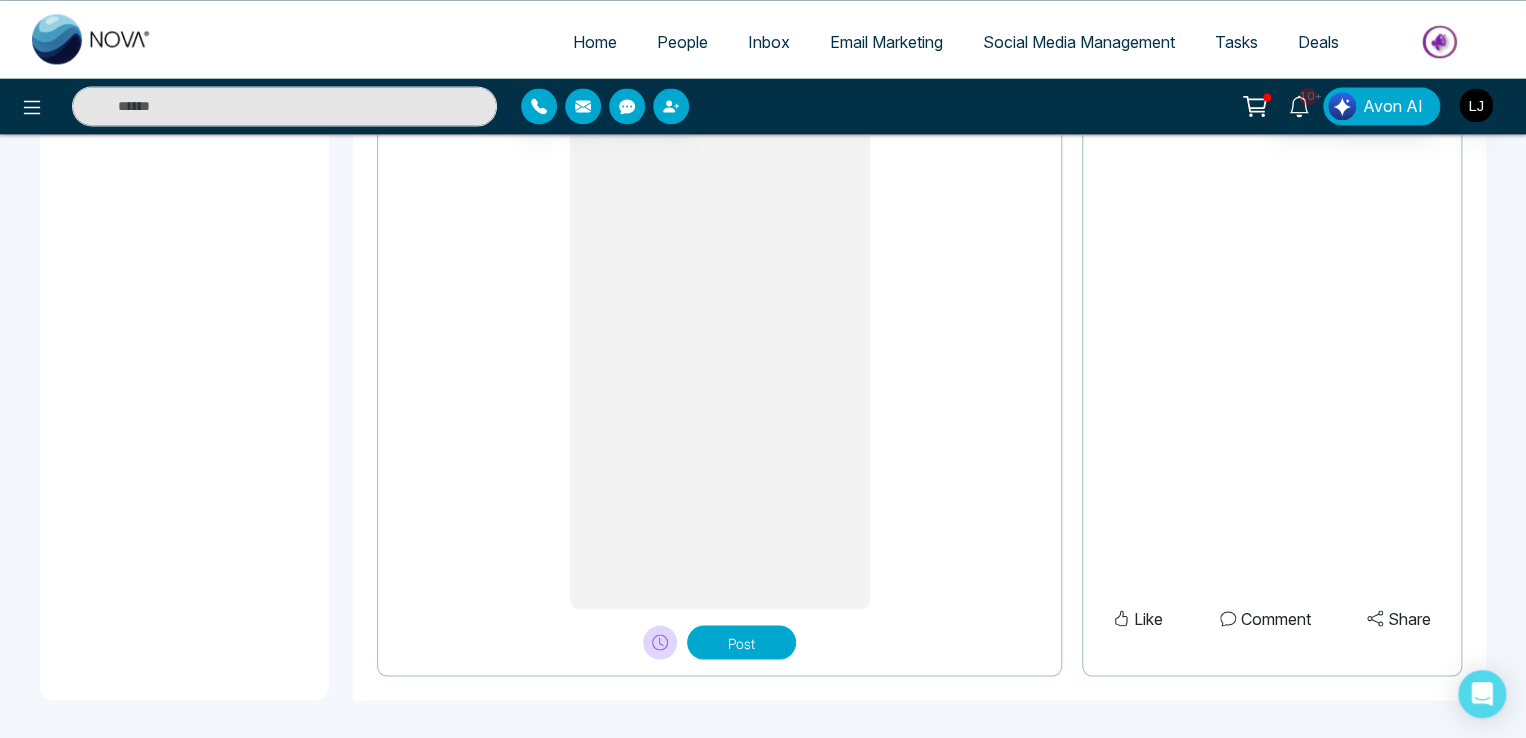 click on "Post" at bounding box center [741, 642] 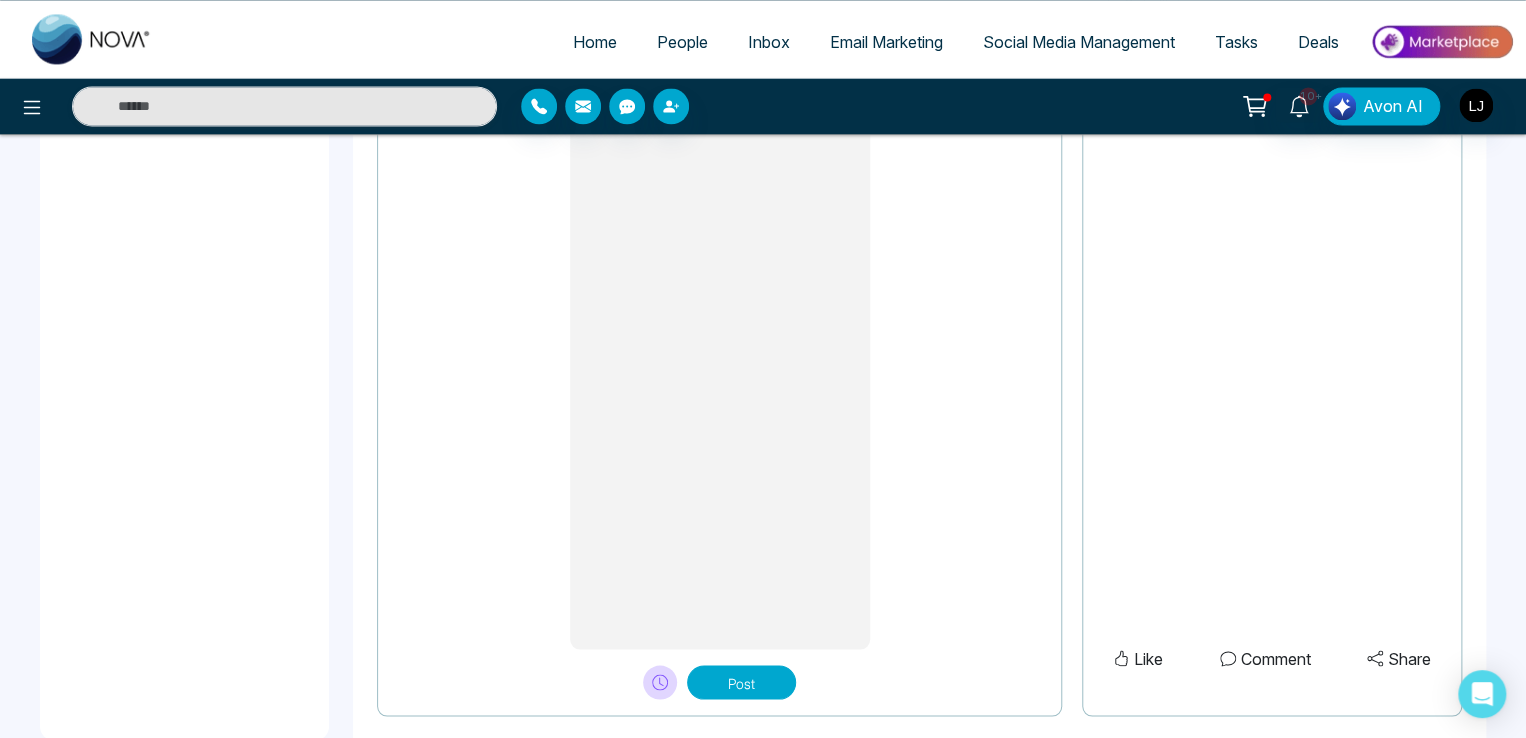 scroll, scrollTop: 1677, scrollLeft: 0, axis: vertical 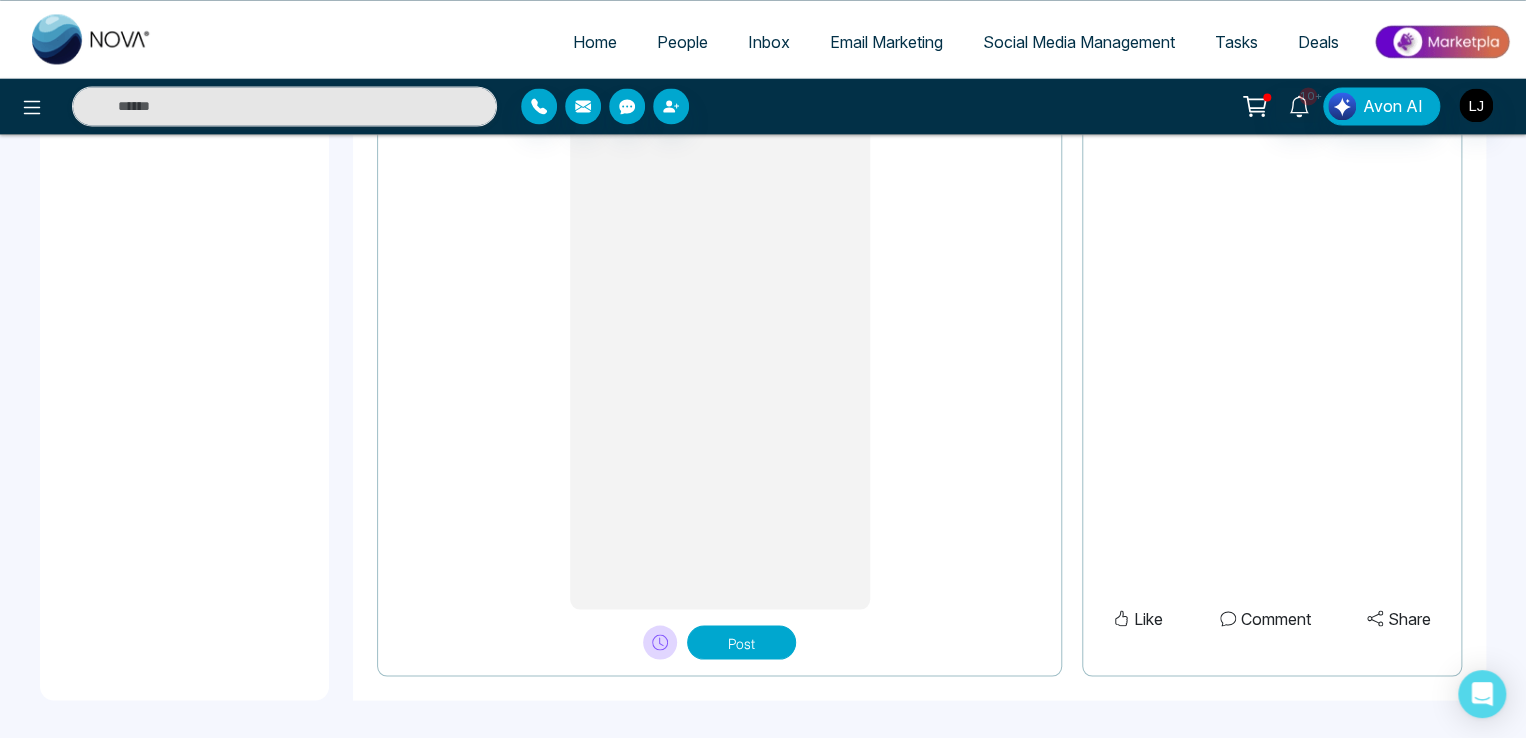click on "Post" at bounding box center (741, 642) 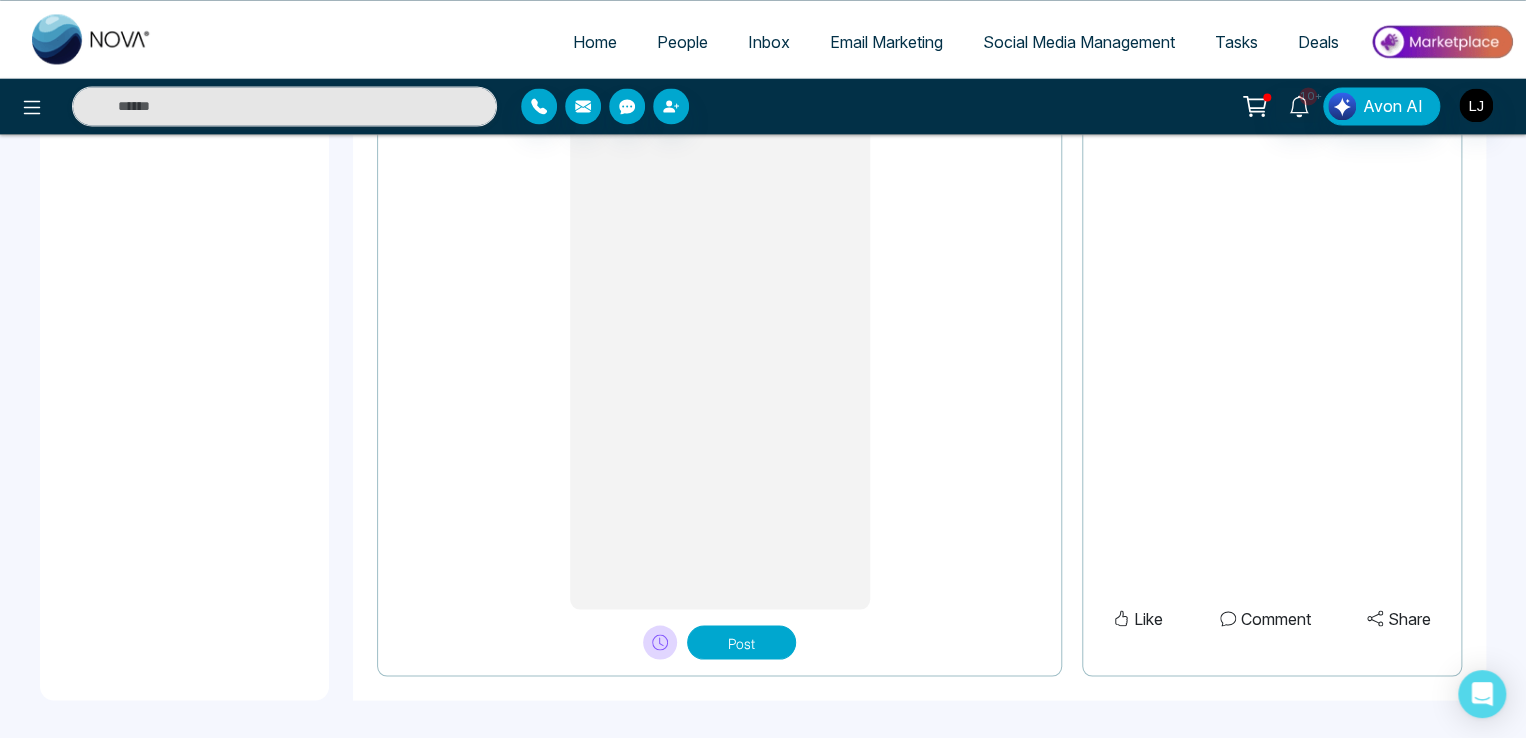 click on "Tasks" at bounding box center [1236, 42] 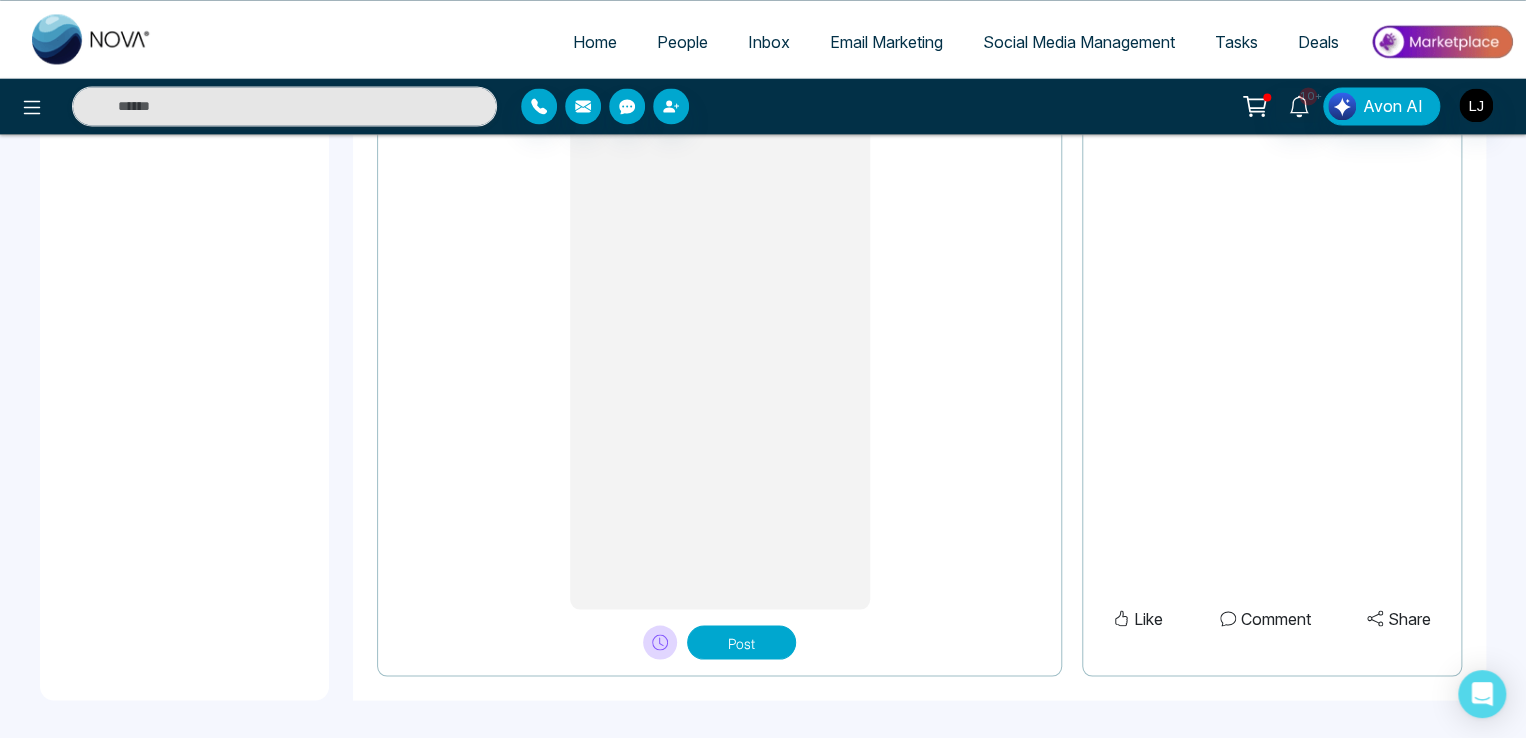 type on "**********" 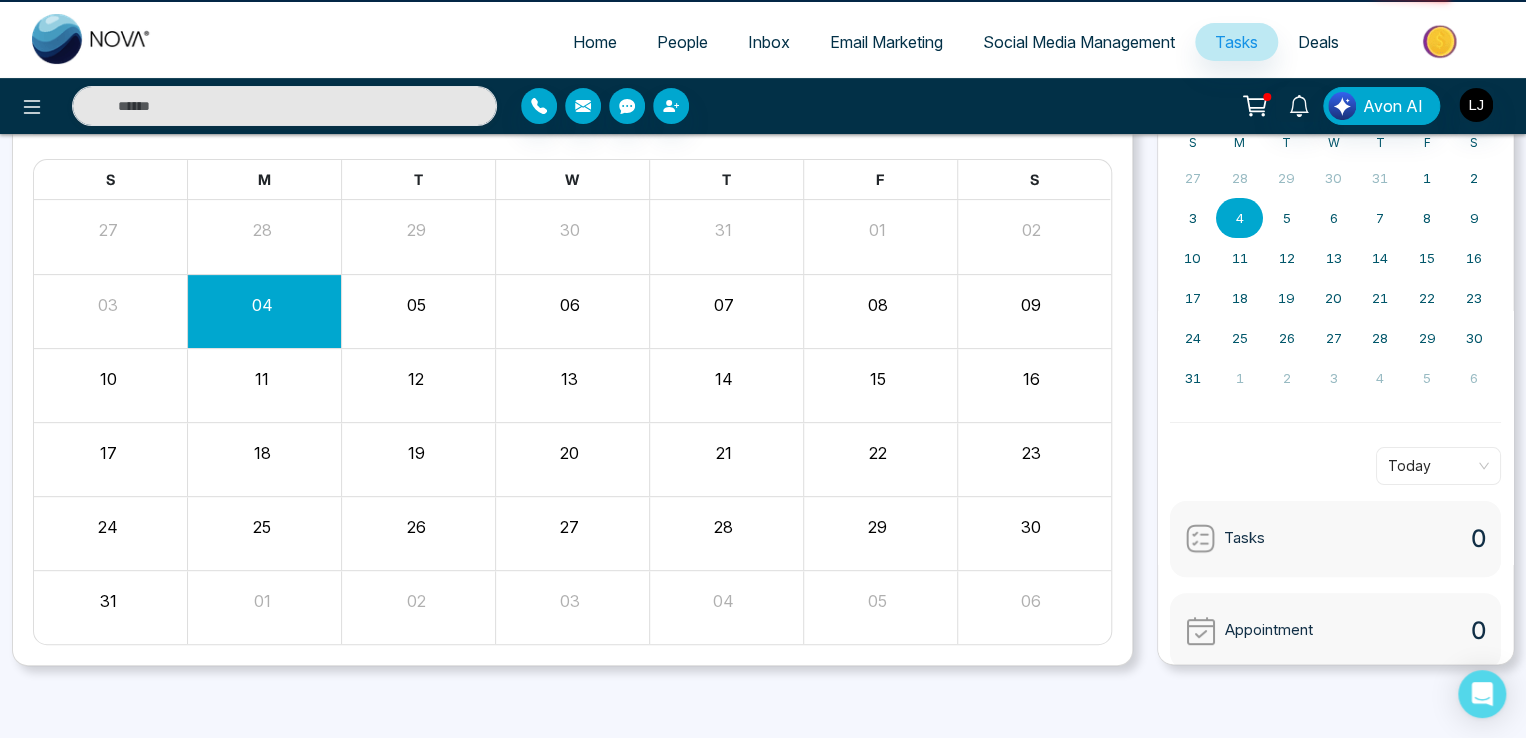 scroll, scrollTop: 0, scrollLeft: 0, axis: both 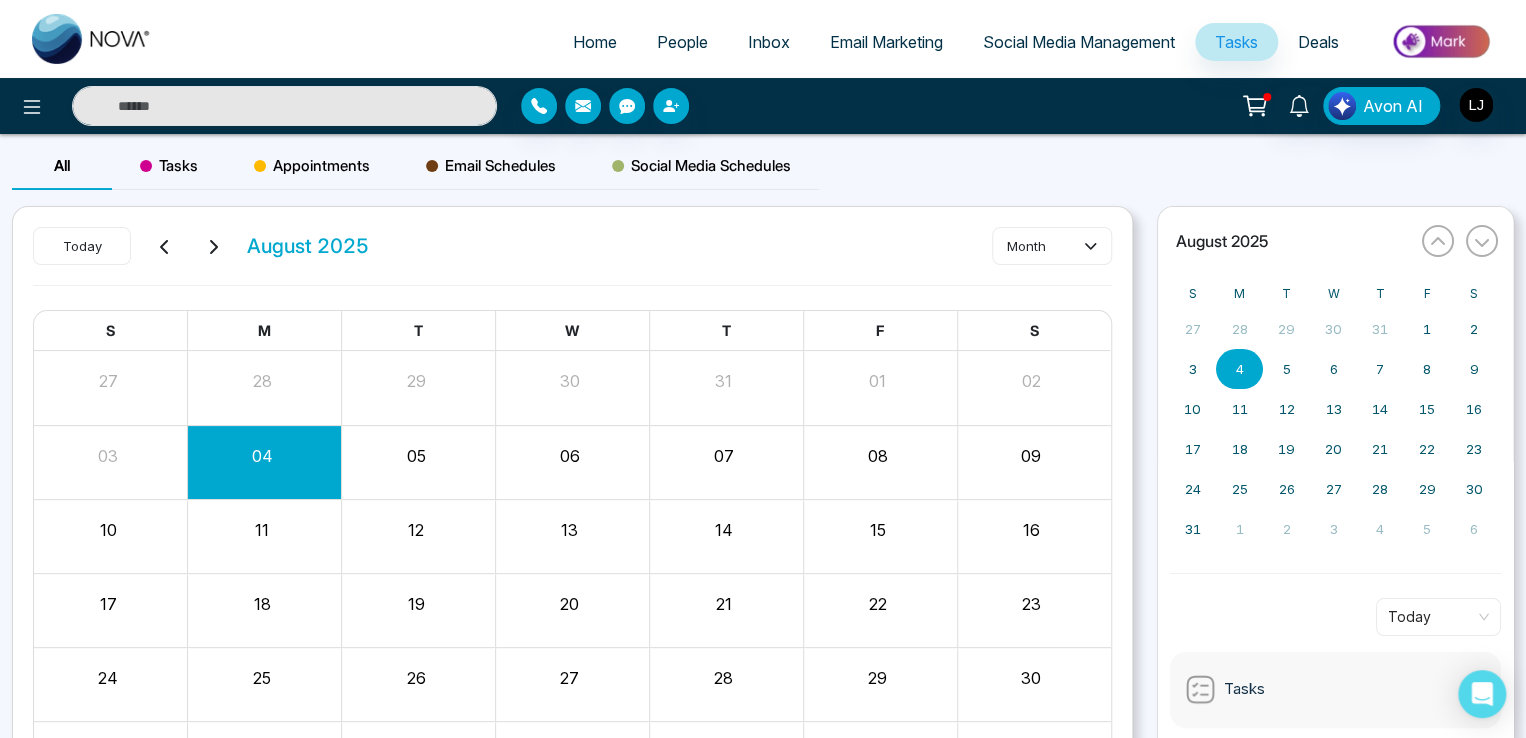 click on "Appointments" at bounding box center (312, 166) 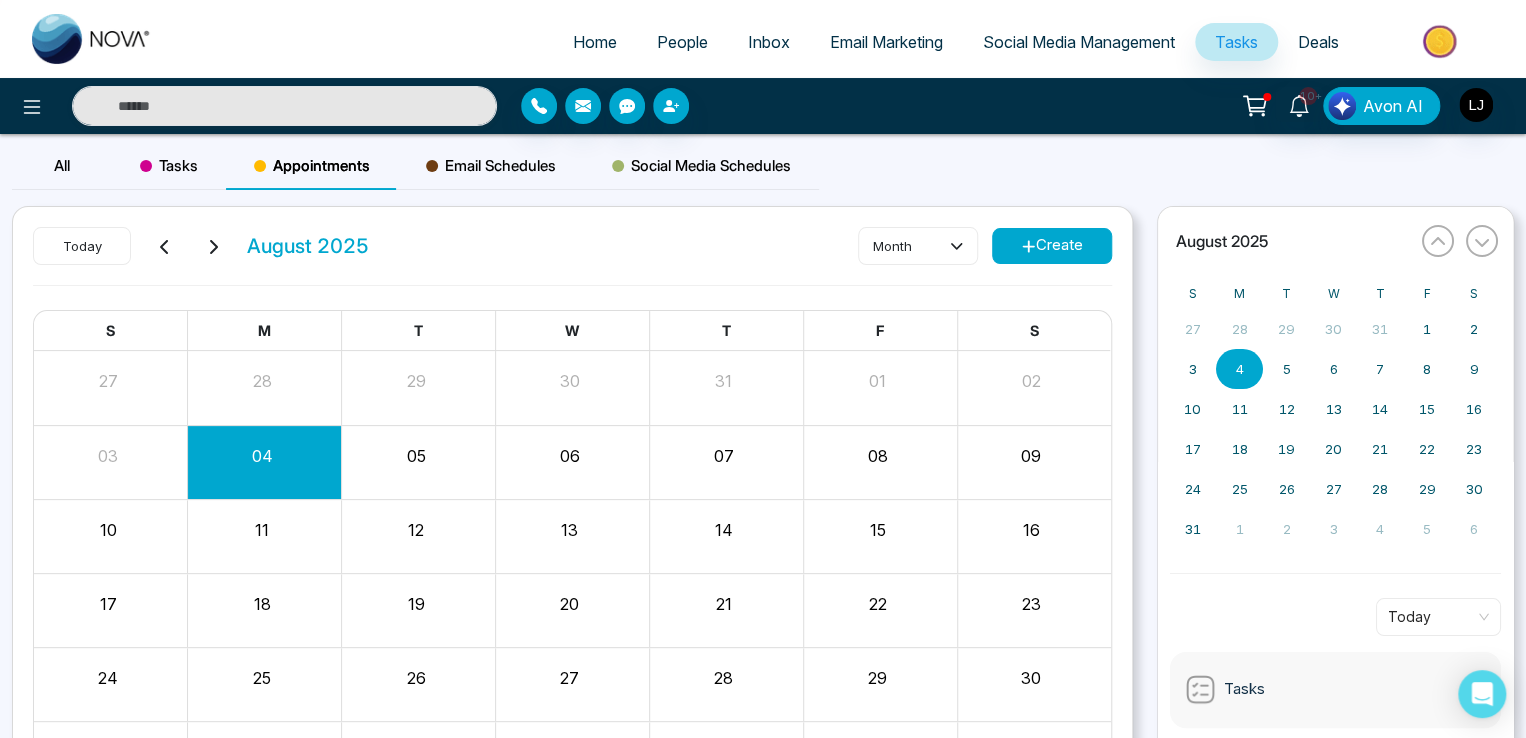 click on "Create" at bounding box center (1052, 246) 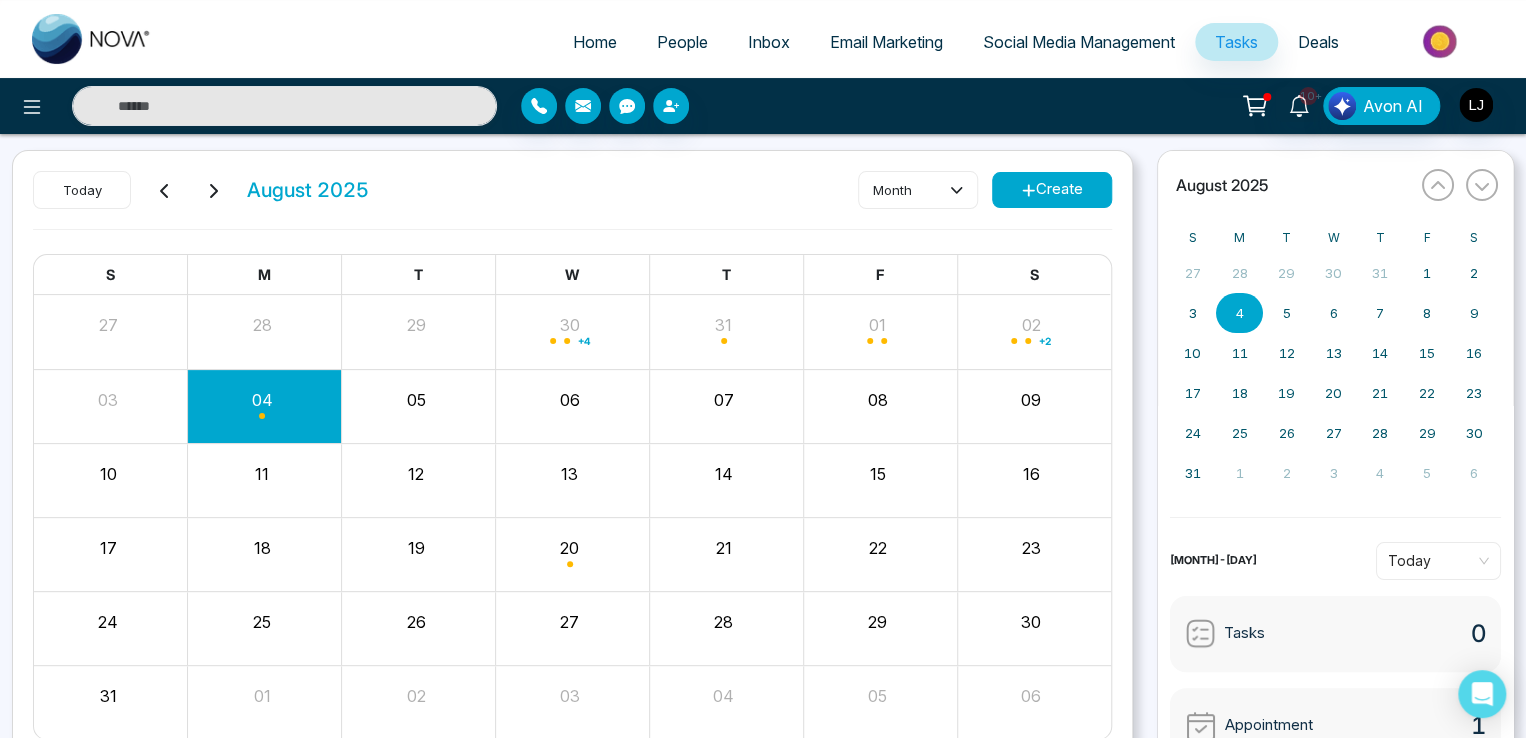 scroll, scrollTop: 0, scrollLeft: 0, axis: both 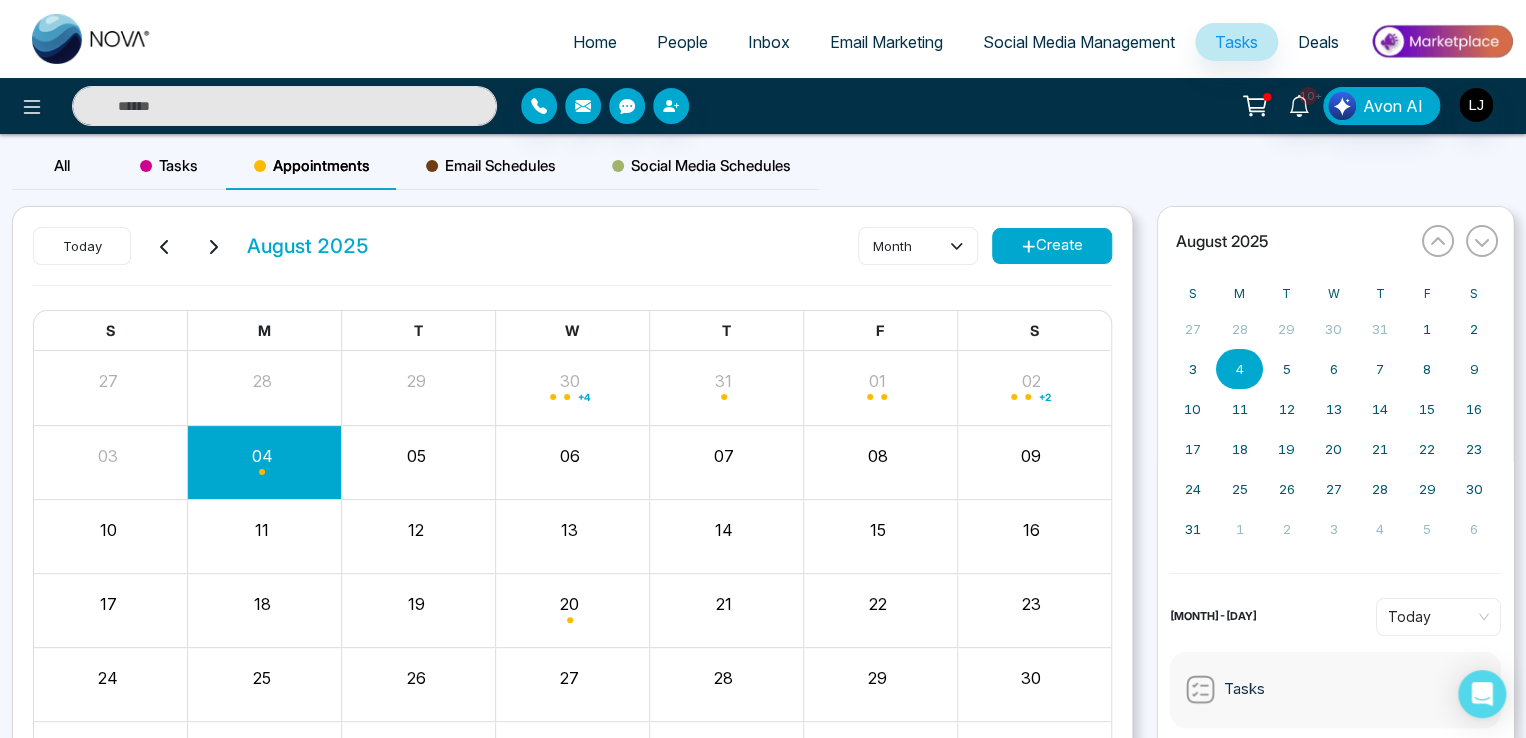 click on "Create" at bounding box center (1052, 246) 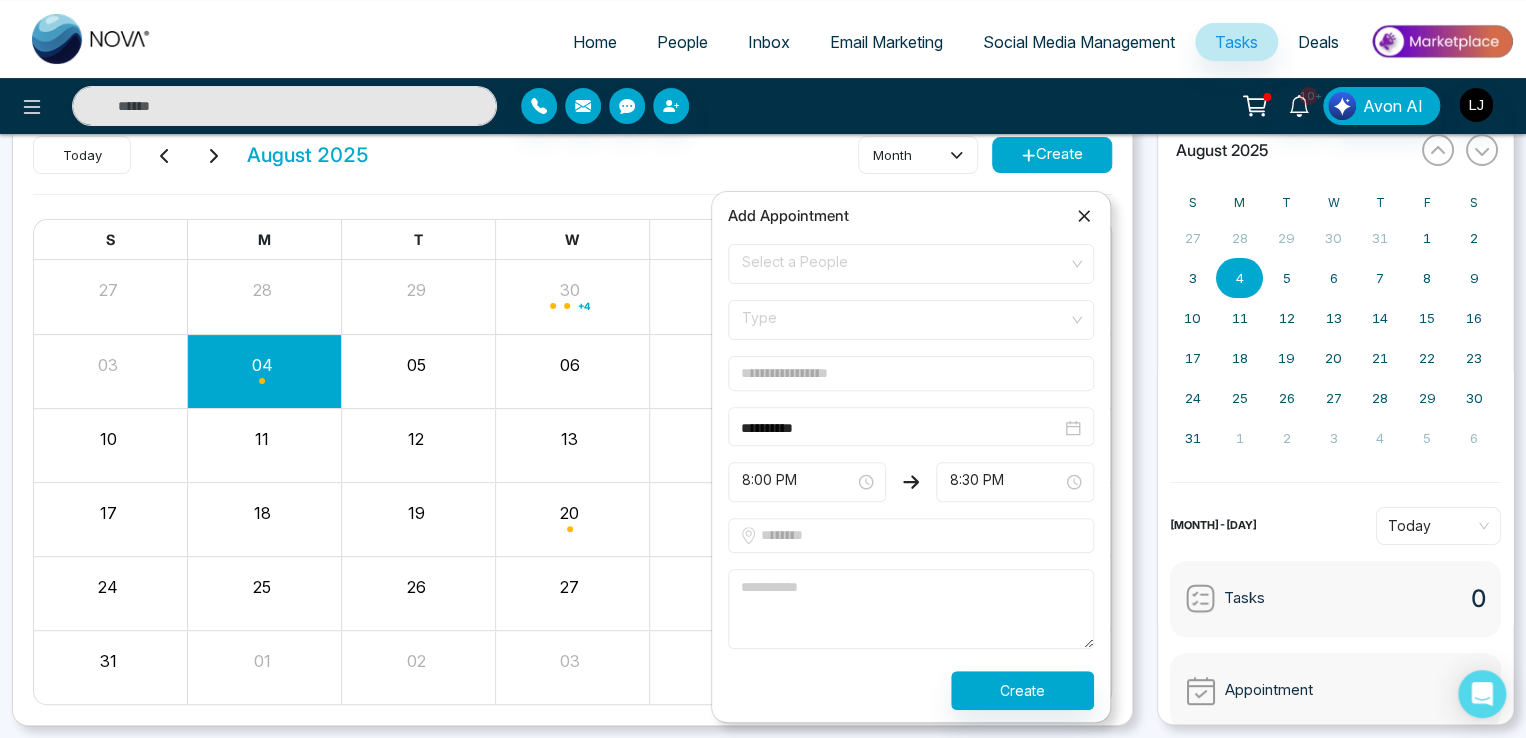 scroll, scrollTop: 149, scrollLeft: 0, axis: vertical 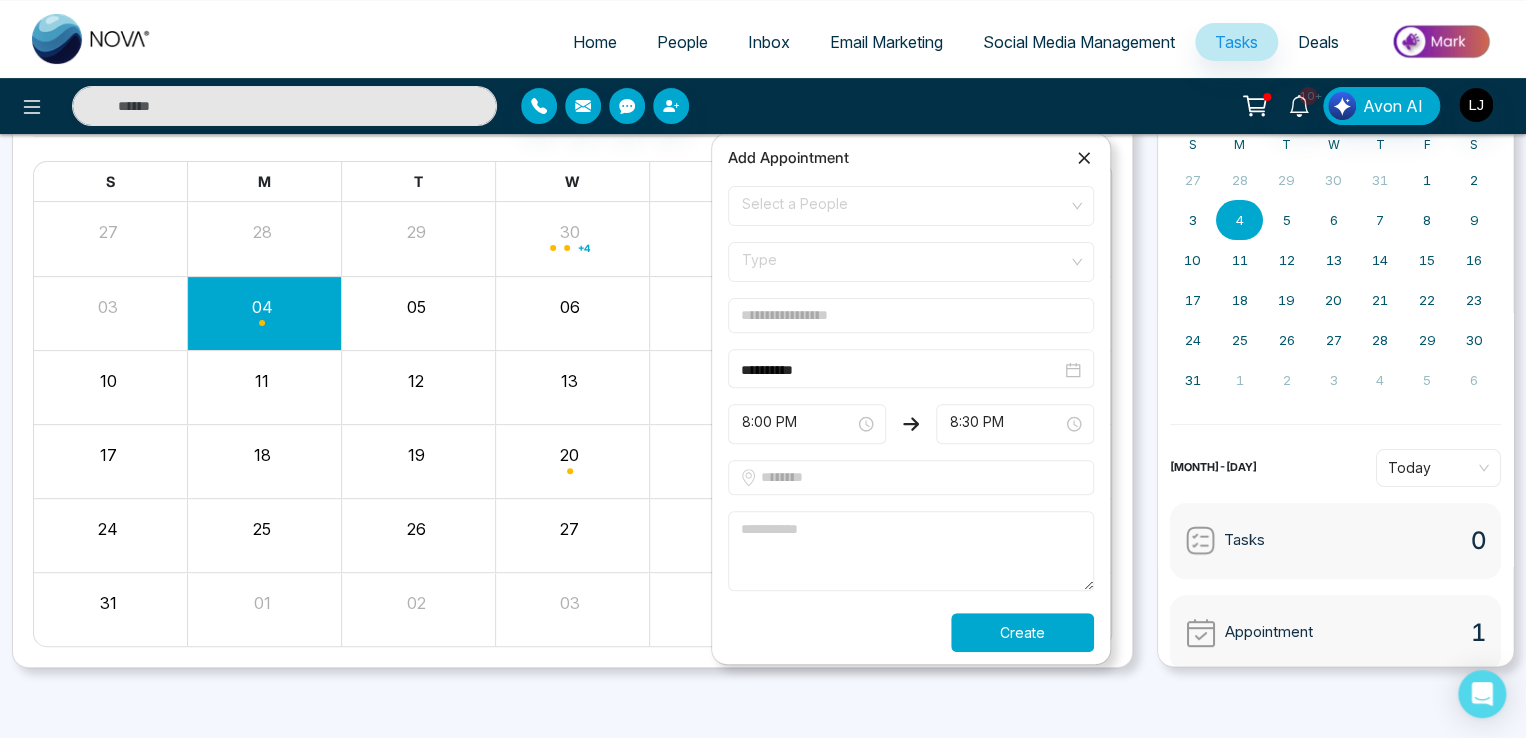 click on "Create" at bounding box center [1022, 632] 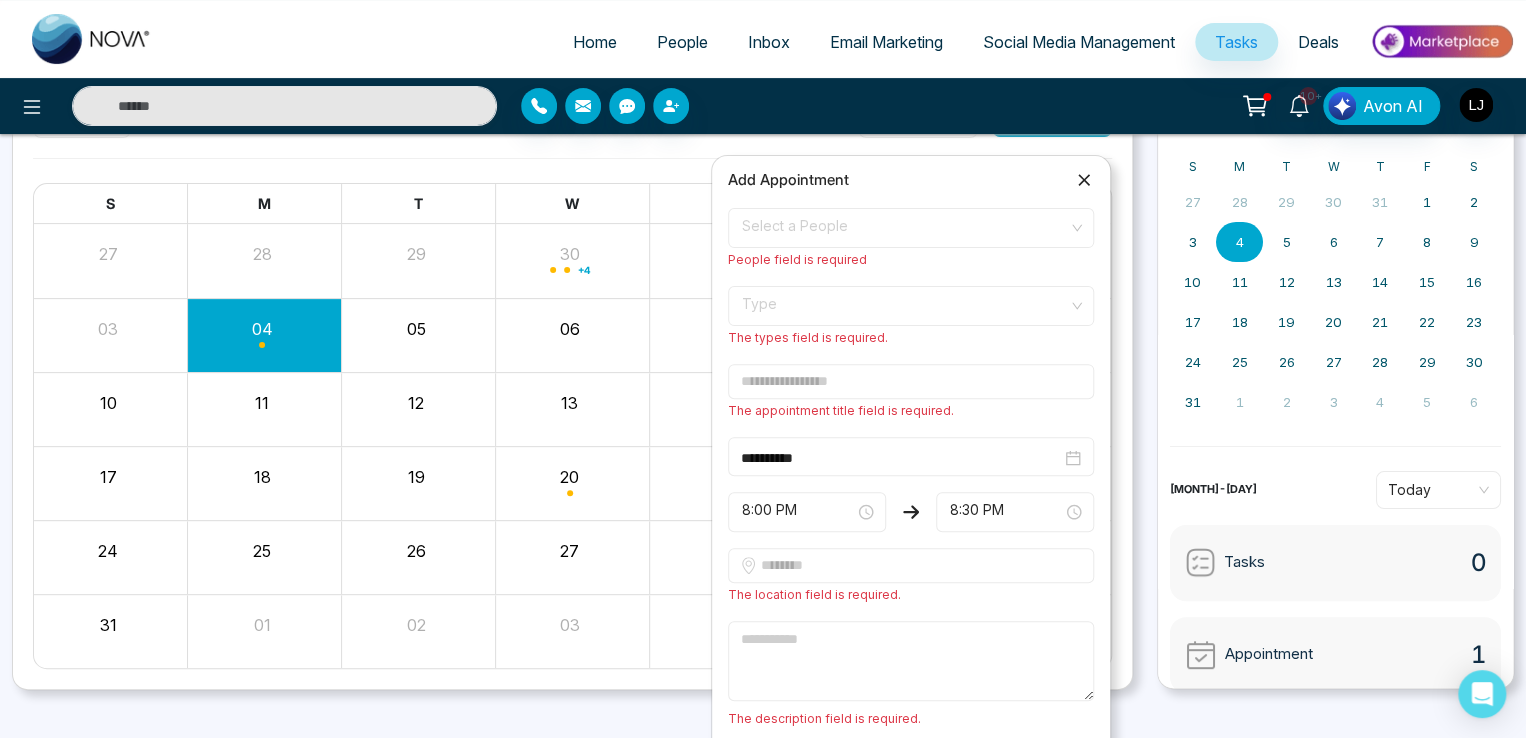 scroll, scrollTop: 149, scrollLeft: 0, axis: vertical 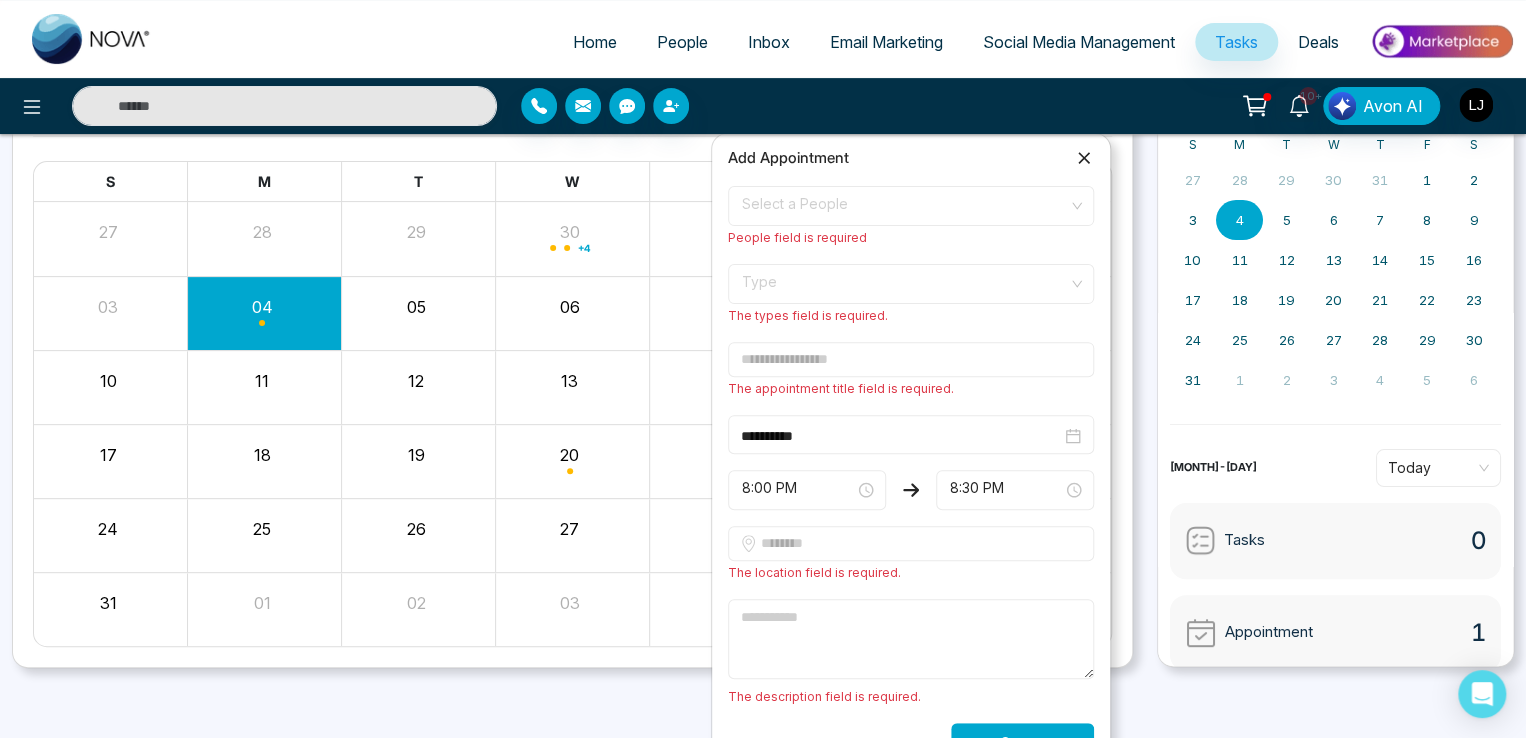 type 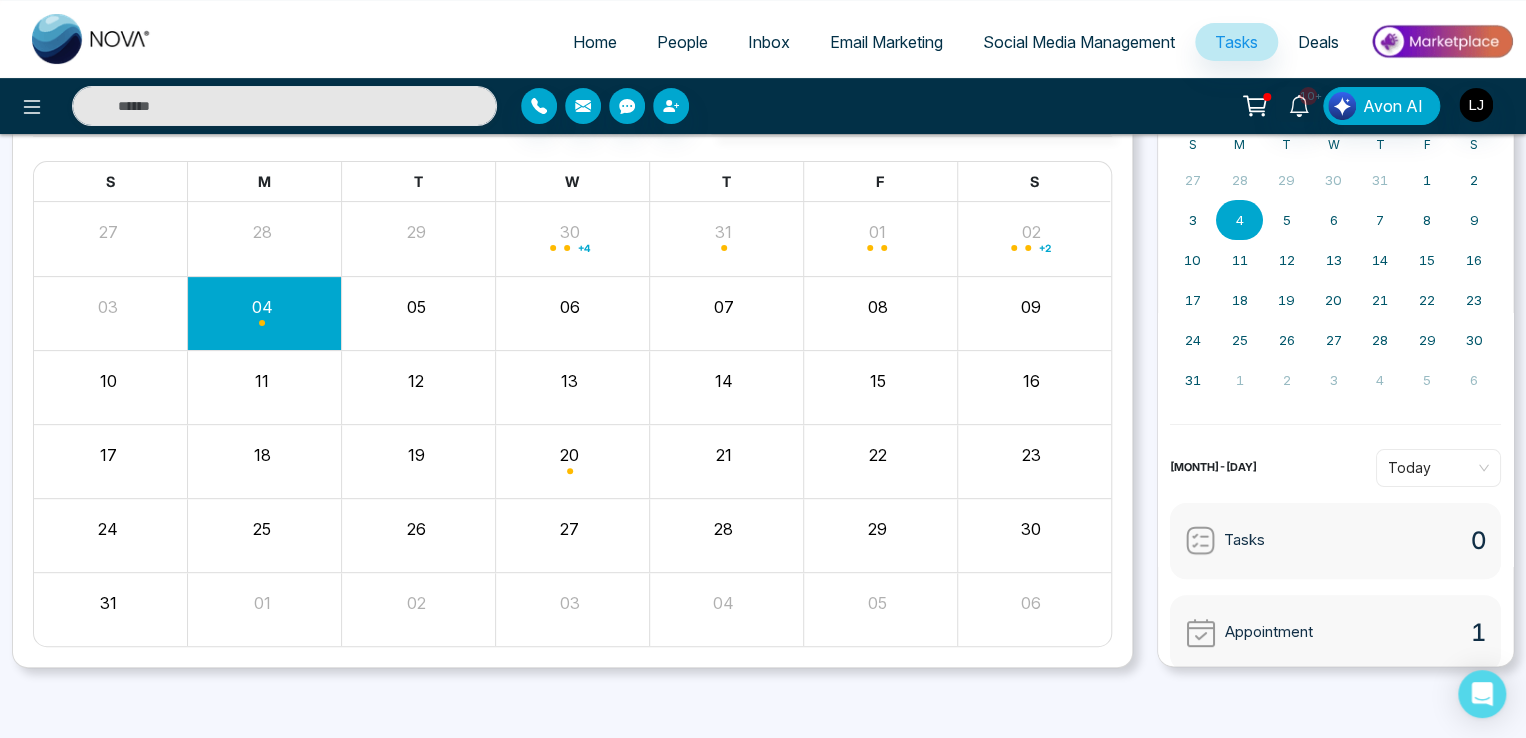 click on "Home People Inbox Email Marketing Social Media Management Tasks Deals" at bounding box center [843, 43] 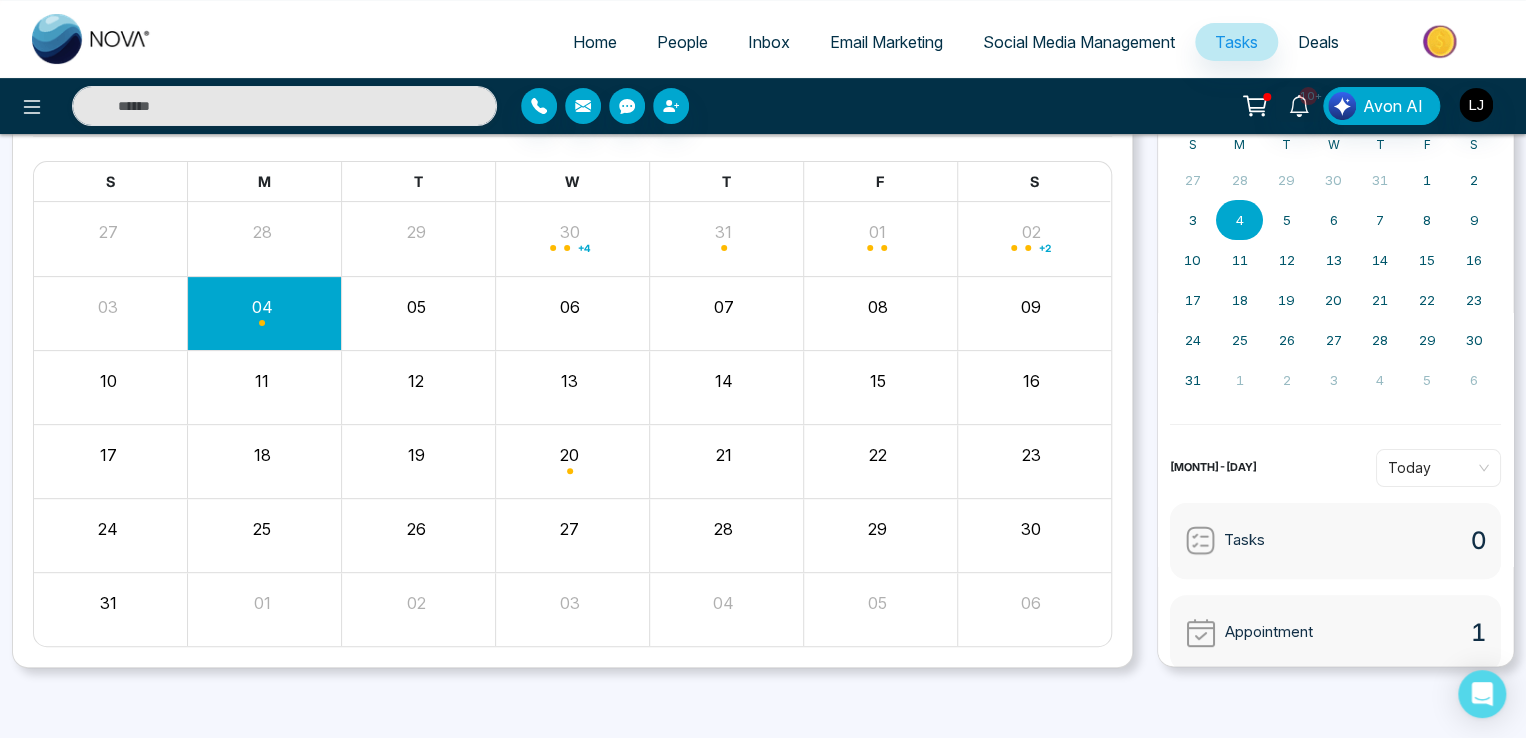 click on "Social Media Management" at bounding box center [1079, 42] 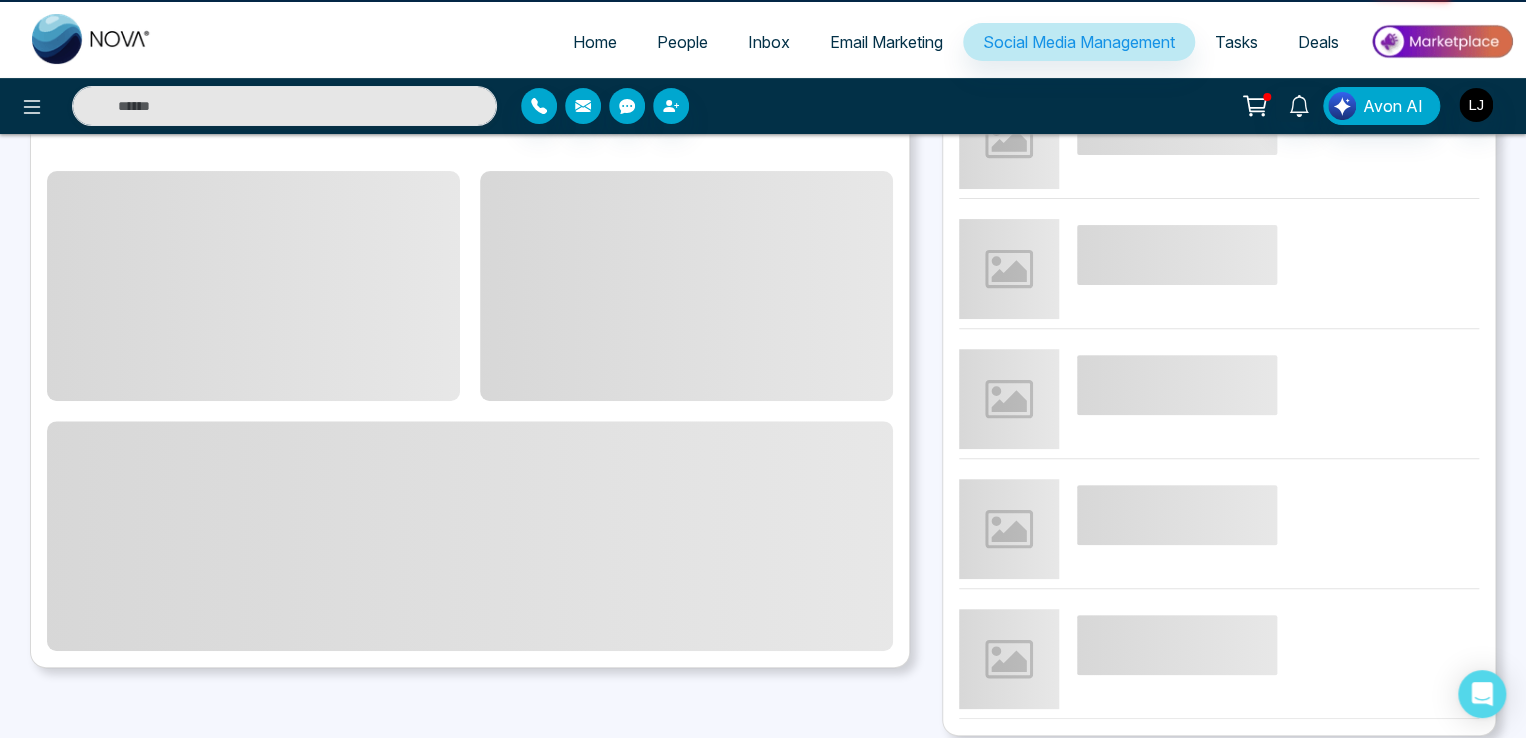 scroll, scrollTop: 0, scrollLeft: 0, axis: both 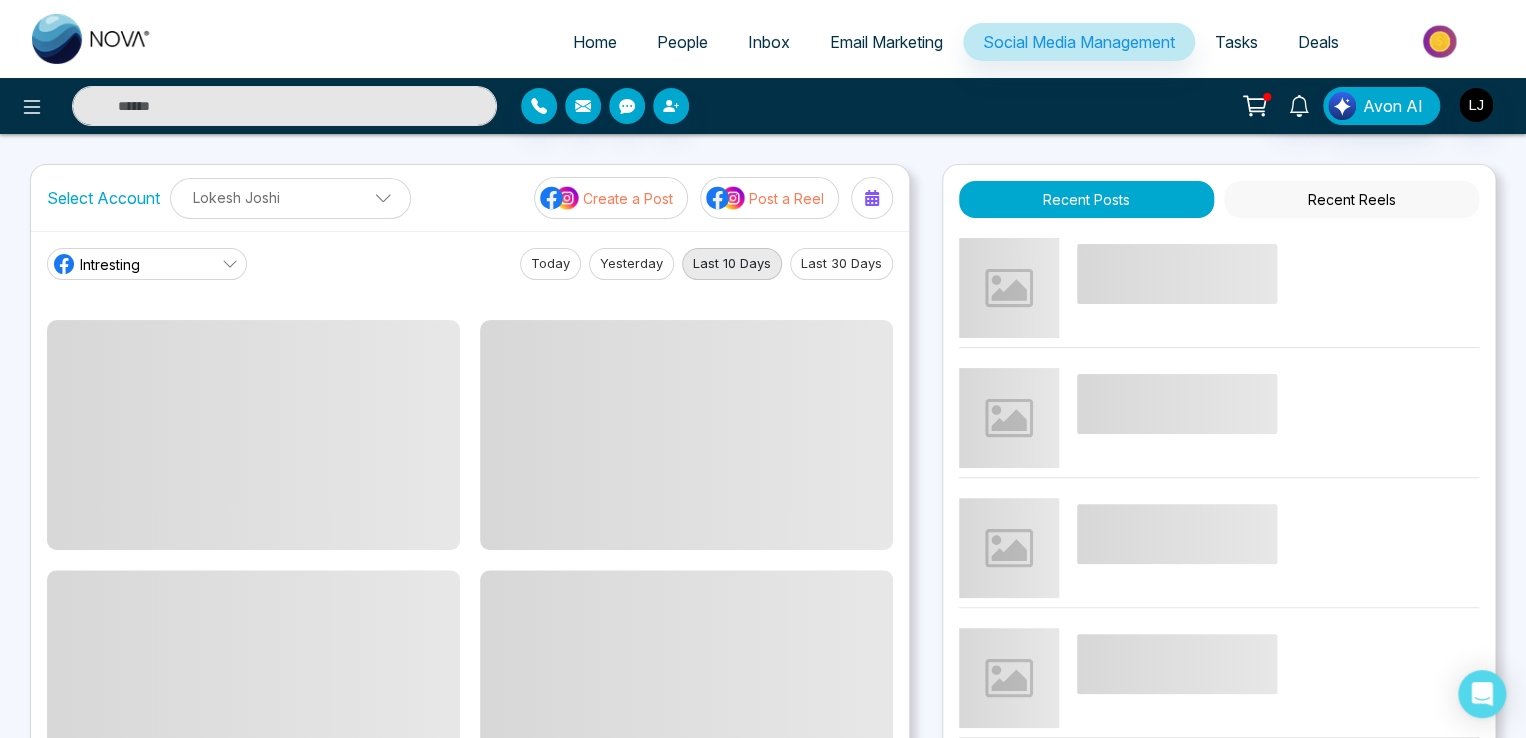 click on "Post a Reel" at bounding box center [786, 198] 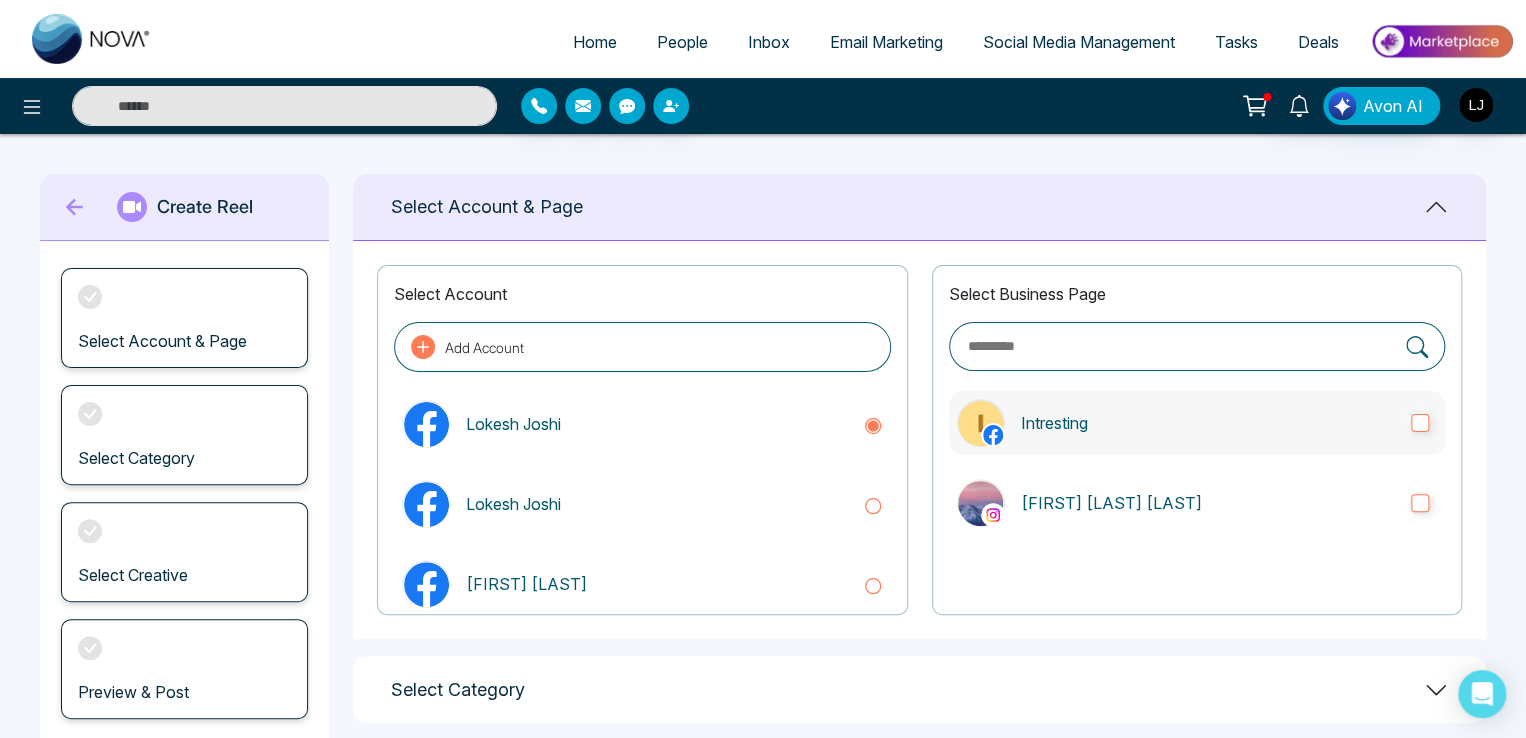 click on "Intresting" at bounding box center (1197, 423) 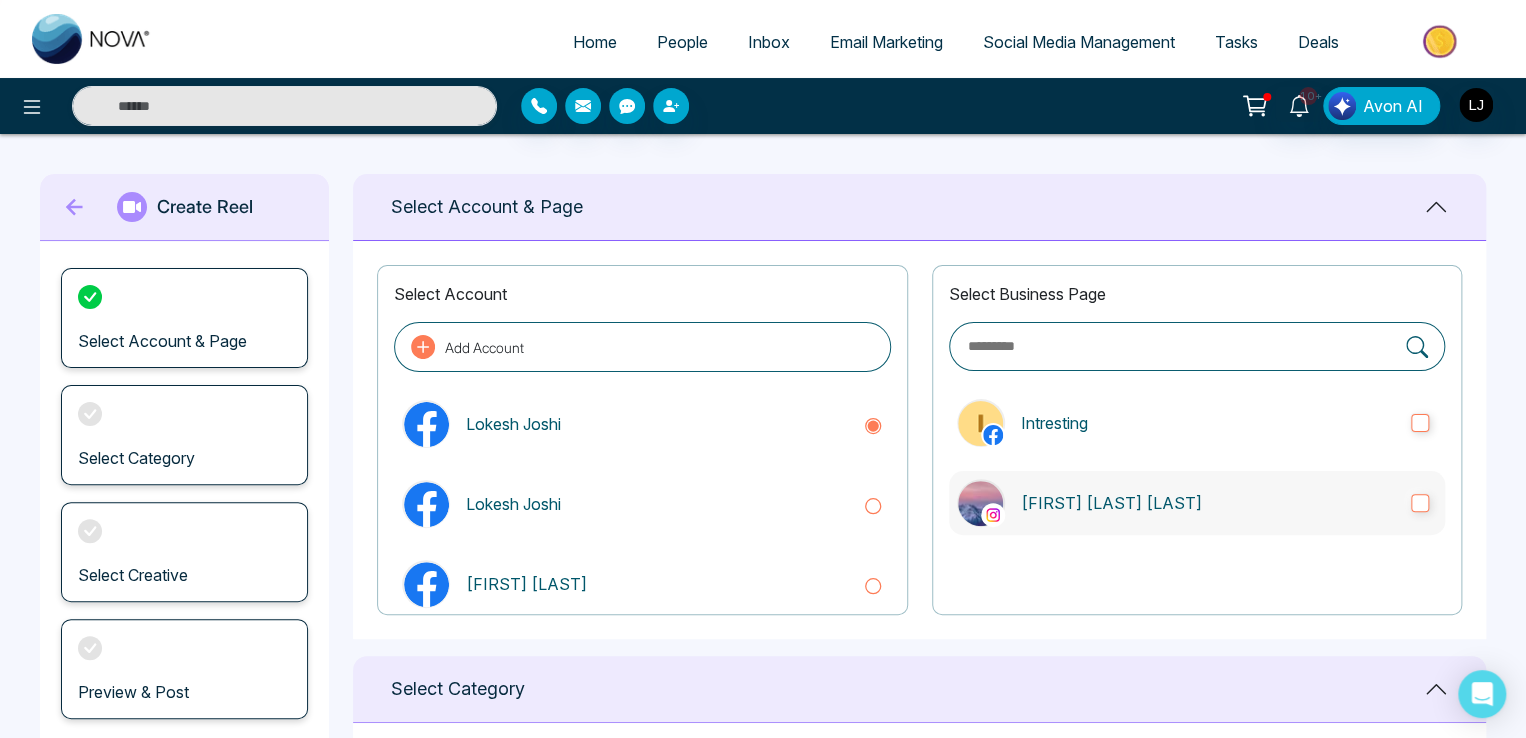 click on "[FIRST] [LAST] [LAST]" at bounding box center (1197, 503) 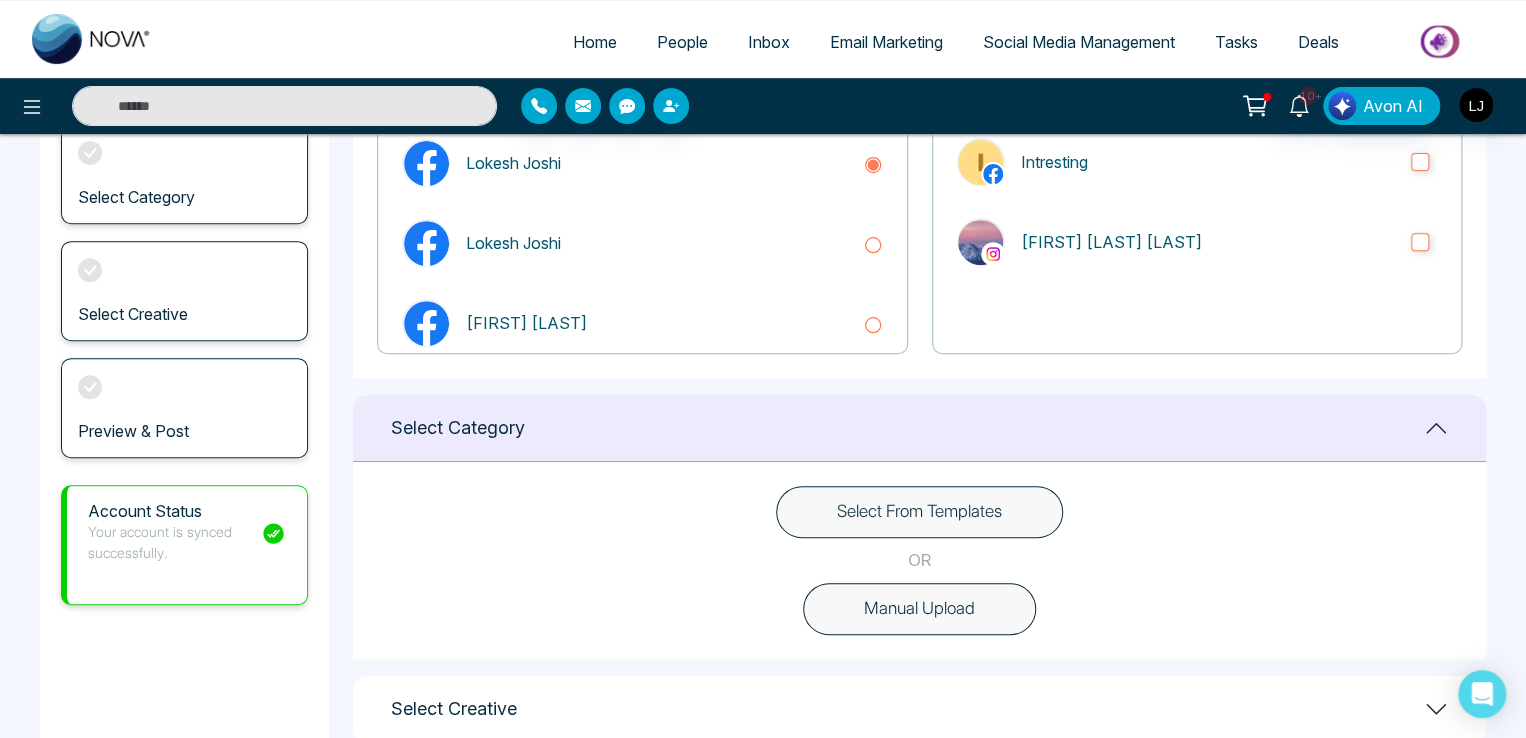 scroll, scrollTop: 300, scrollLeft: 0, axis: vertical 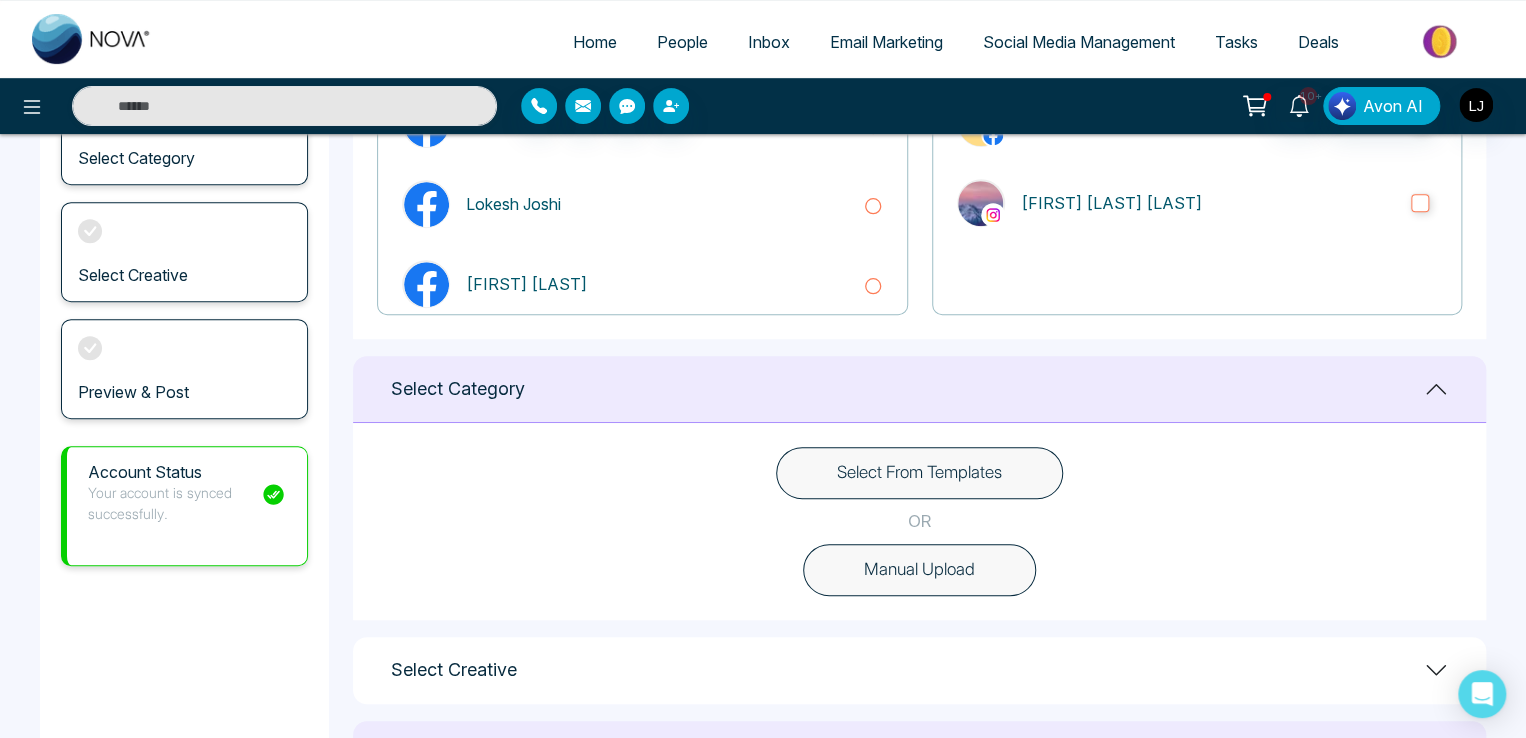 click on "Select From Templates" at bounding box center (919, 473) 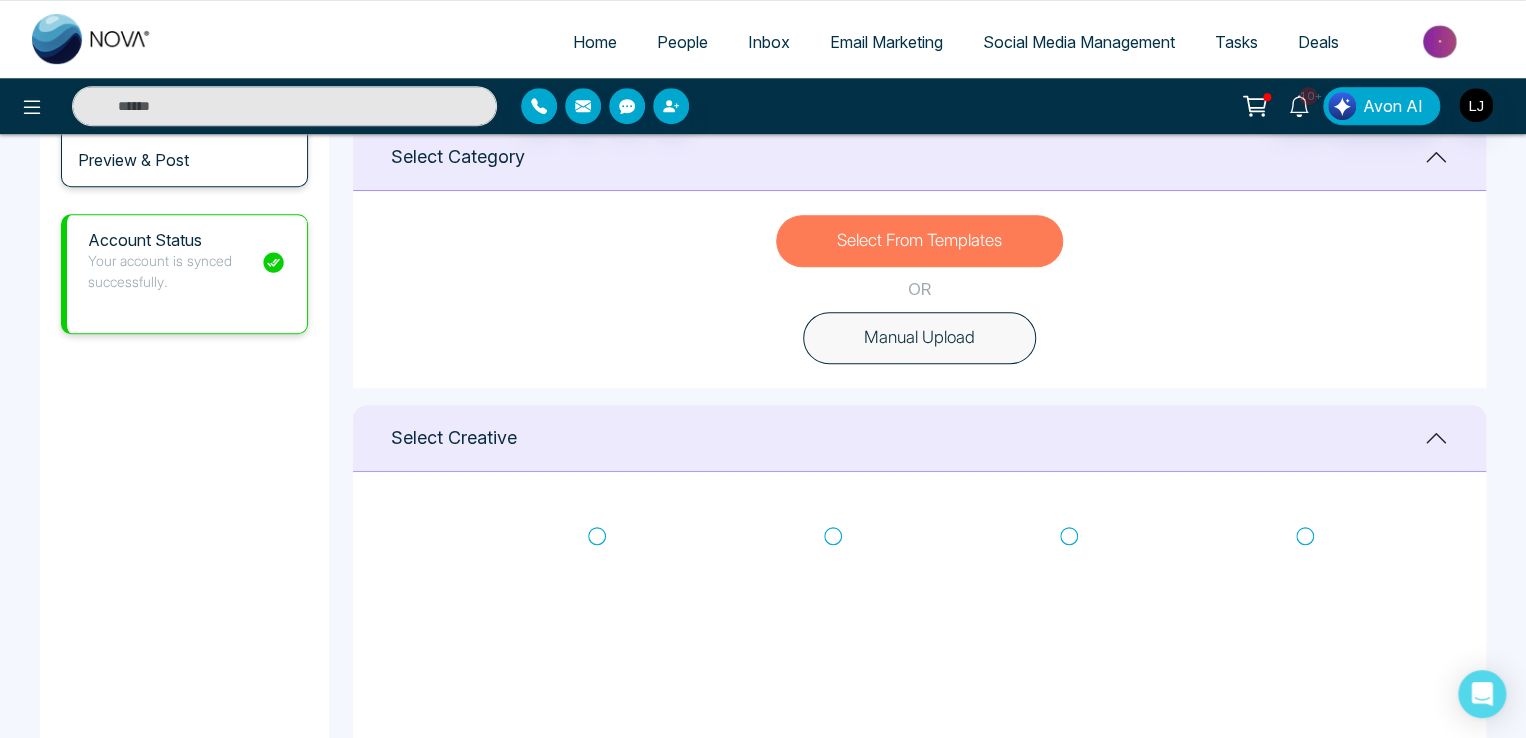 scroll, scrollTop: 600, scrollLeft: 0, axis: vertical 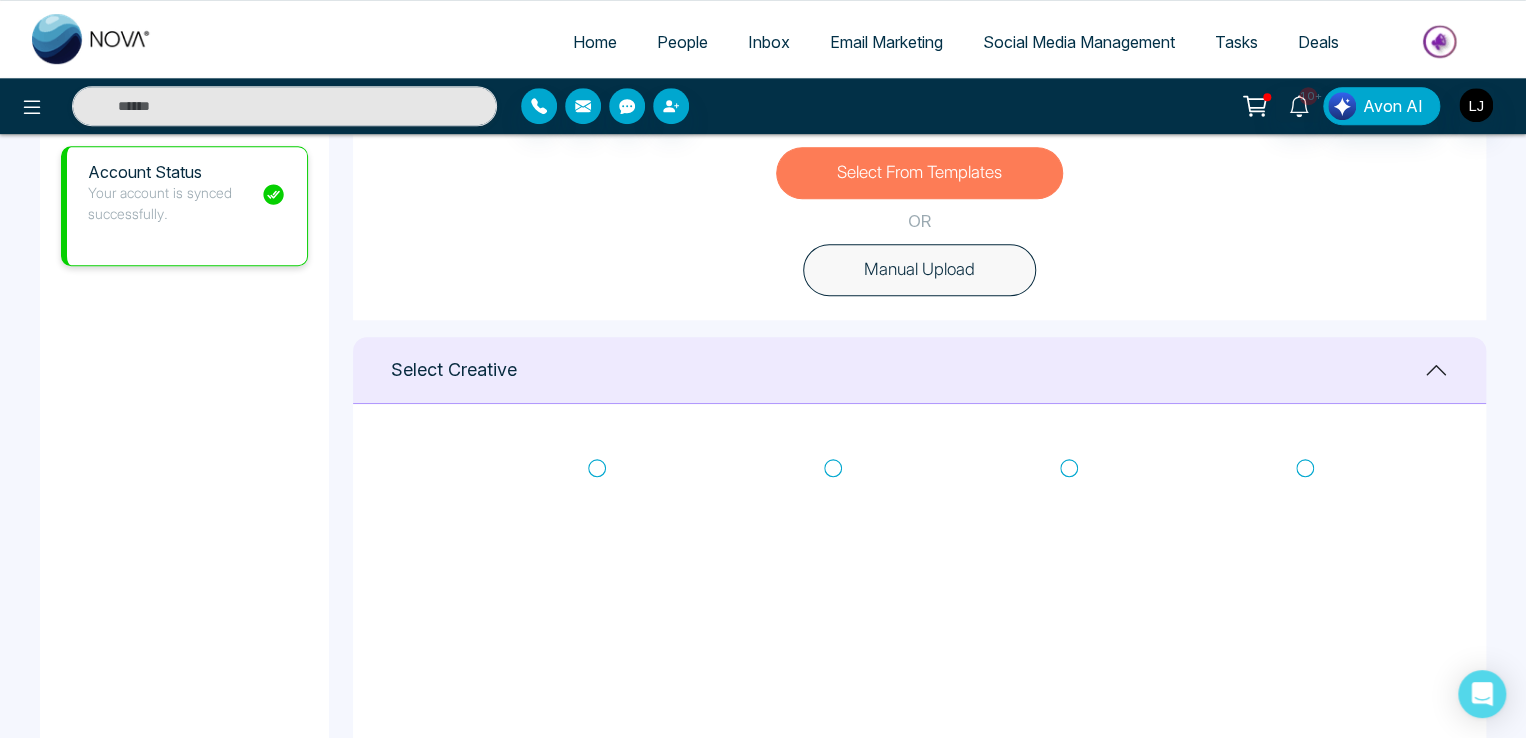 click 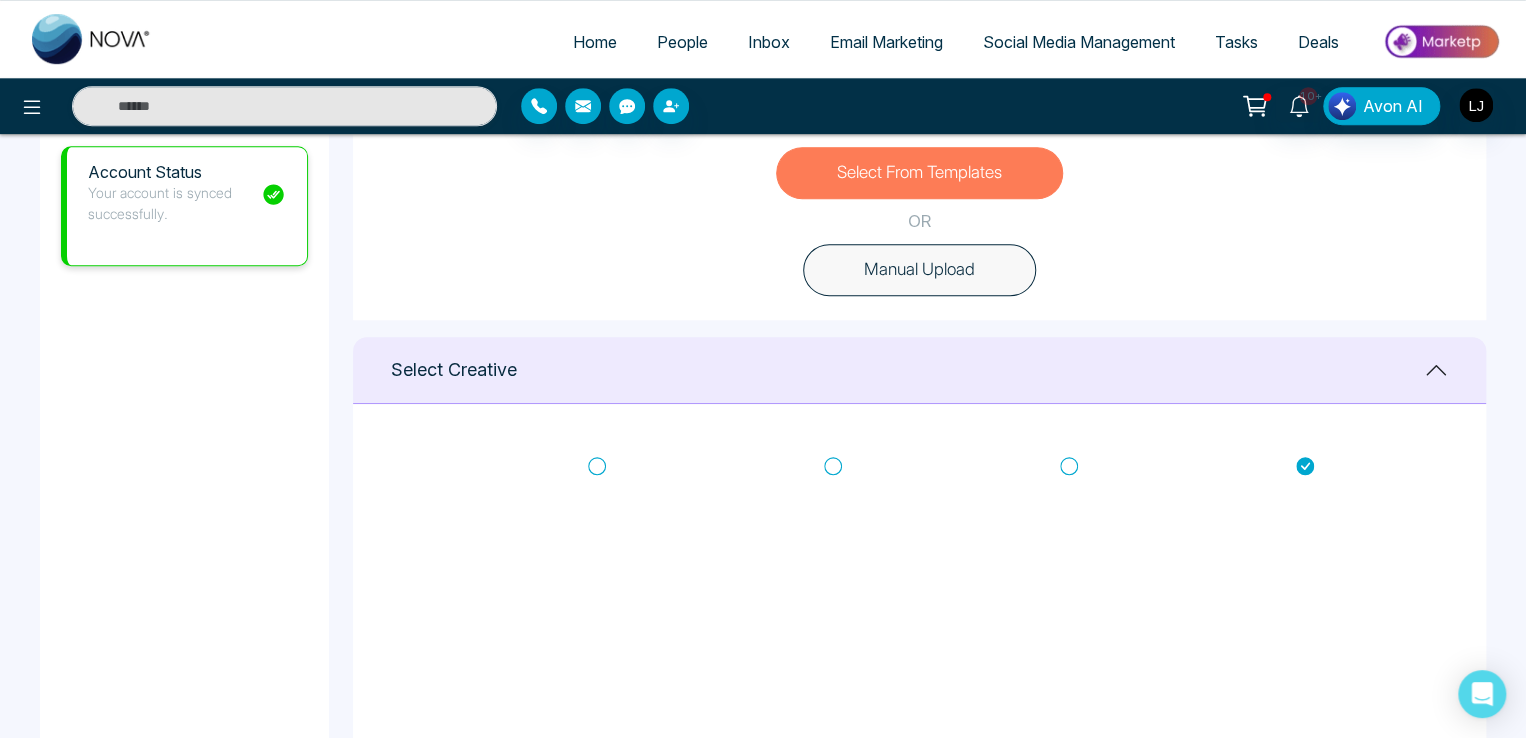 scroll, scrollTop: 0, scrollLeft: 0, axis: both 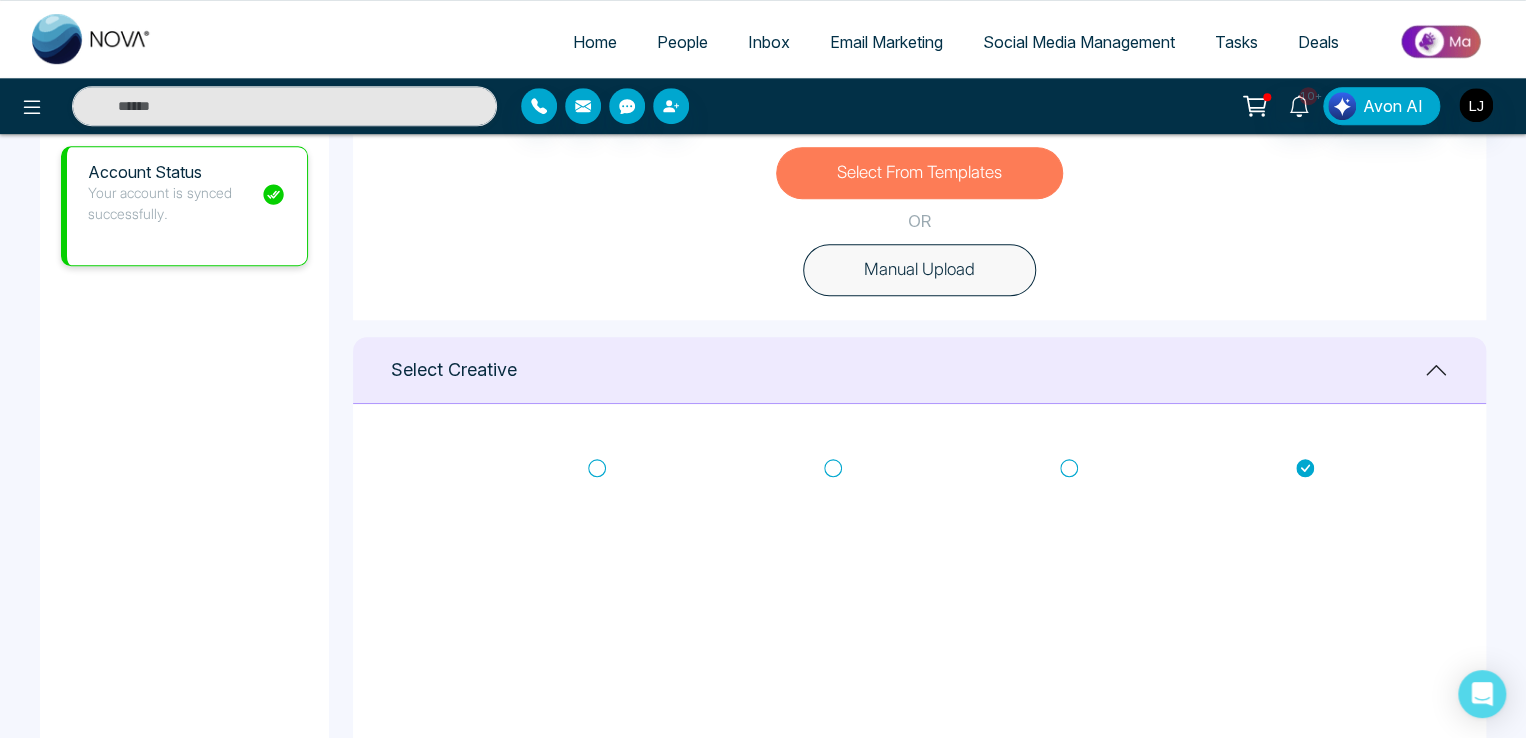 click at bounding box center [597, 468] 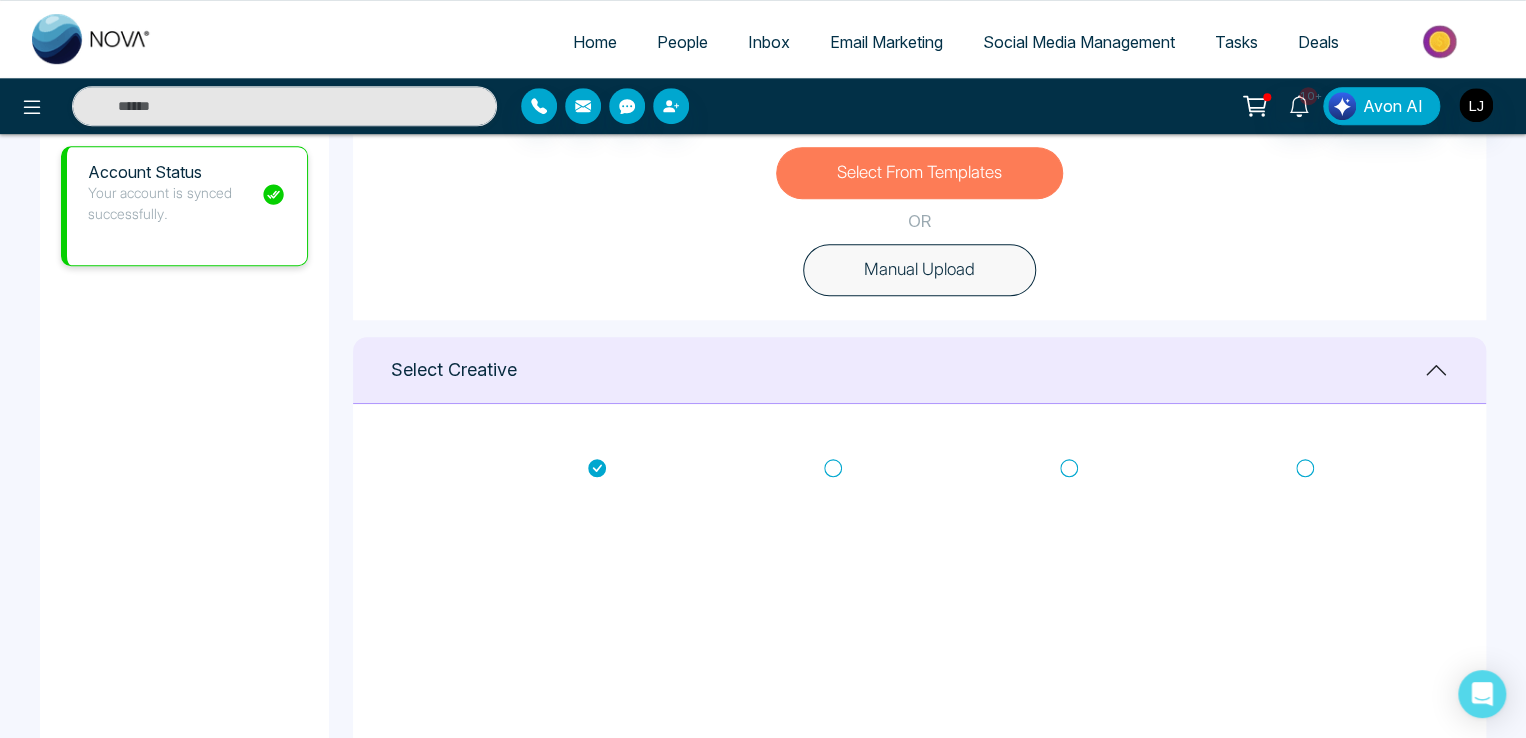 scroll, scrollTop: 79, scrollLeft: 0, axis: vertical 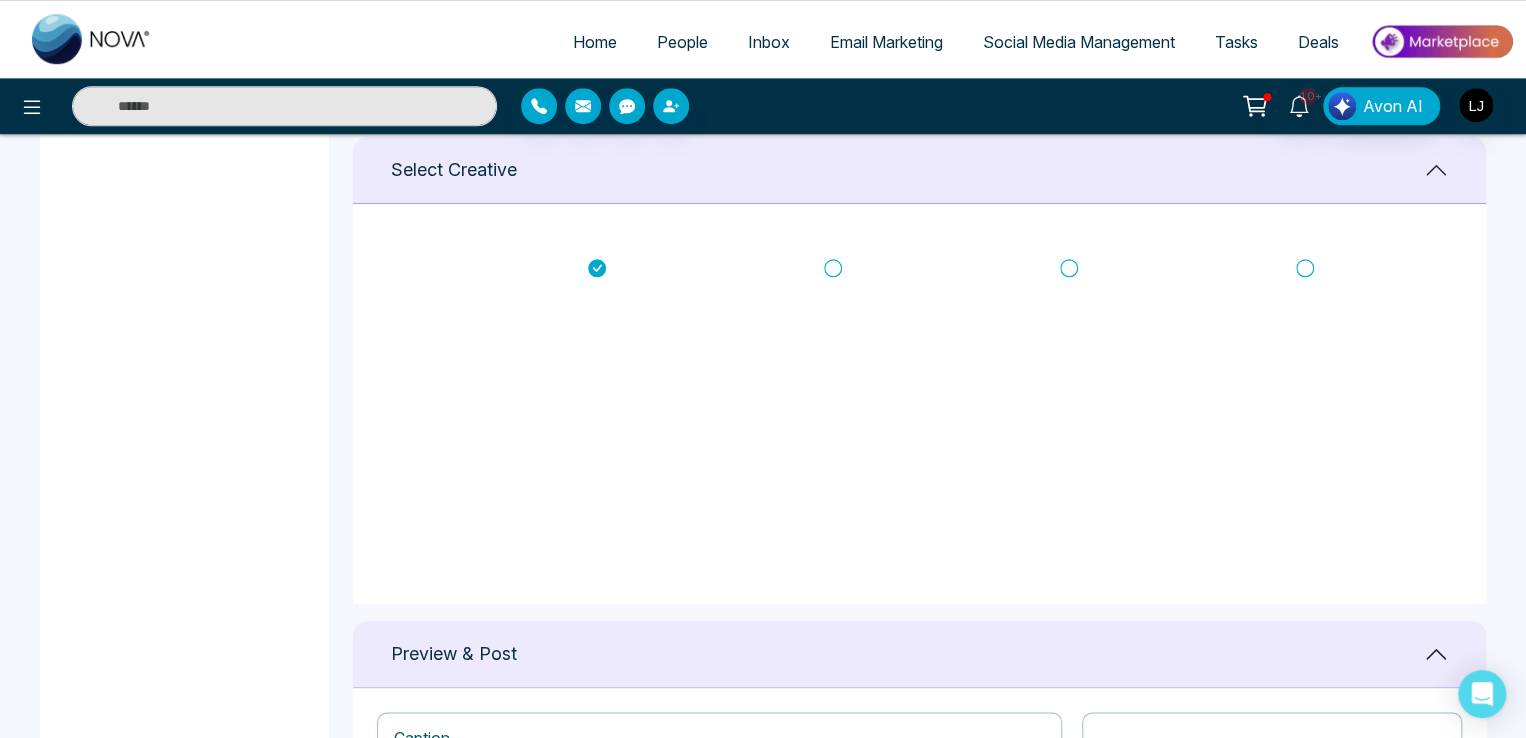 click 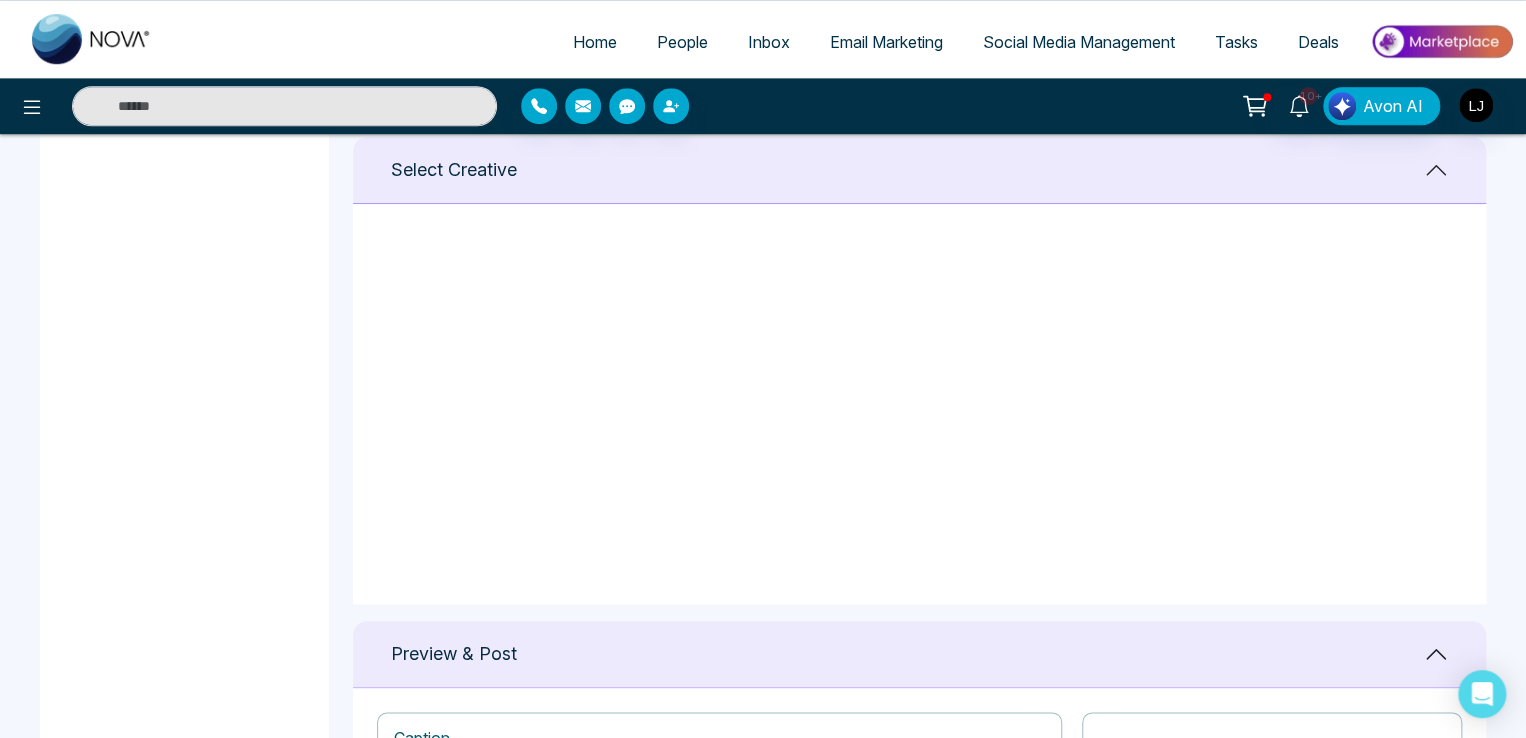 scroll, scrollTop: 79, scrollLeft: 0, axis: vertical 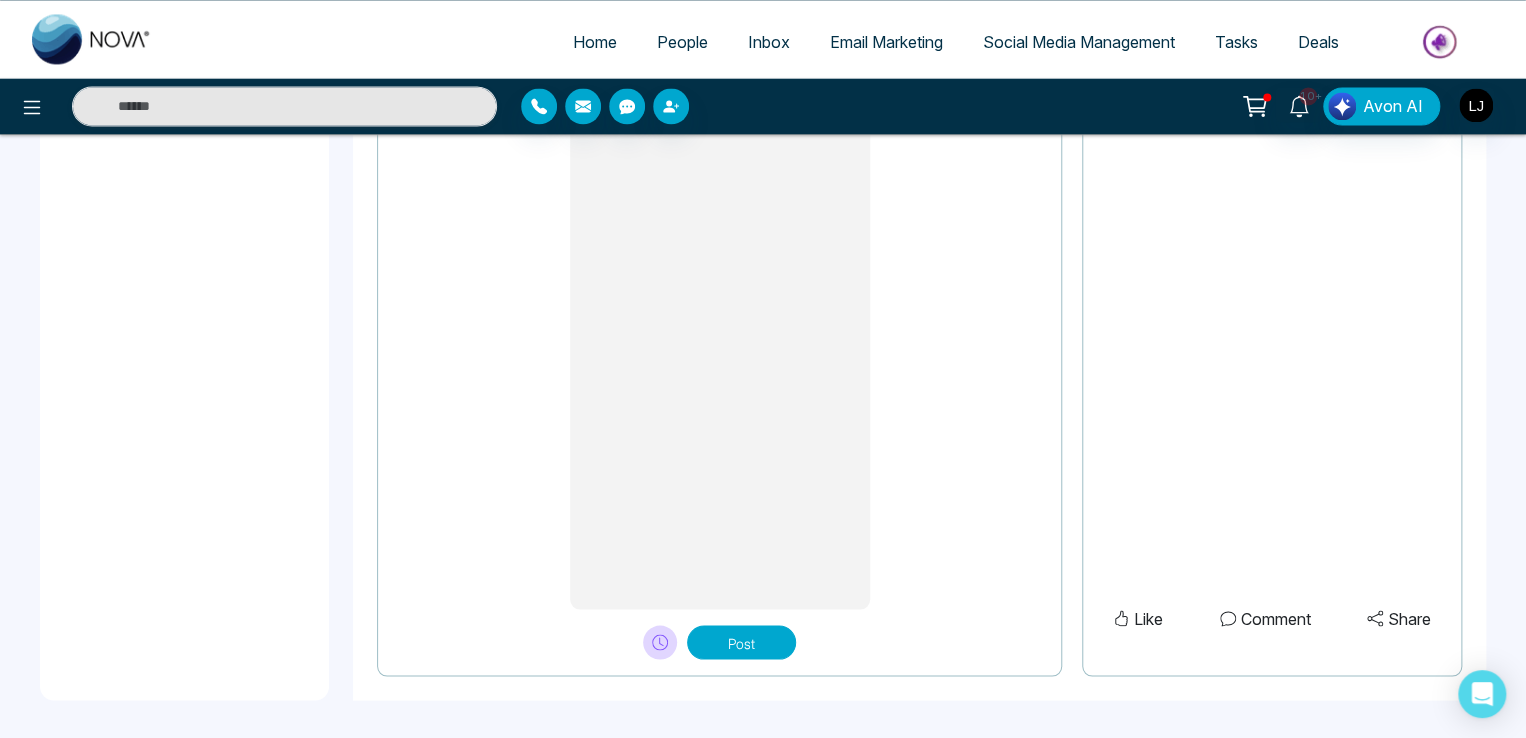 click on "Post" at bounding box center [741, 642] 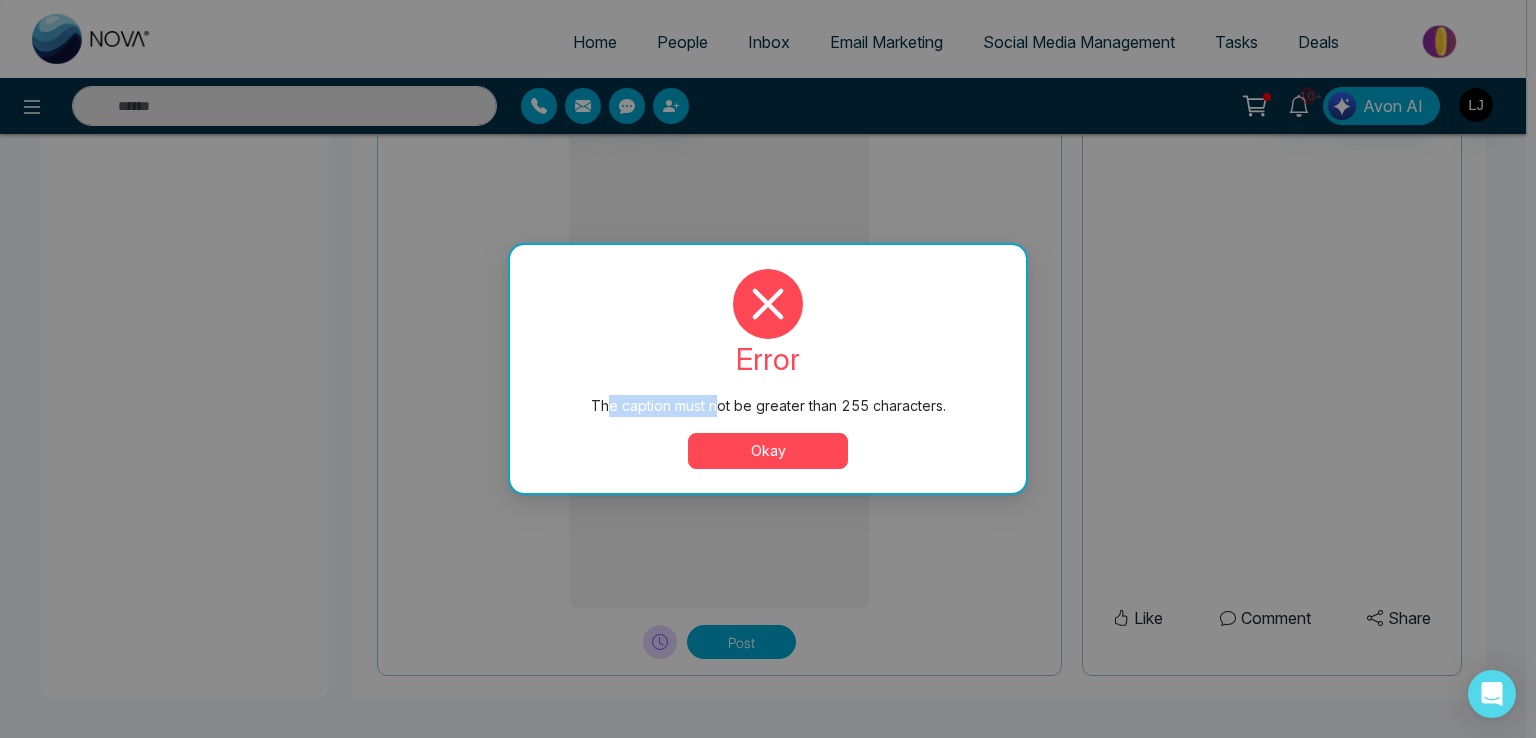 drag, startPoint x: 606, startPoint y: 398, endPoint x: 718, endPoint y: 398, distance: 112 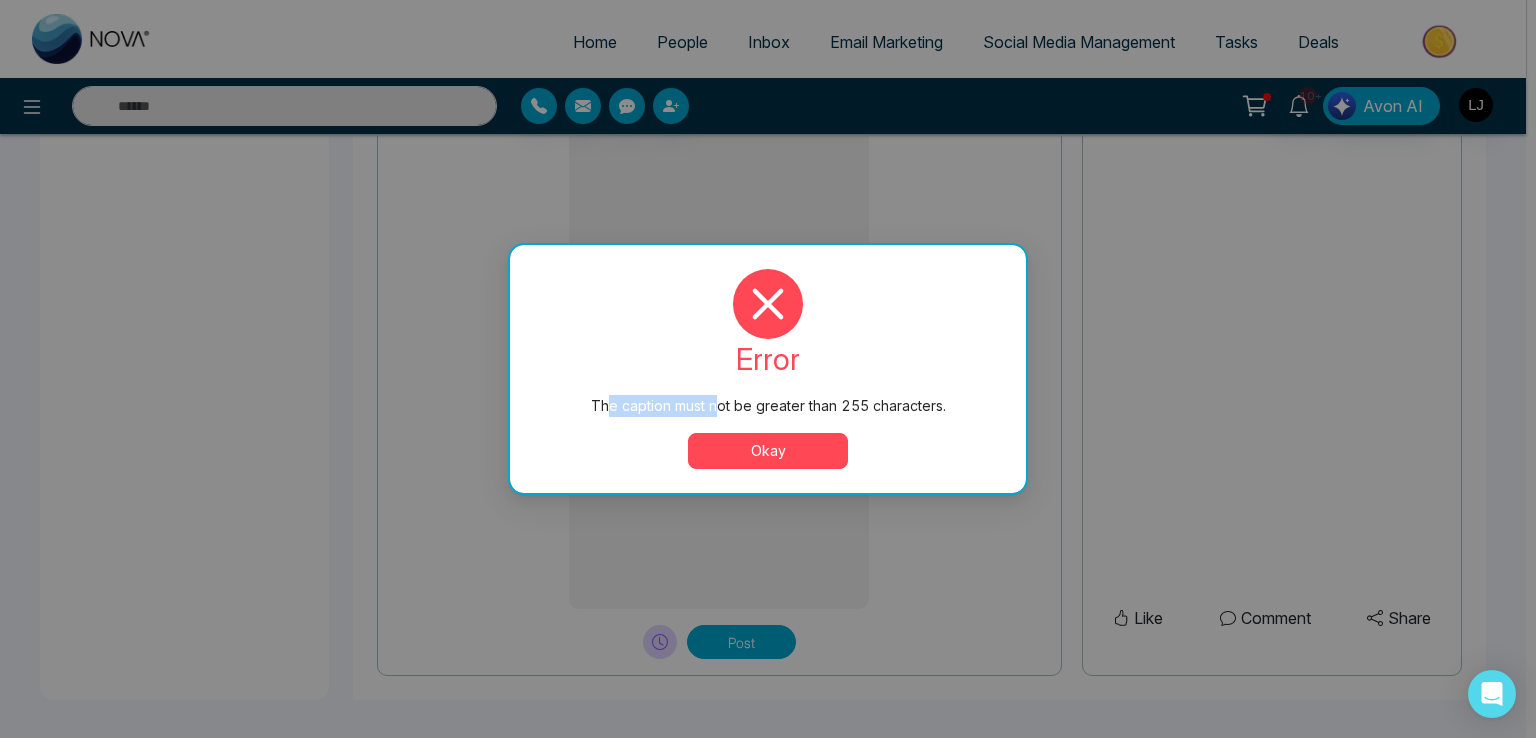 click on "The caption must not be greater than 255 characters." at bounding box center (768, 406) 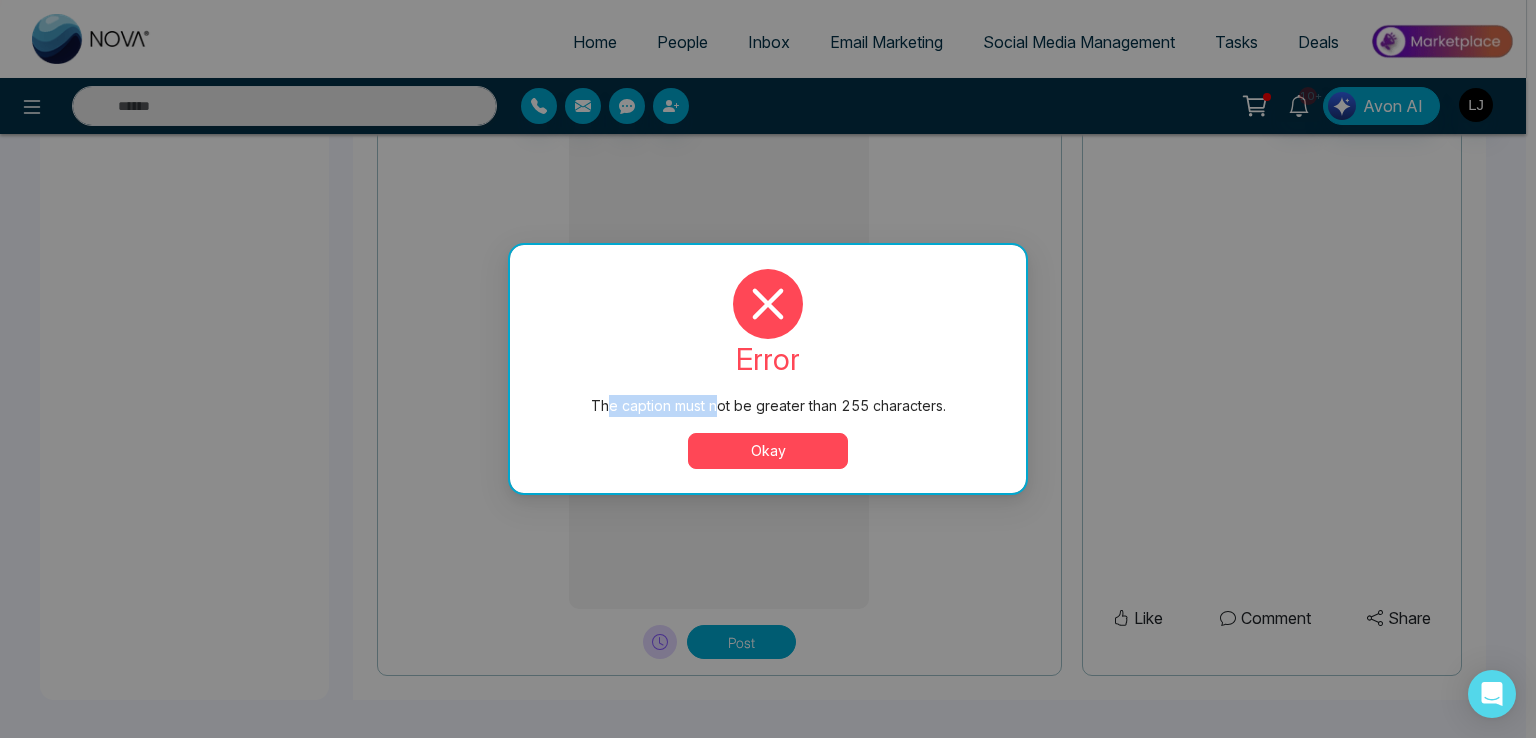 click on "Okay" at bounding box center [768, 451] 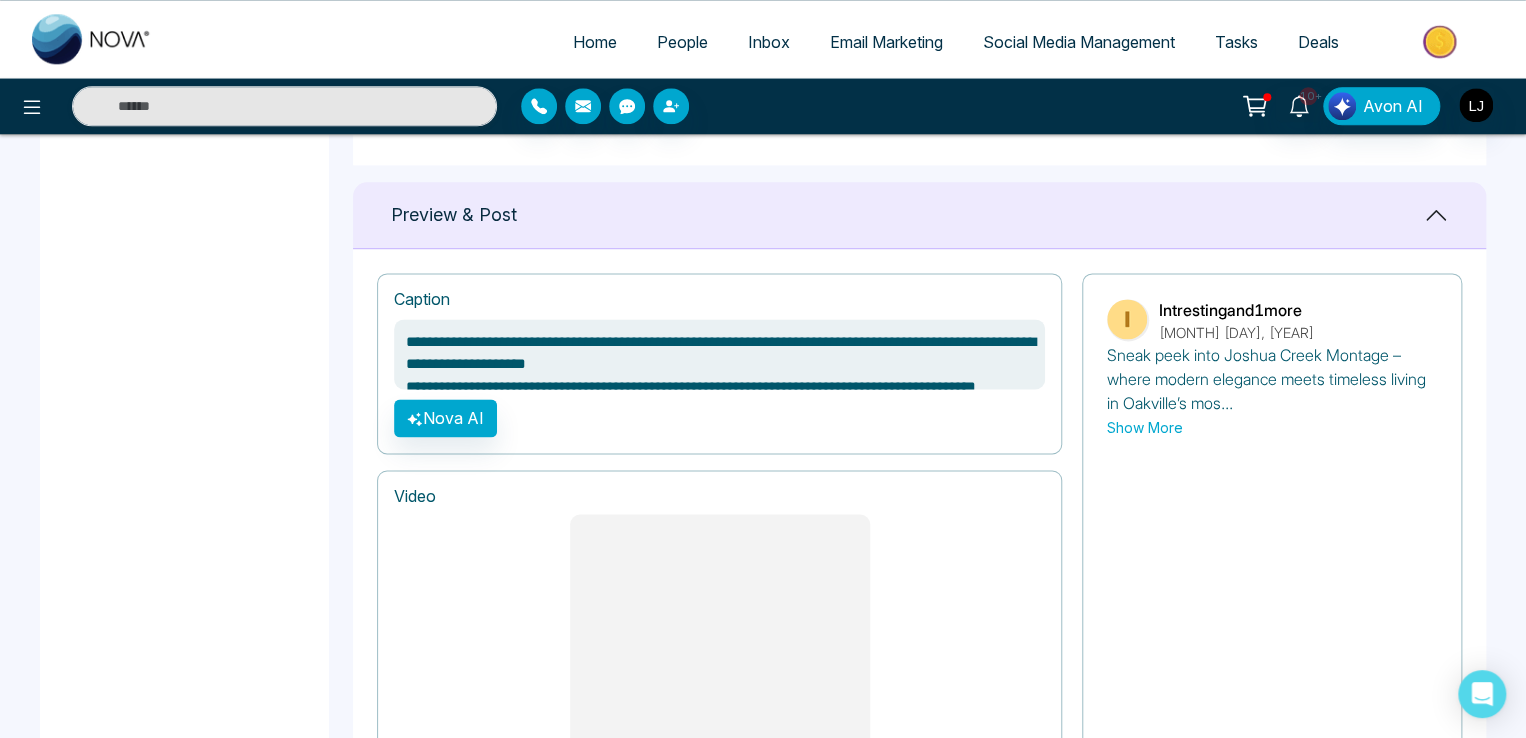 scroll, scrollTop: 1077, scrollLeft: 0, axis: vertical 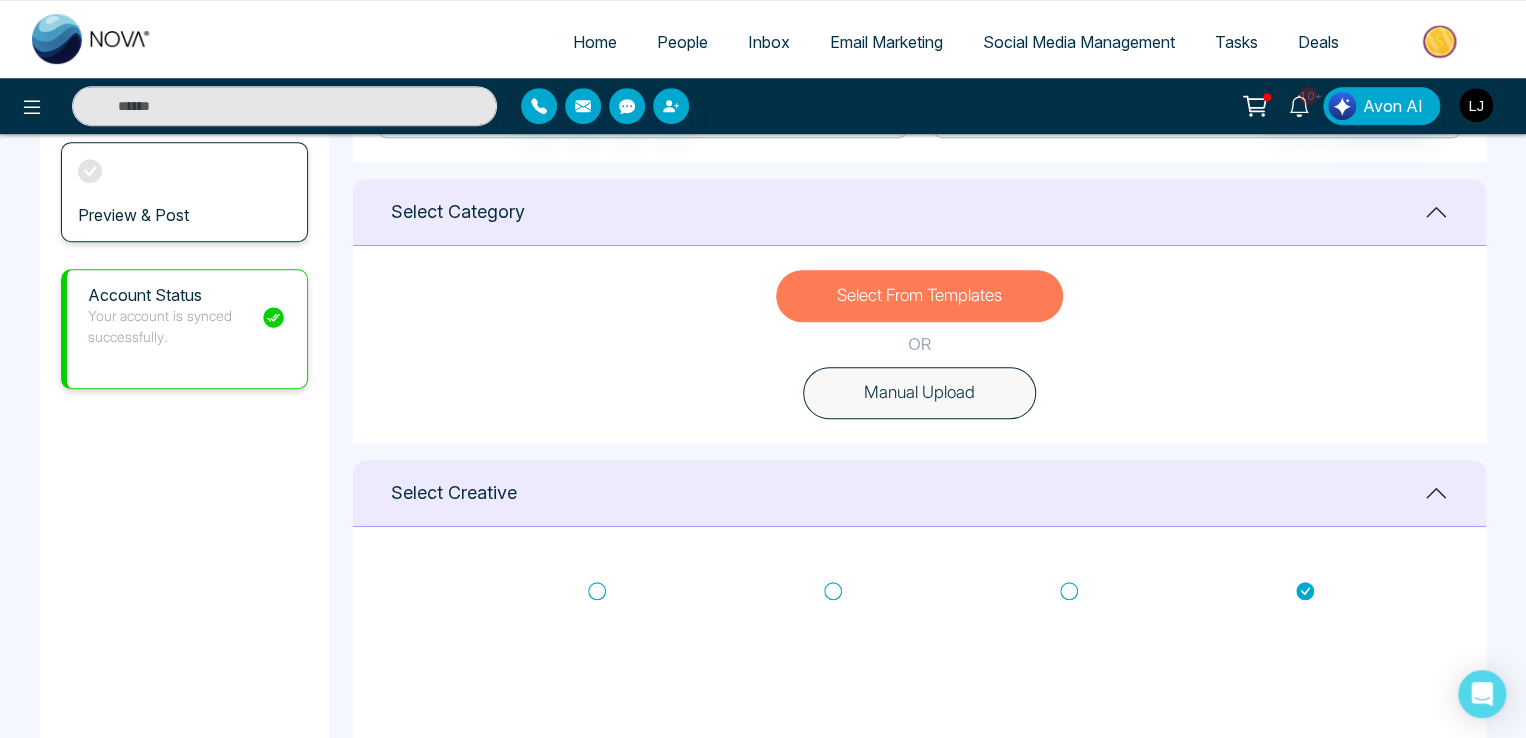 click at bounding box center [1476, 105] 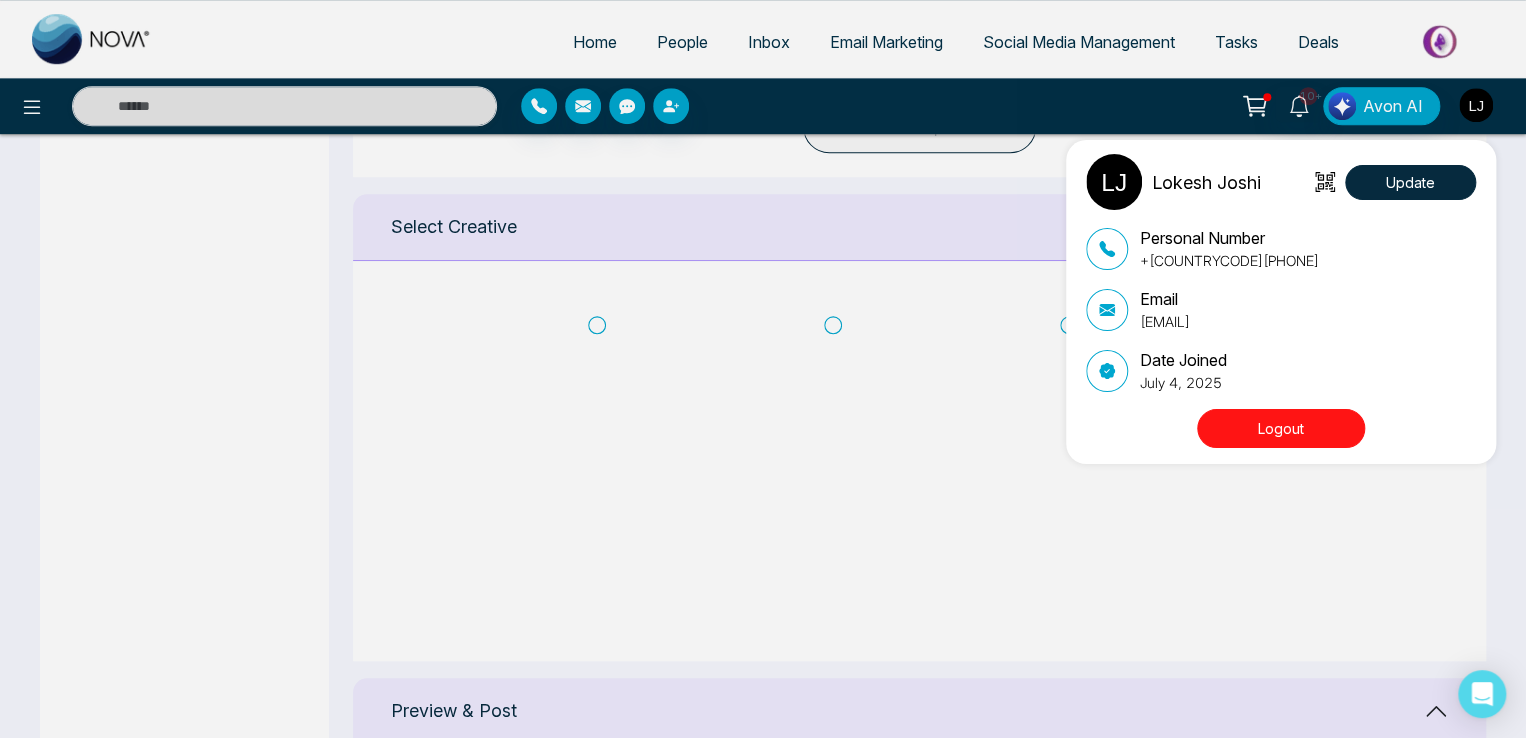 scroll, scrollTop: 777, scrollLeft: 0, axis: vertical 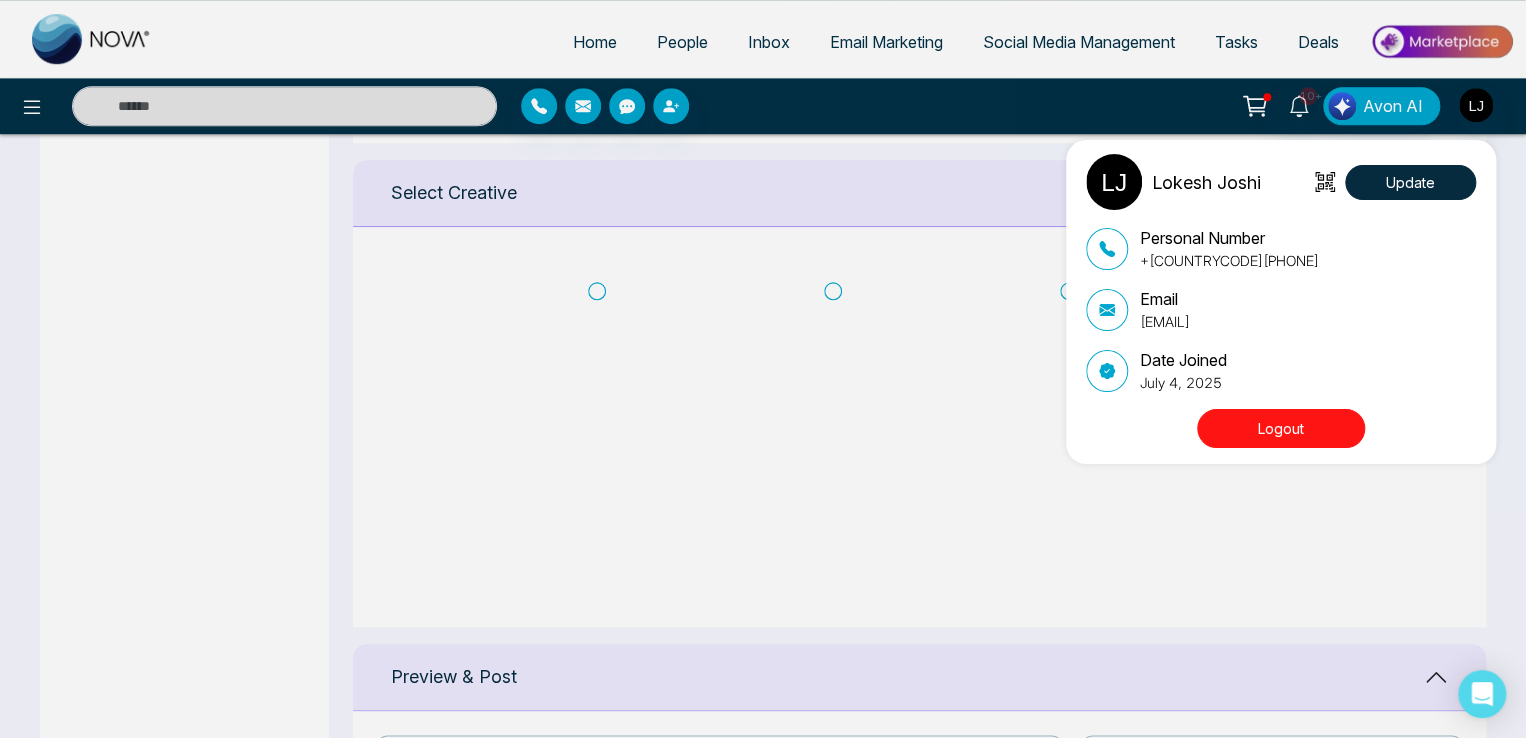 click on "Lokesh Joshi Update Personal Number +918421020309 Email lokeshjoshi6454@gmail.com Date Joined July 4, 2025 Logout" at bounding box center [763, 369] 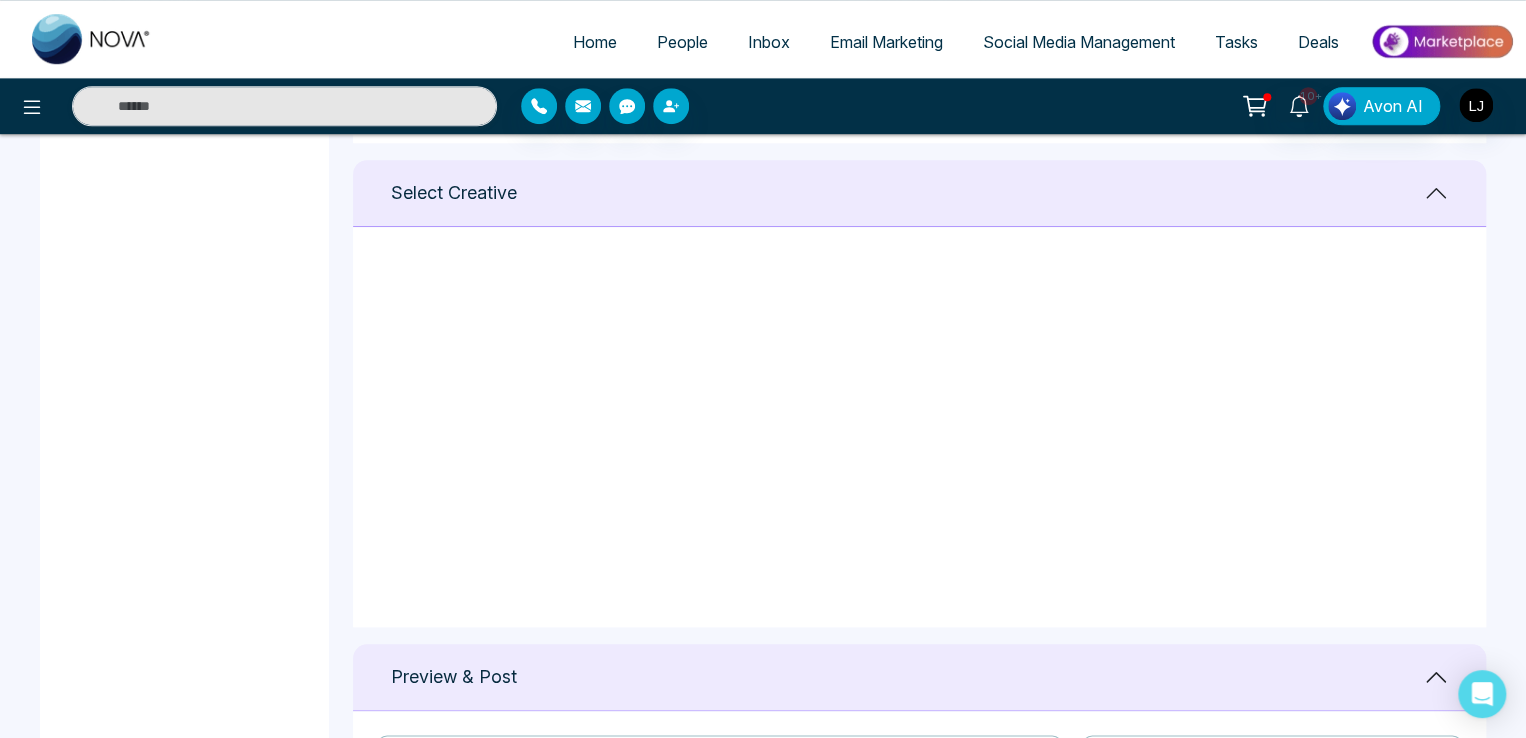 scroll, scrollTop: 79, scrollLeft: 0, axis: vertical 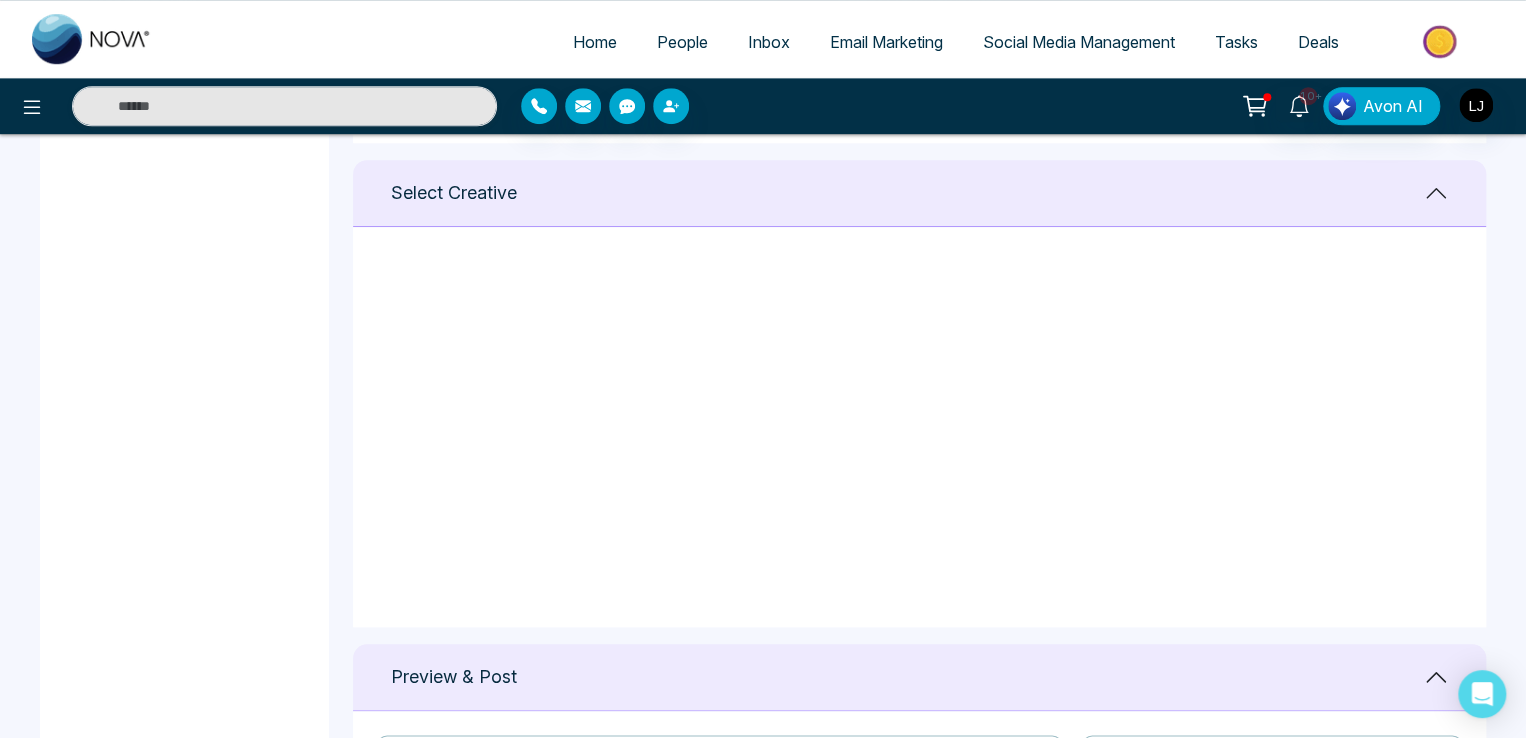 type on "**********" 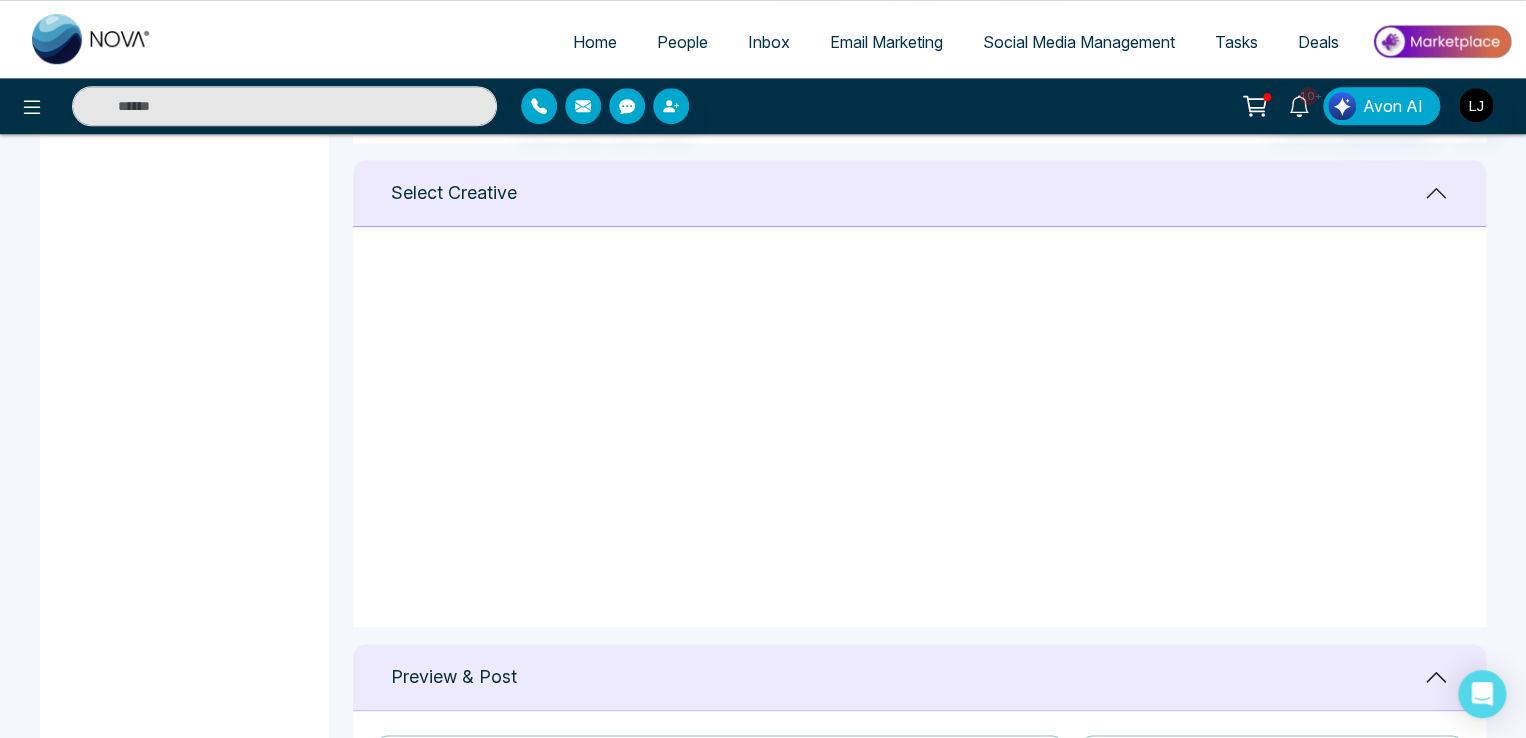 click on "Social Media Management" at bounding box center [1079, 42] 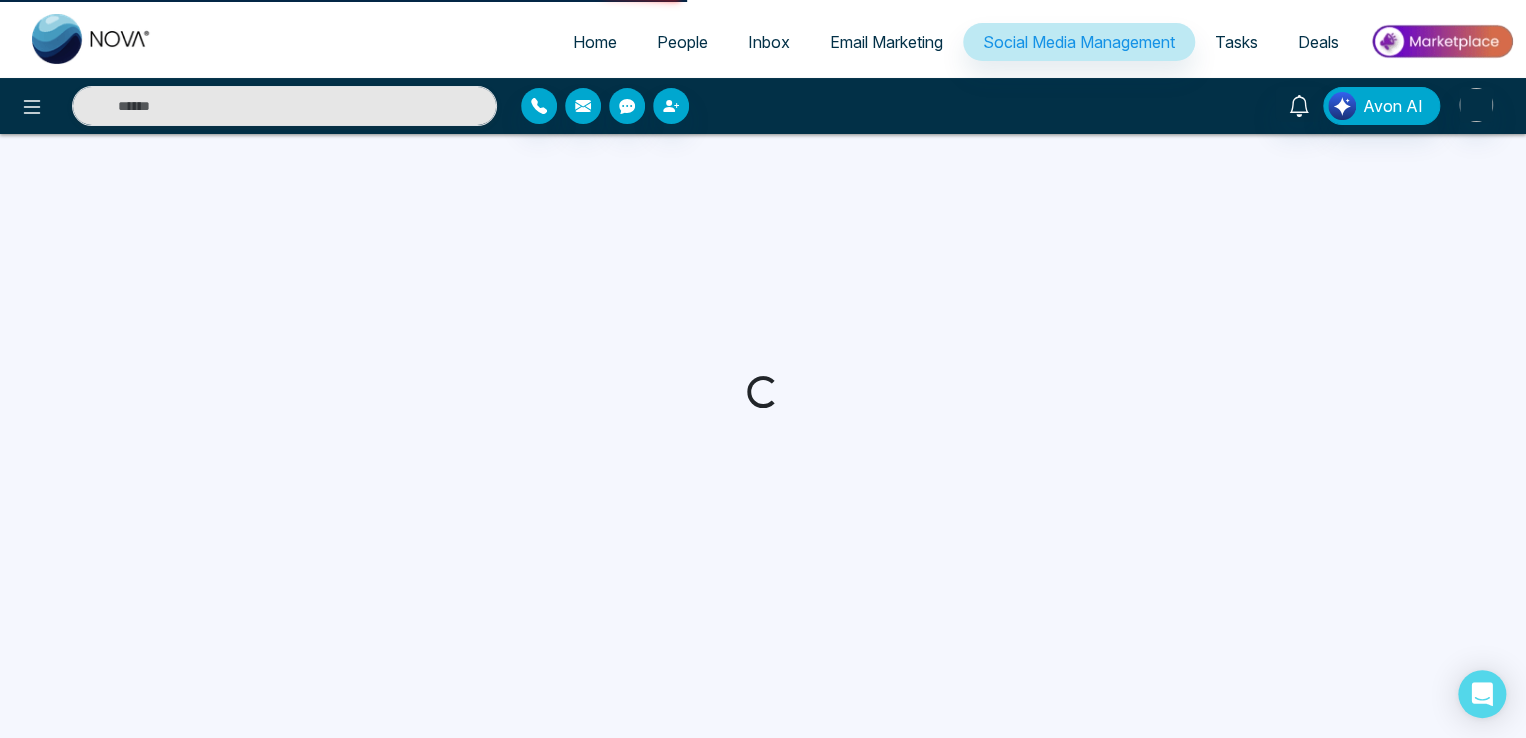scroll, scrollTop: 0, scrollLeft: 0, axis: both 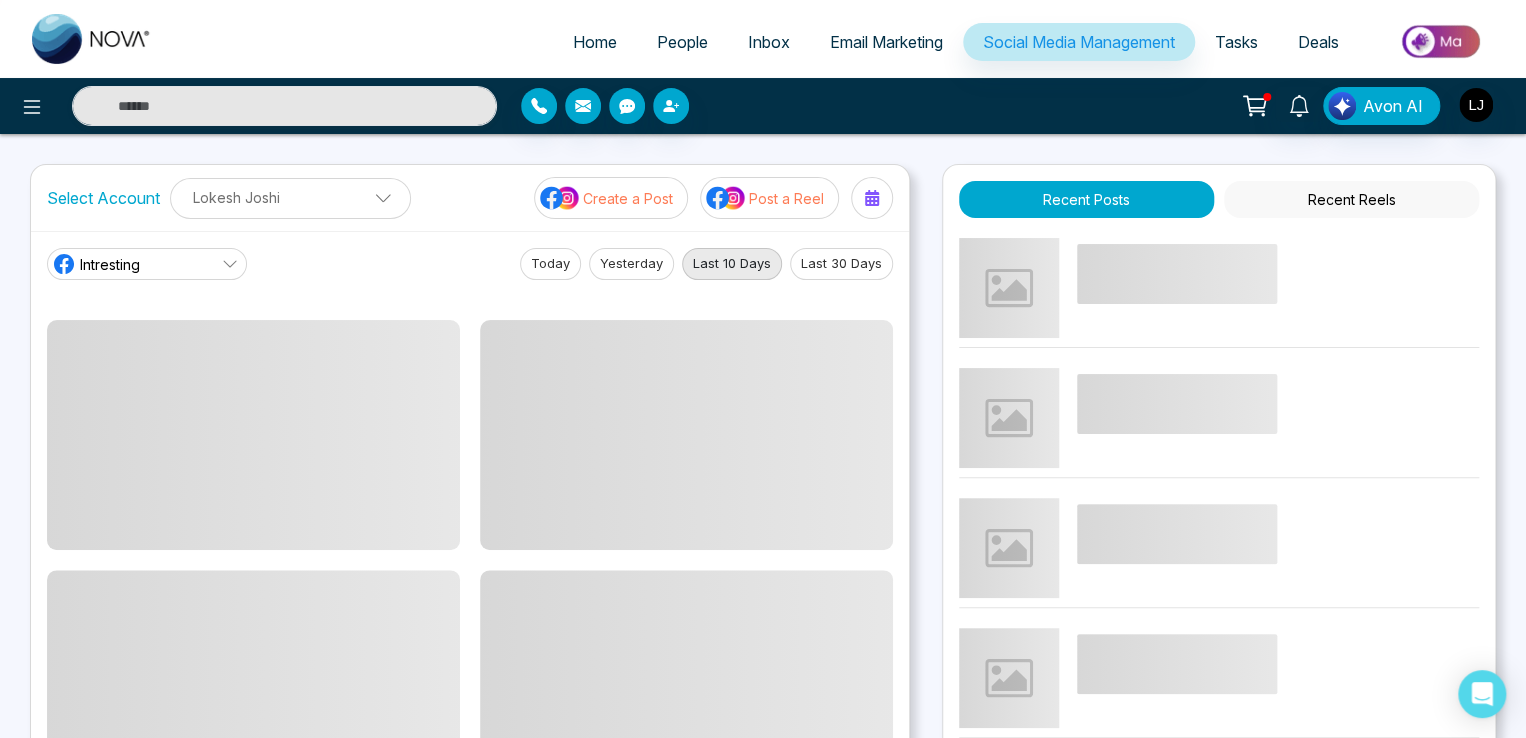 click on "Post a Reel" at bounding box center (769, 198) 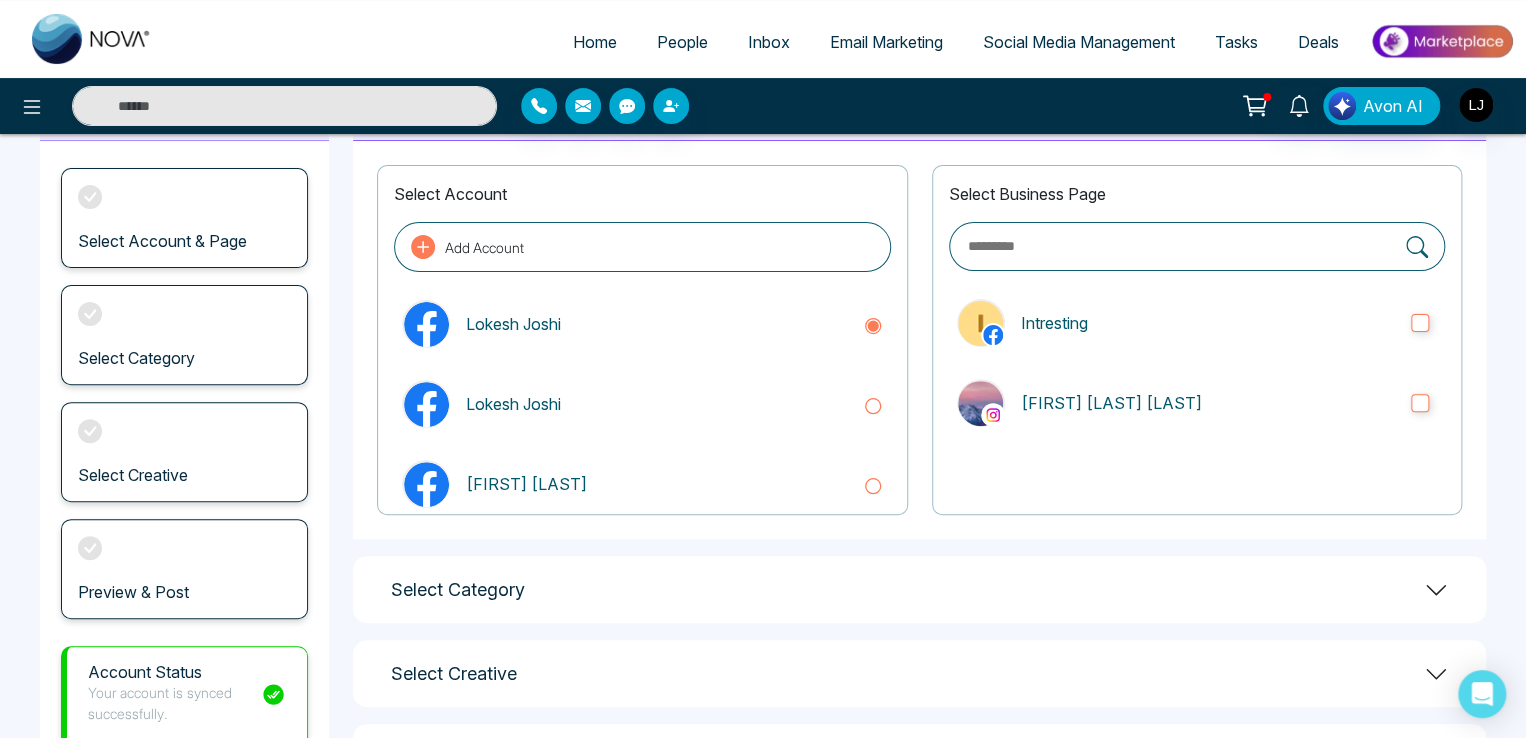 scroll, scrollTop: 198, scrollLeft: 0, axis: vertical 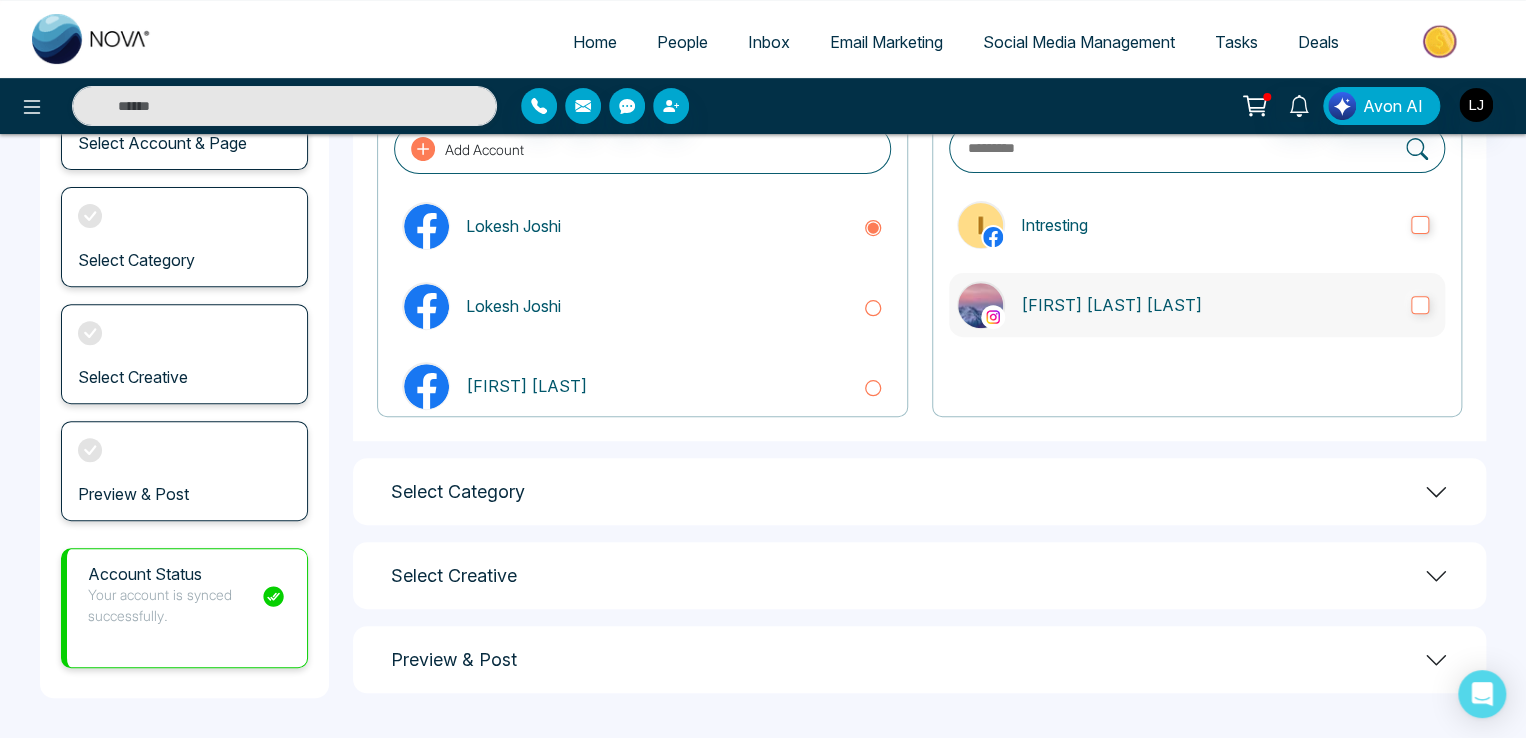 click on "[FIRST] [LAST] [LAST]" at bounding box center [1197, 305] 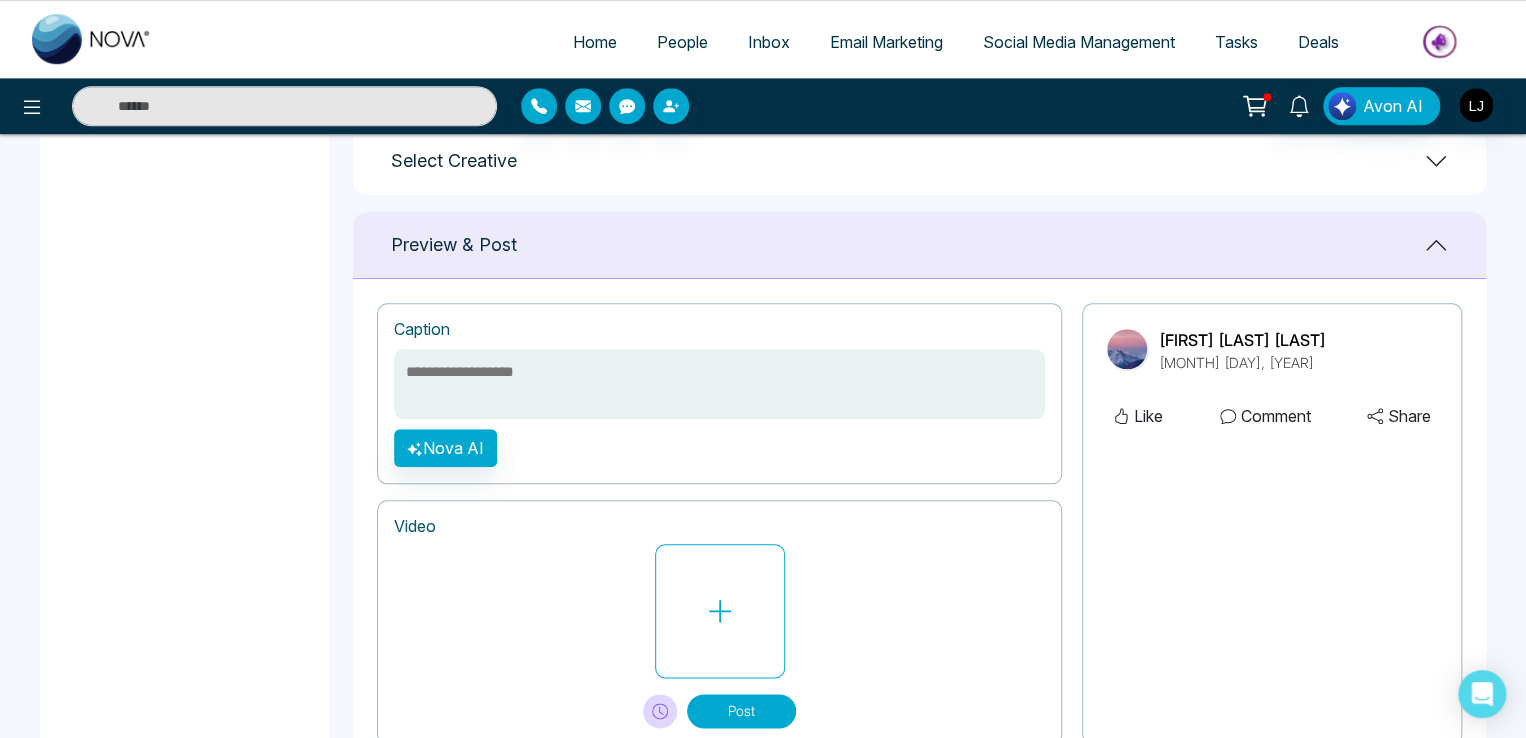 scroll, scrollTop: 878, scrollLeft: 0, axis: vertical 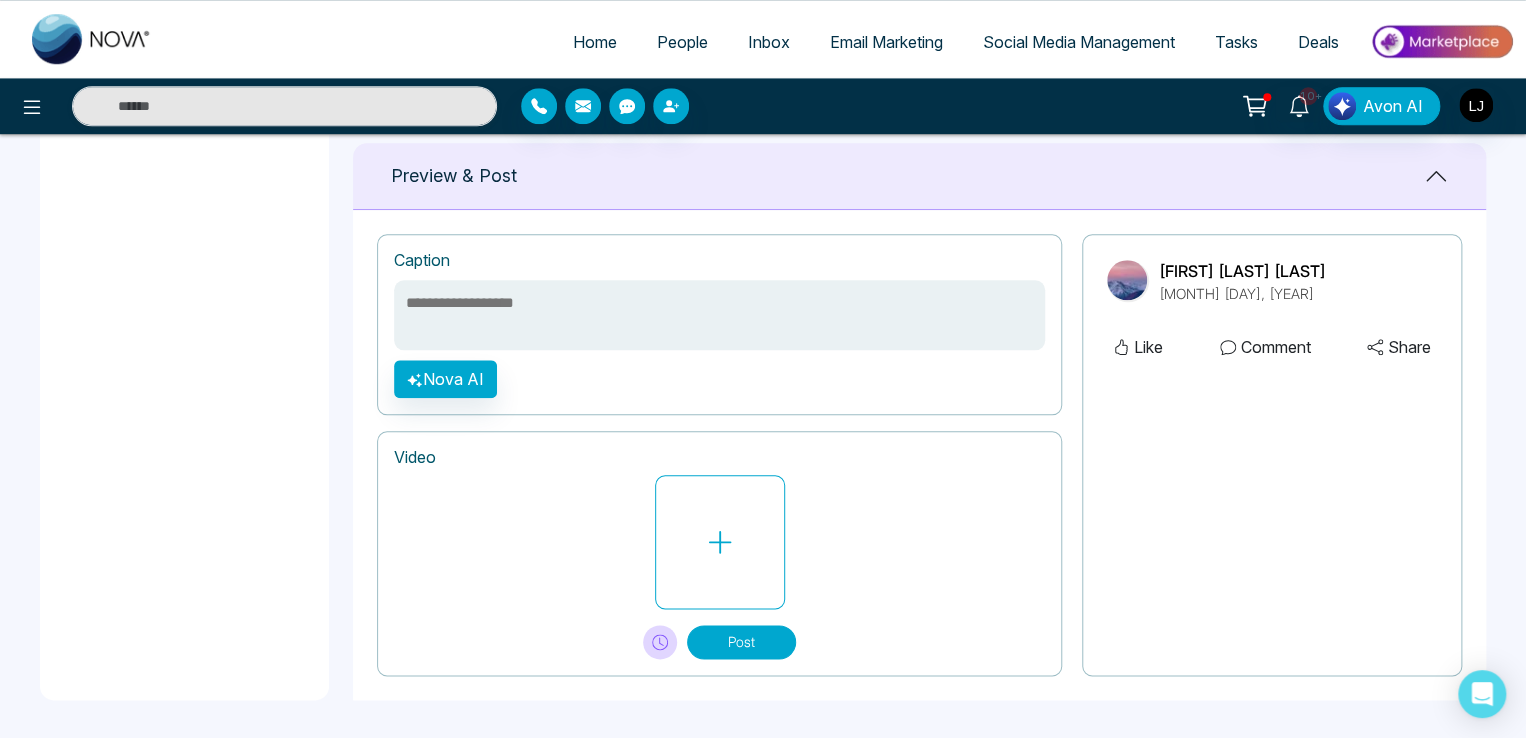 click on "Post" at bounding box center [741, 642] 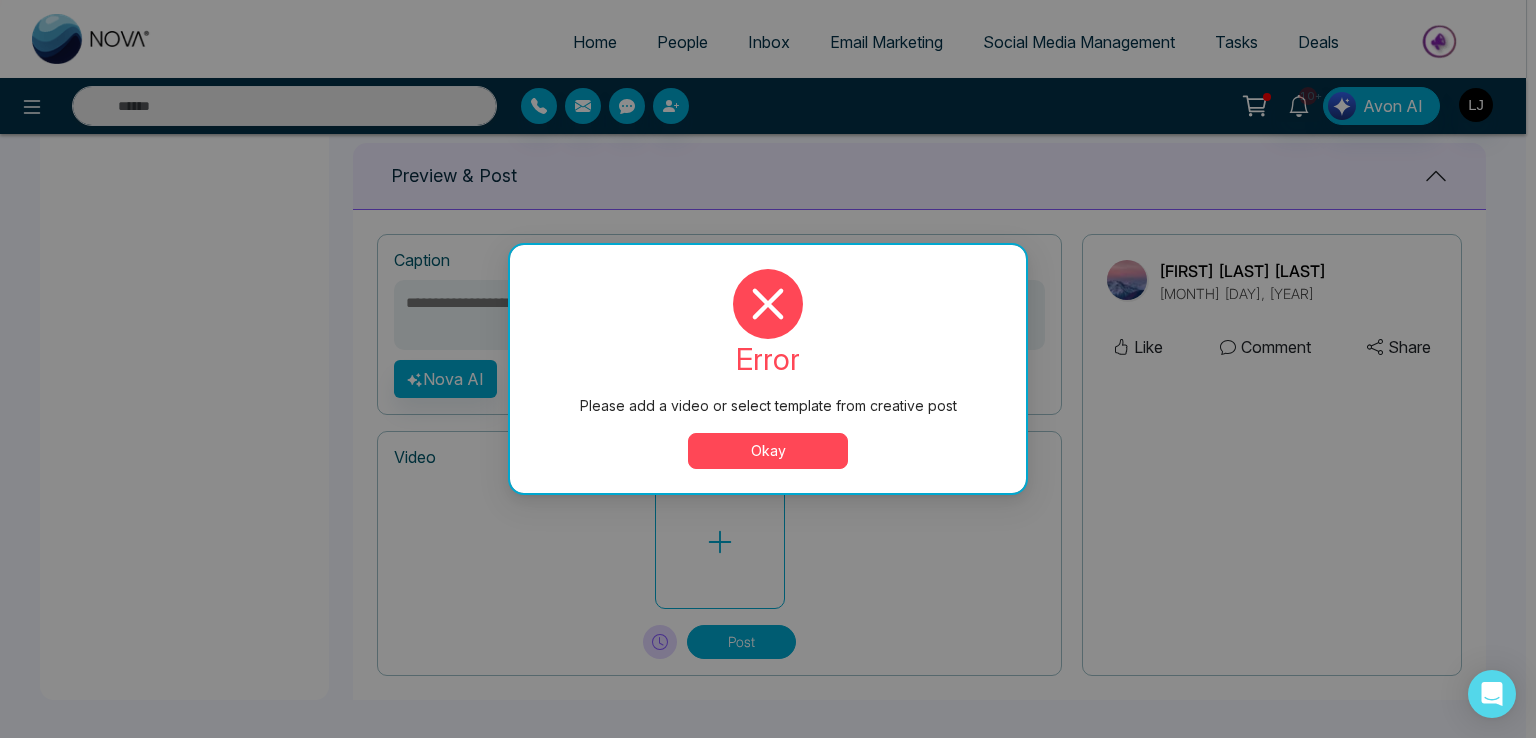 click on "Okay" at bounding box center (768, 451) 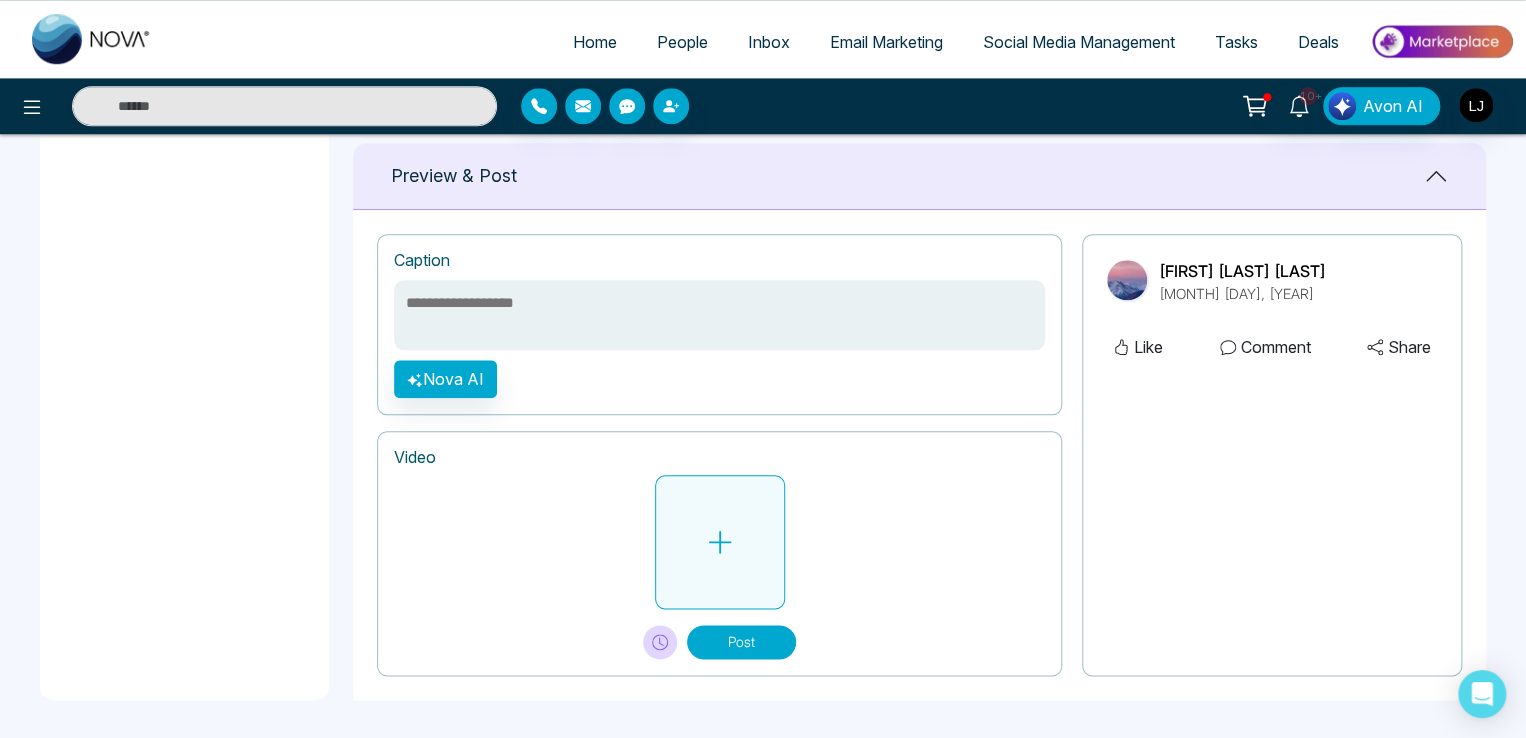 click at bounding box center [720, 542] 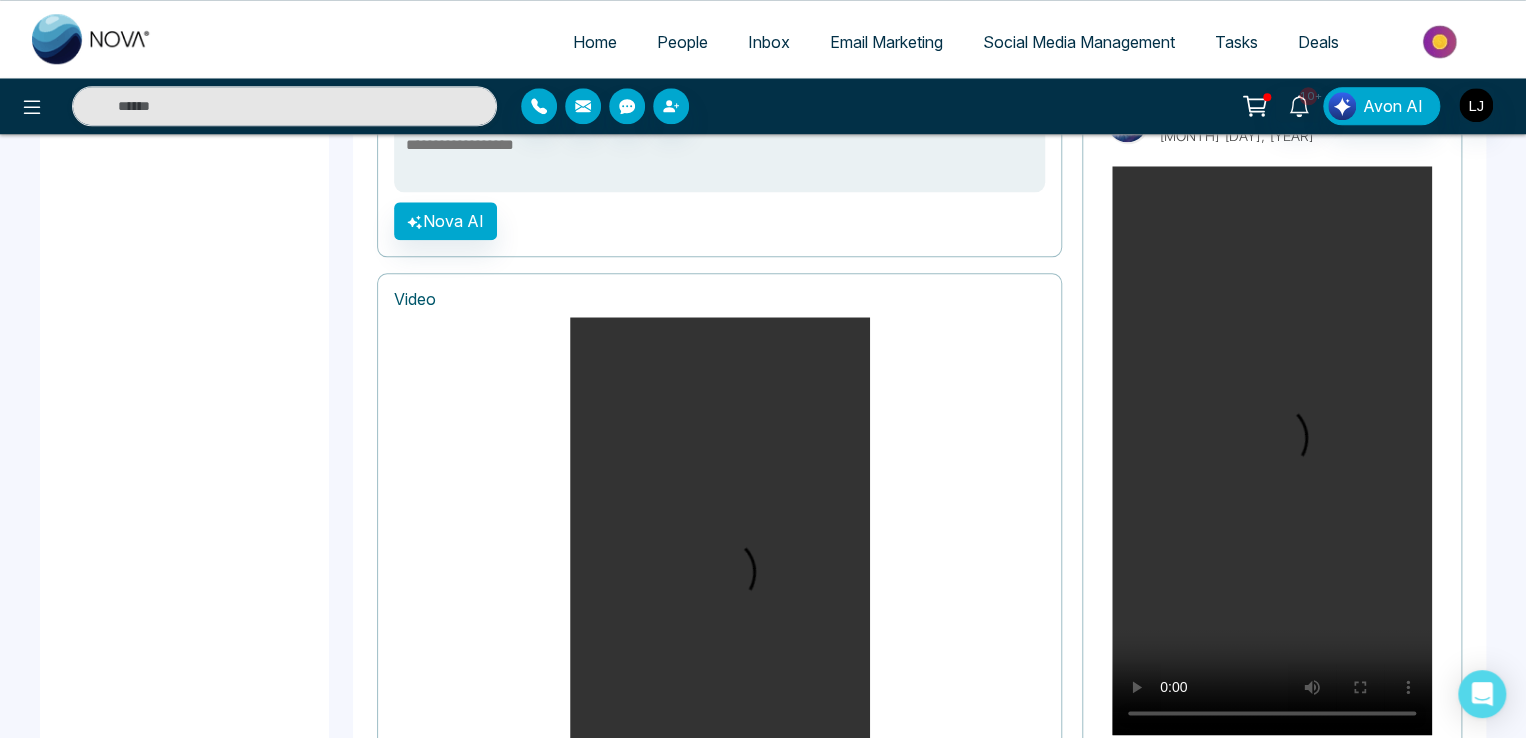 scroll, scrollTop: 1316, scrollLeft: 0, axis: vertical 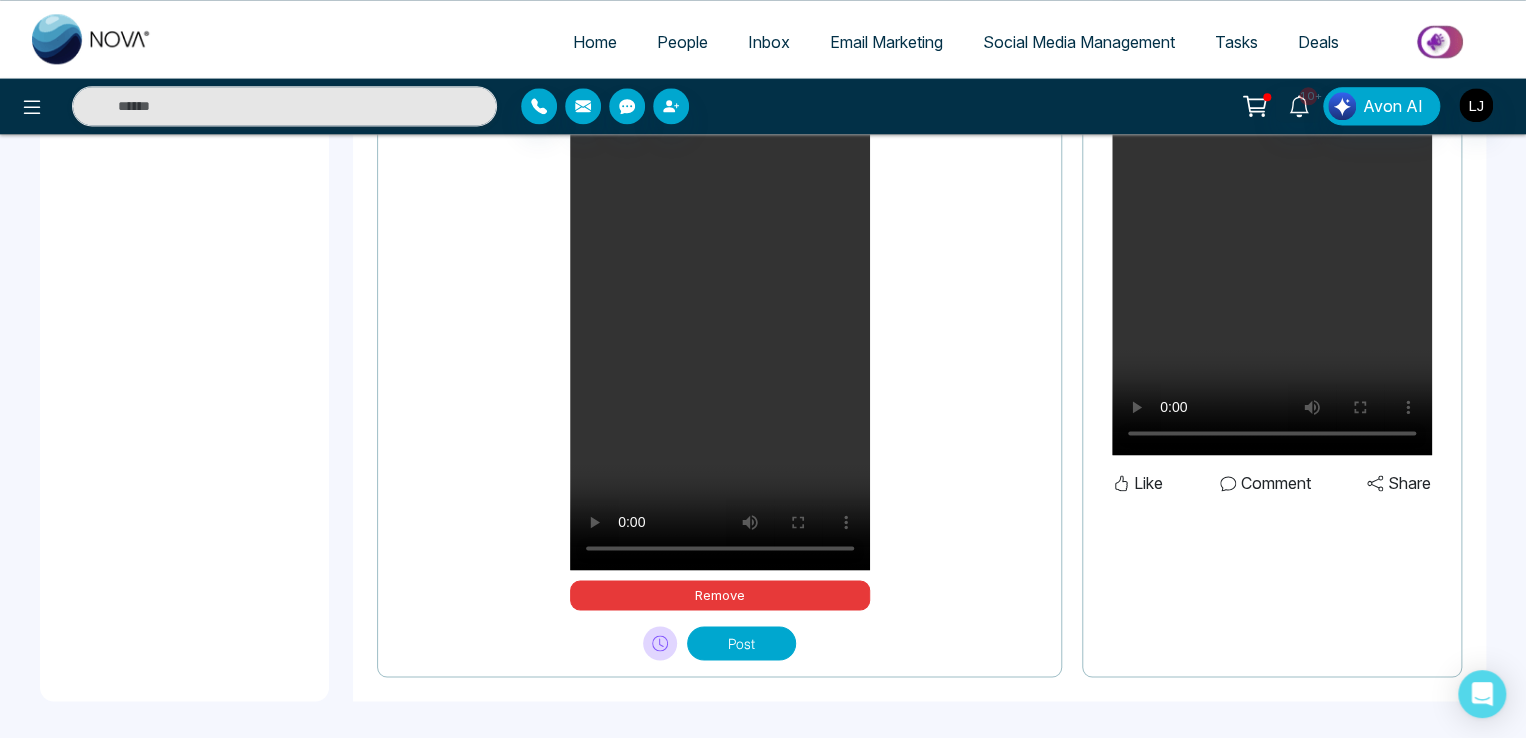 click on "Post" at bounding box center (741, 643) 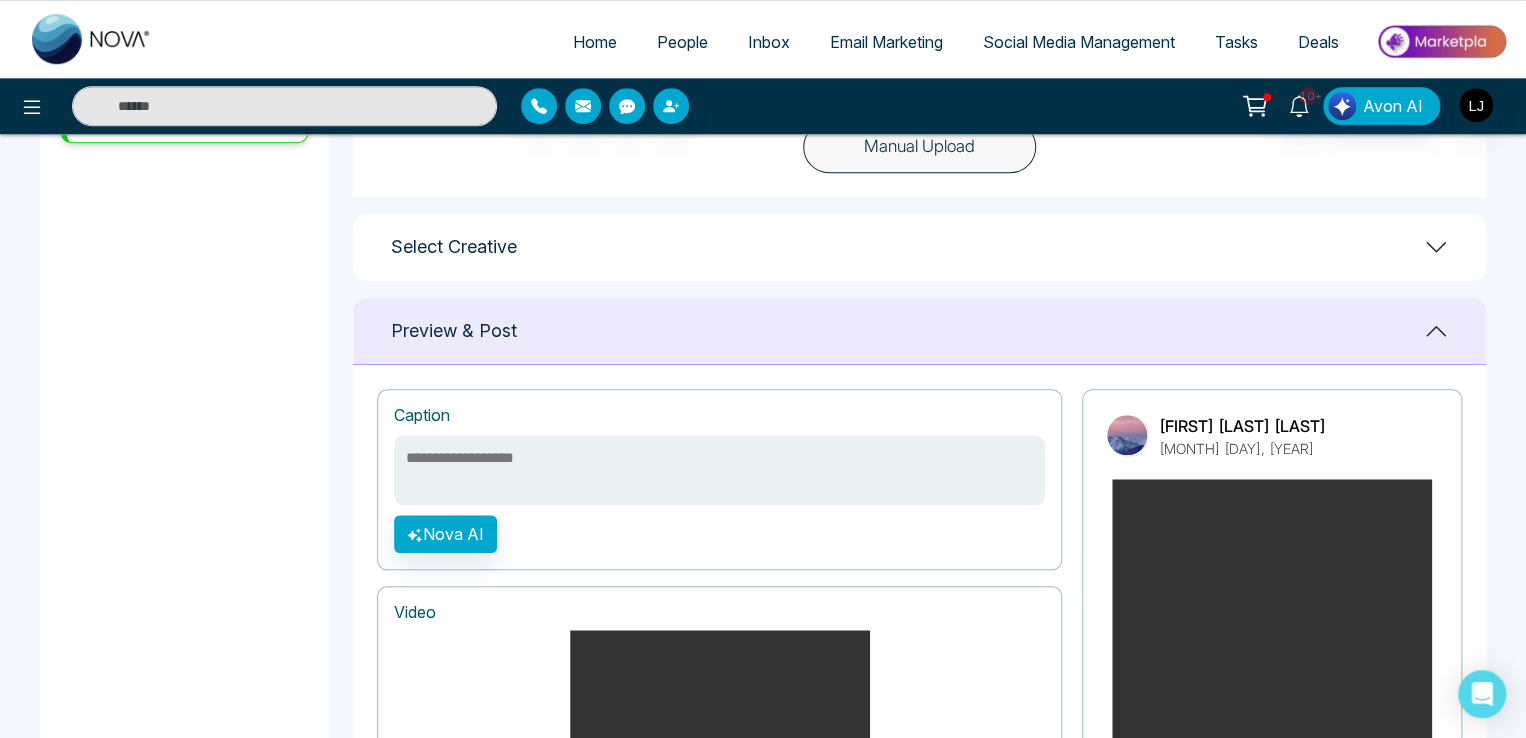 scroll, scrollTop: 716, scrollLeft: 0, axis: vertical 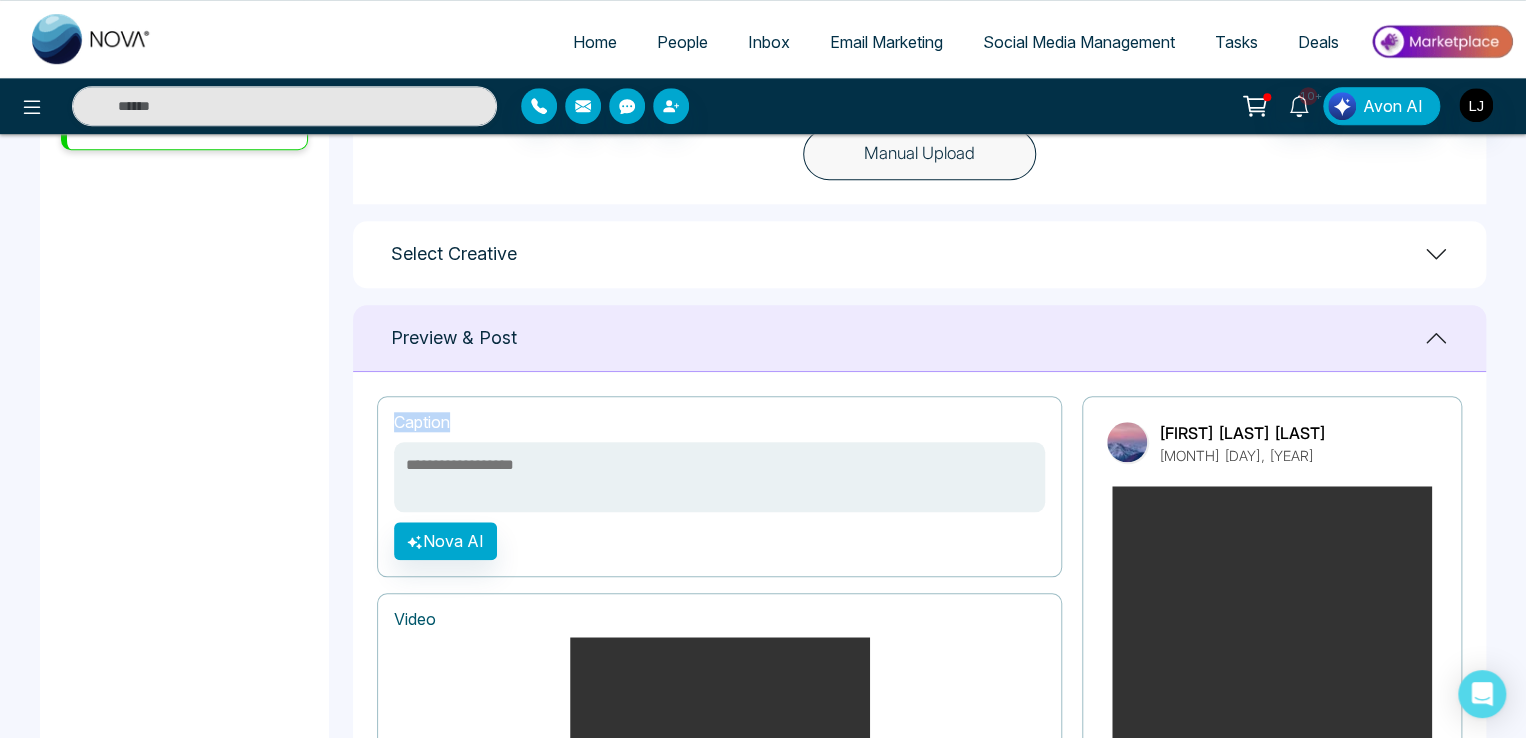 drag, startPoint x: 396, startPoint y: 419, endPoint x: 460, endPoint y: 417, distance: 64.03124 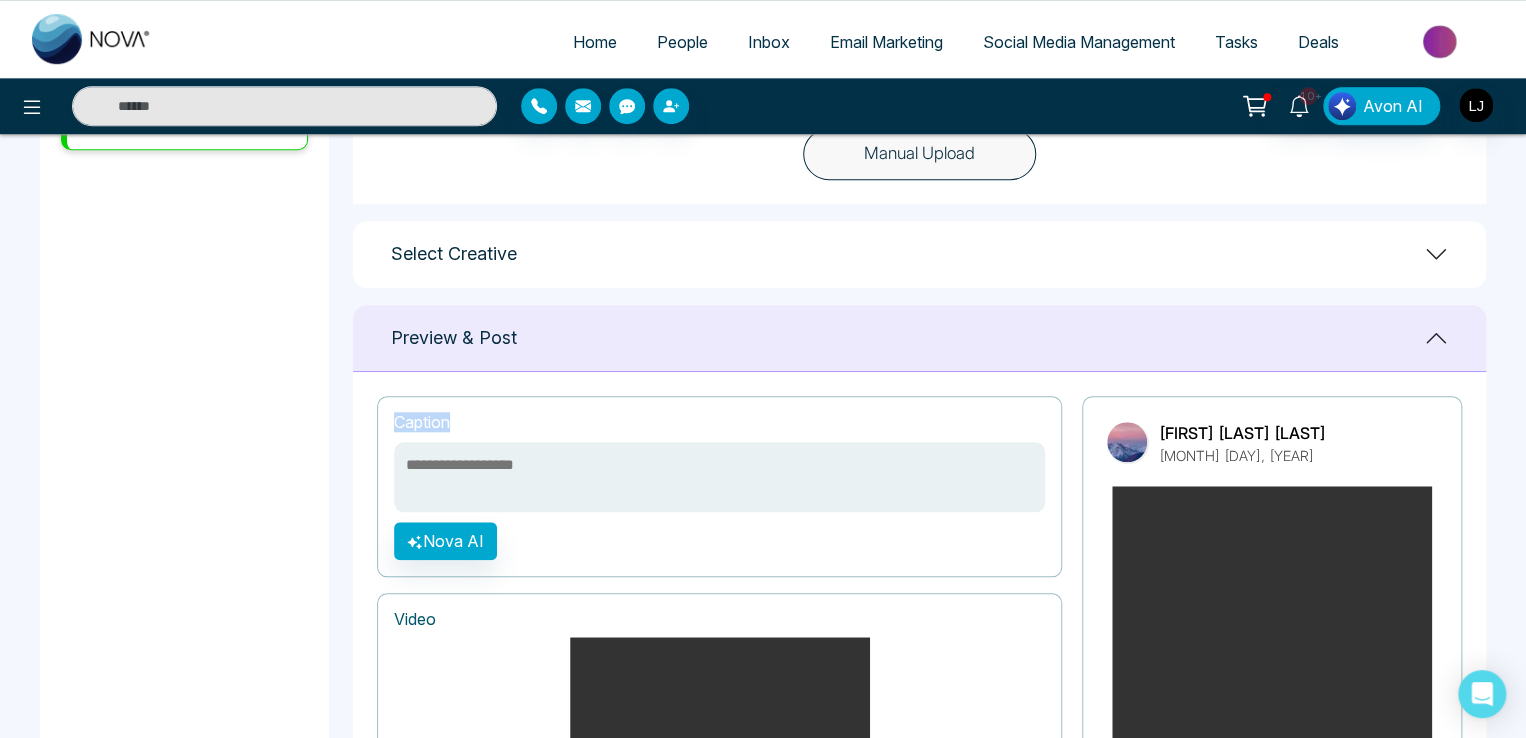 click on "Caption" at bounding box center (719, 422) 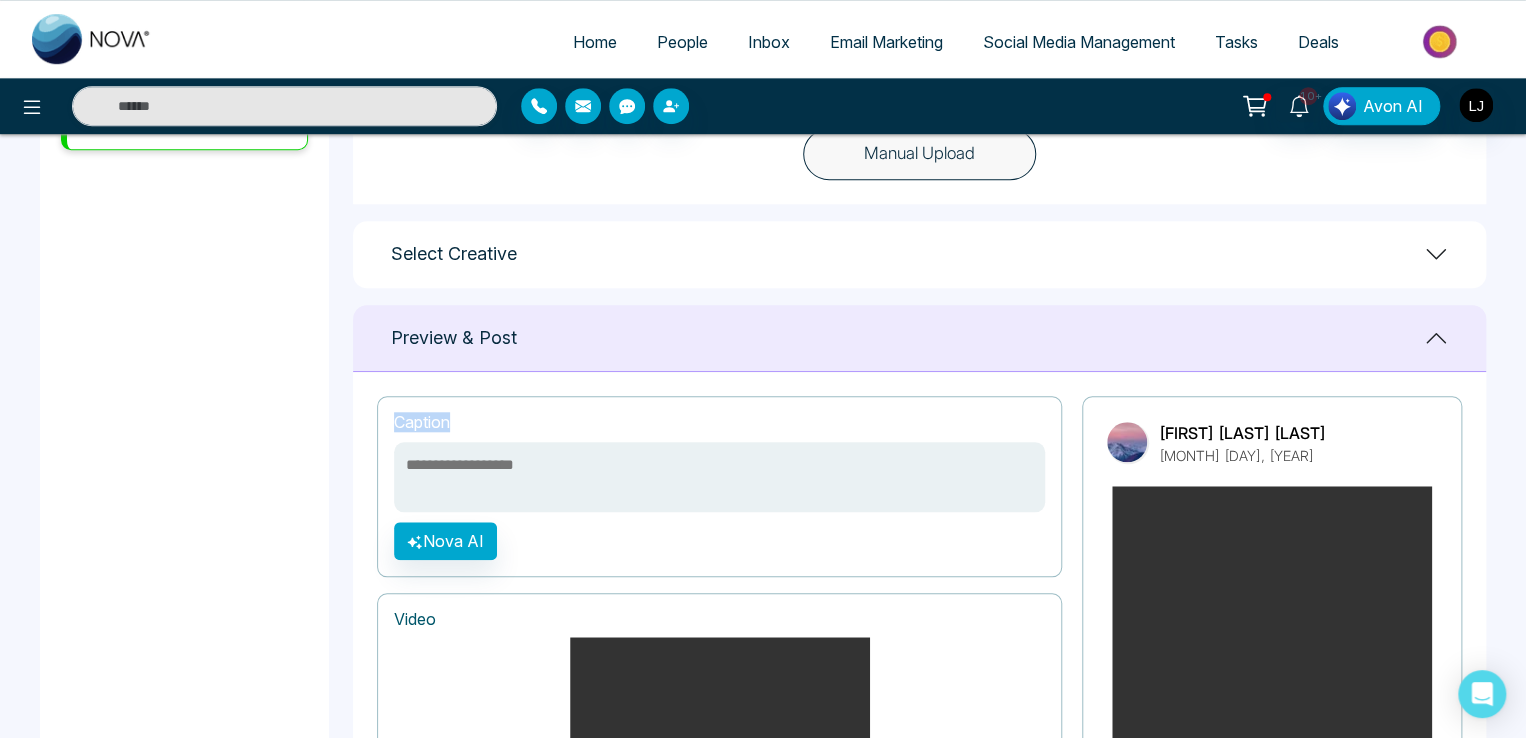 copy on "Caption" 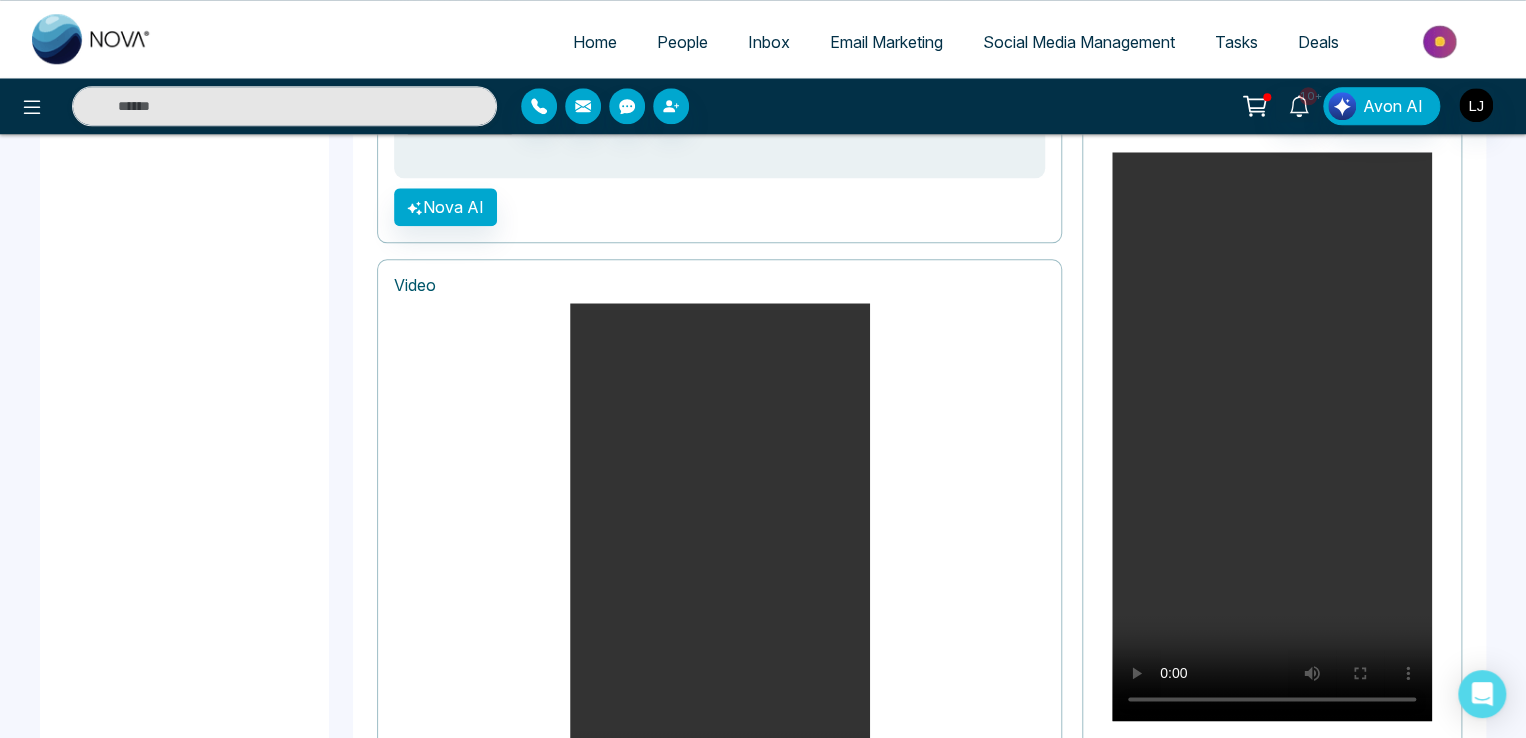 scroll, scrollTop: 1316, scrollLeft: 0, axis: vertical 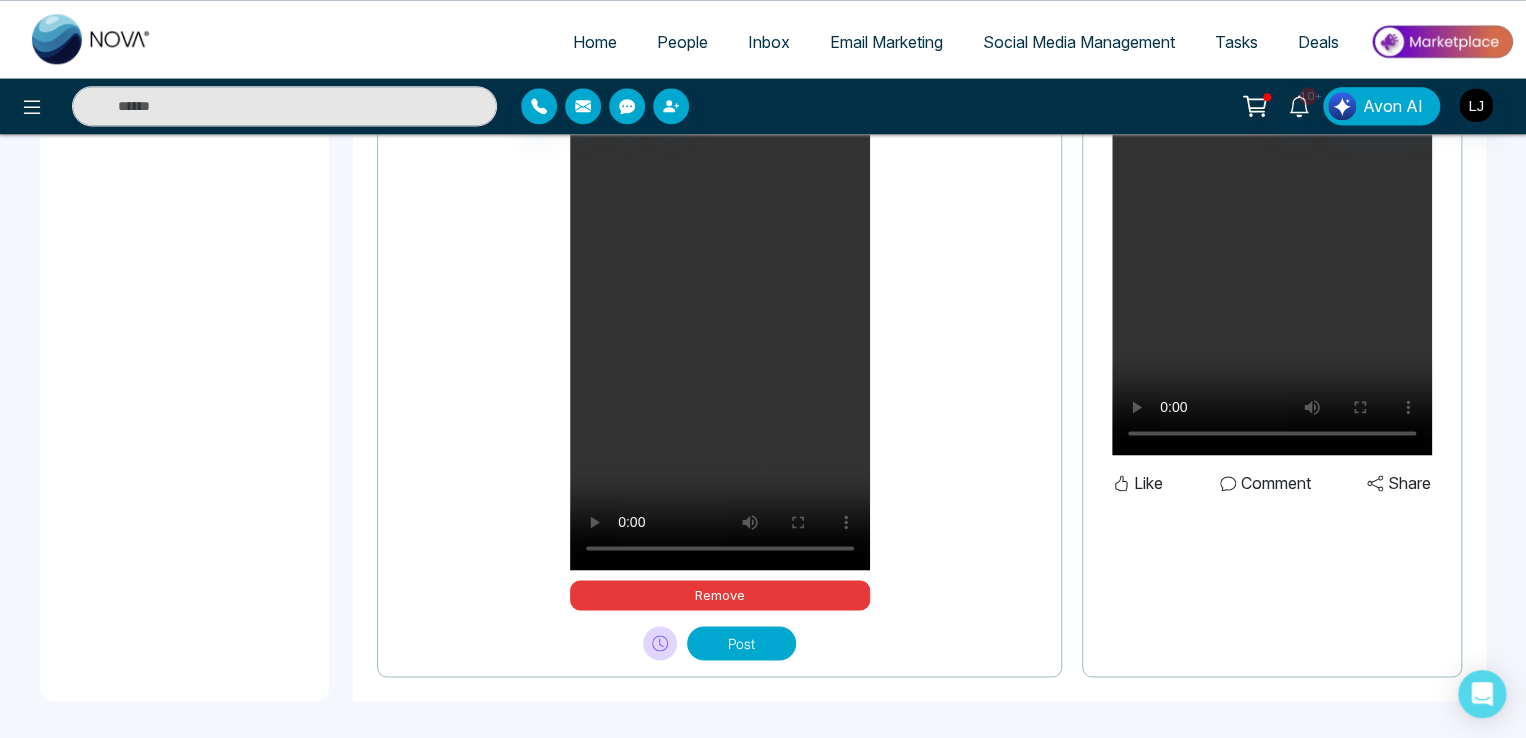 click on "Post" at bounding box center (741, 643) 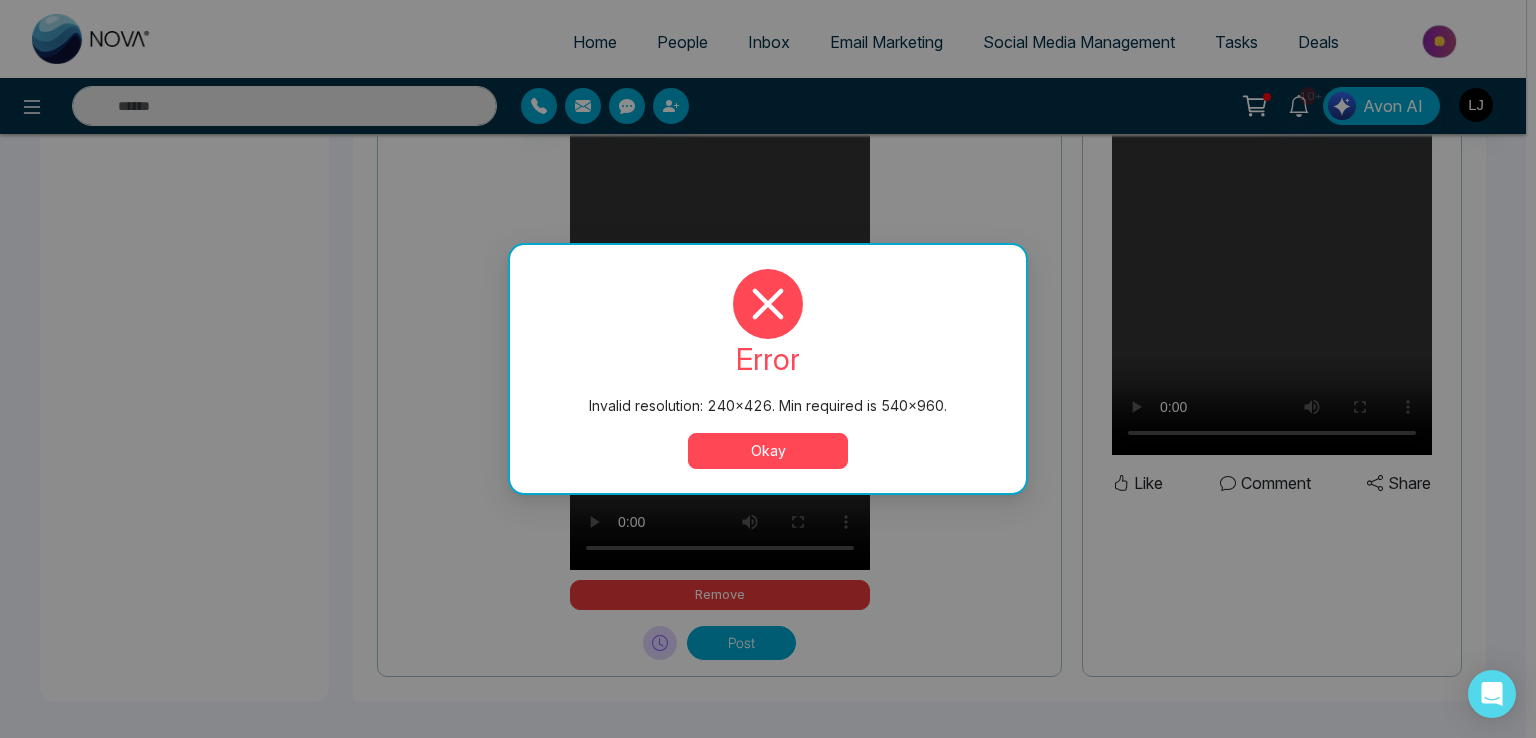click on "Okay" at bounding box center (768, 451) 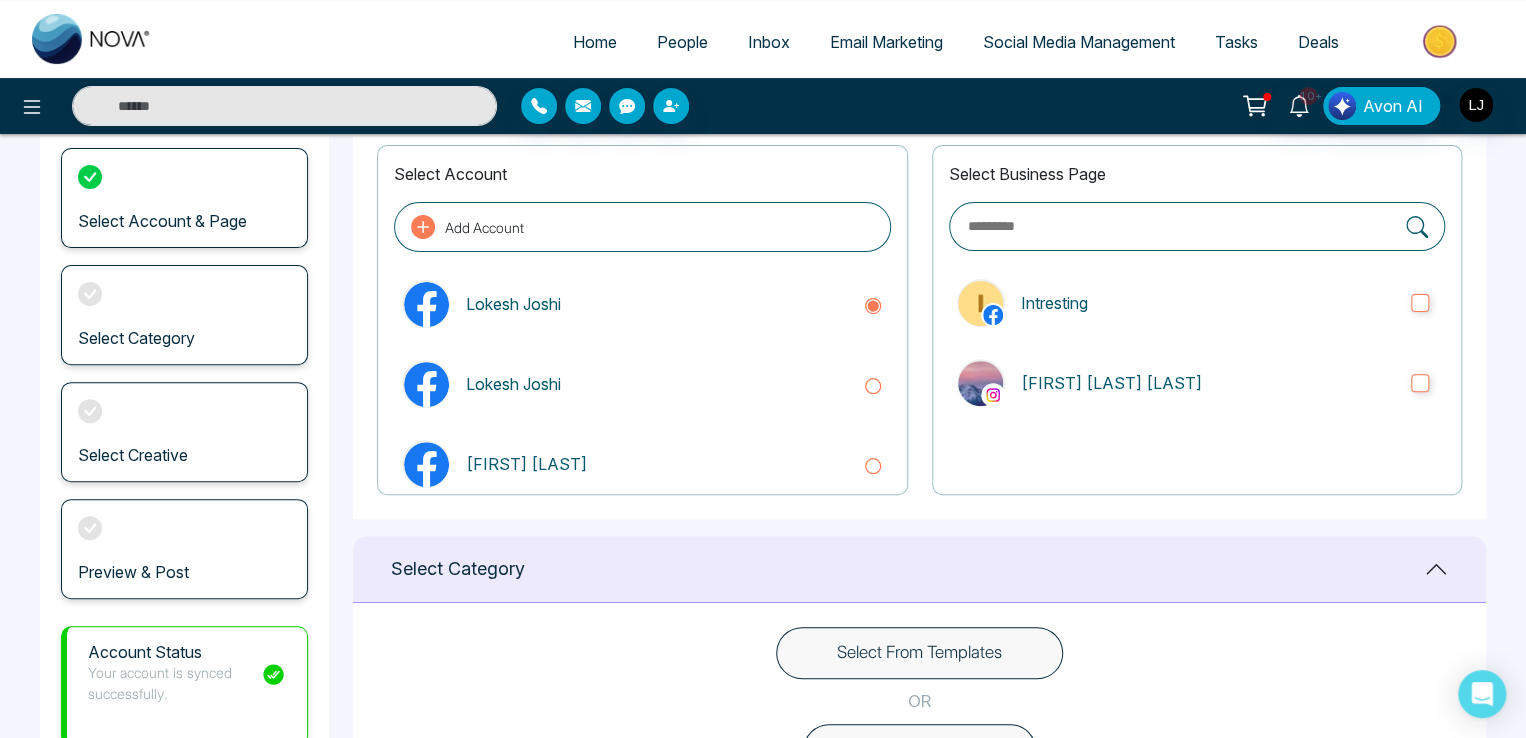 scroll, scrollTop: 0, scrollLeft: 0, axis: both 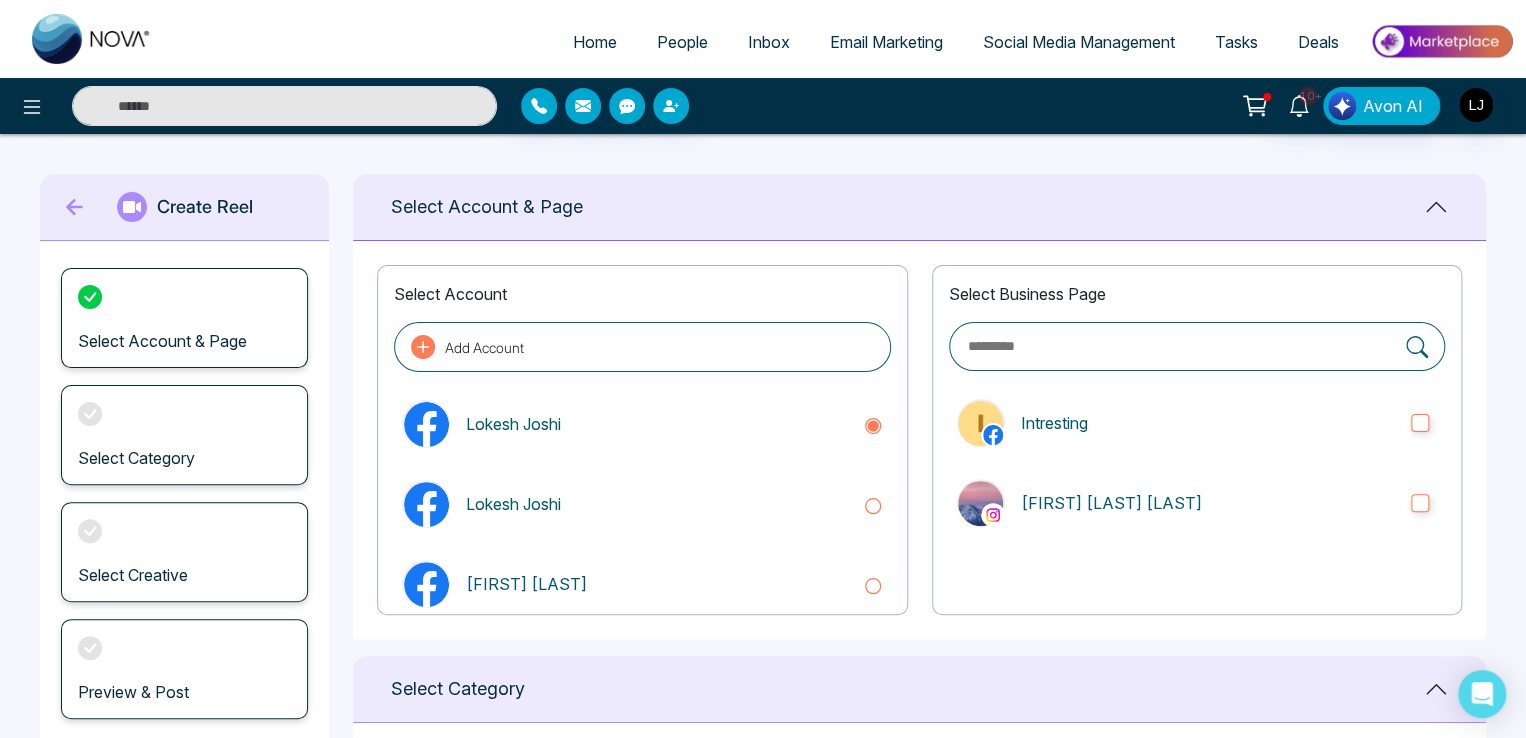 click 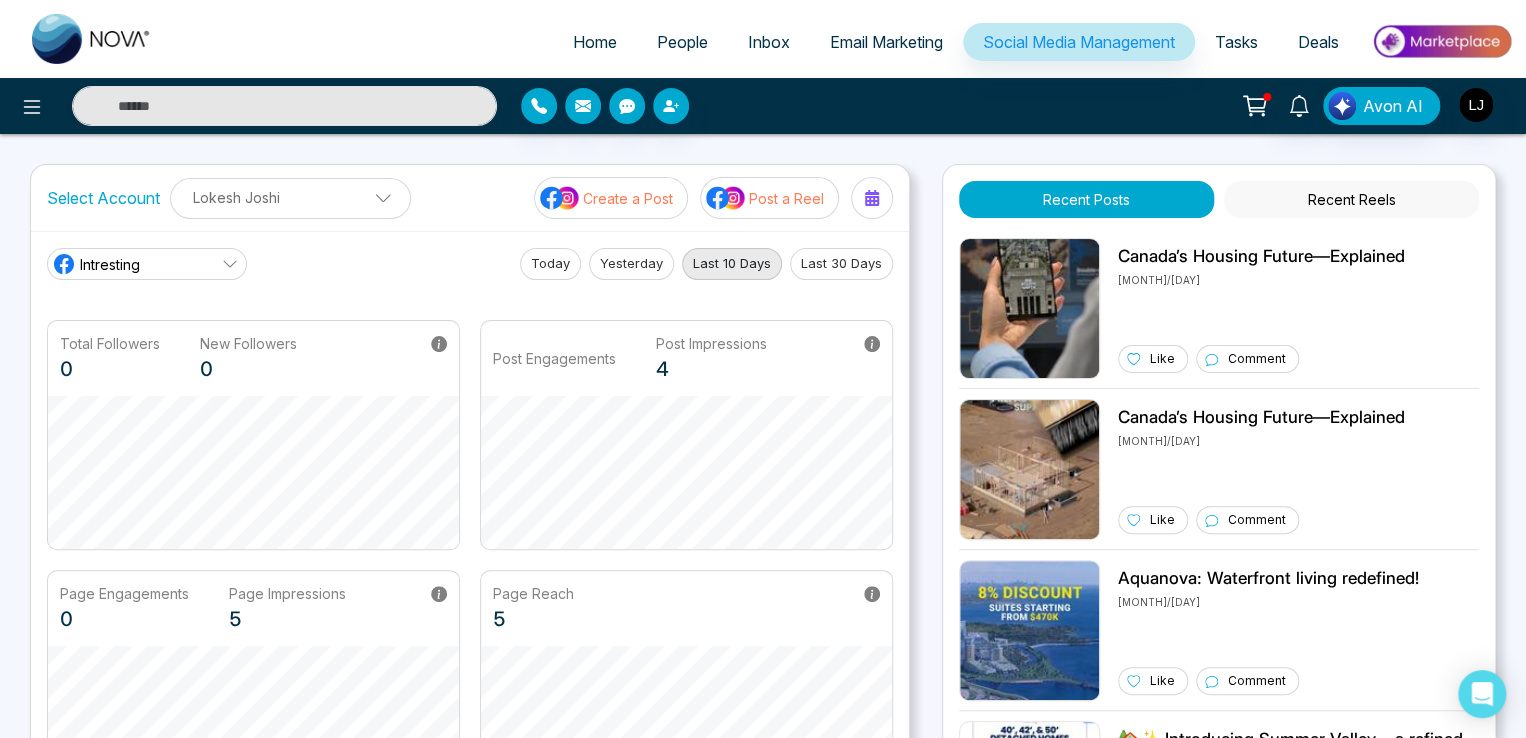 click on "Create a Post" at bounding box center (628, 198) 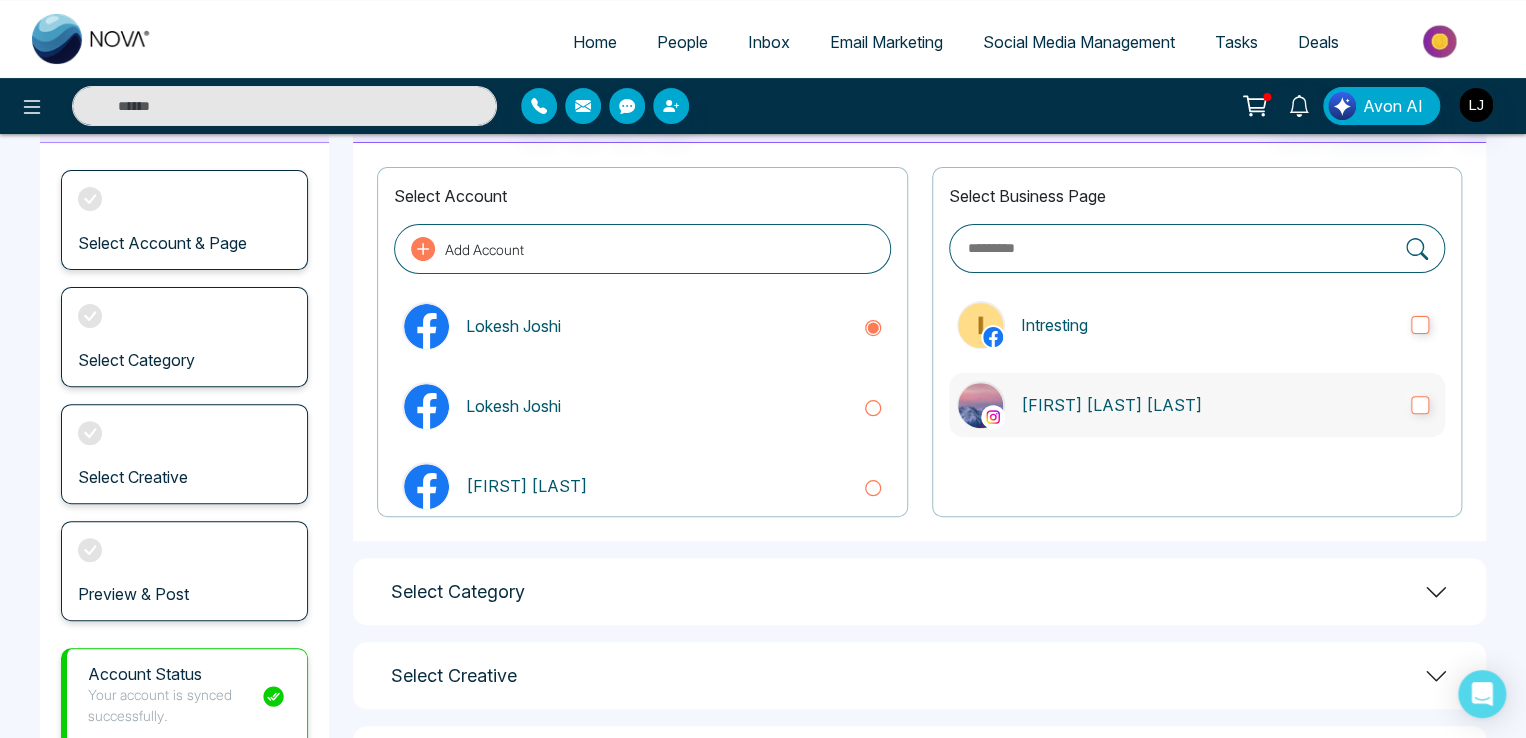 click on "[FIRST] [LAST] [LAST]" at bounding box center [1208, 405] 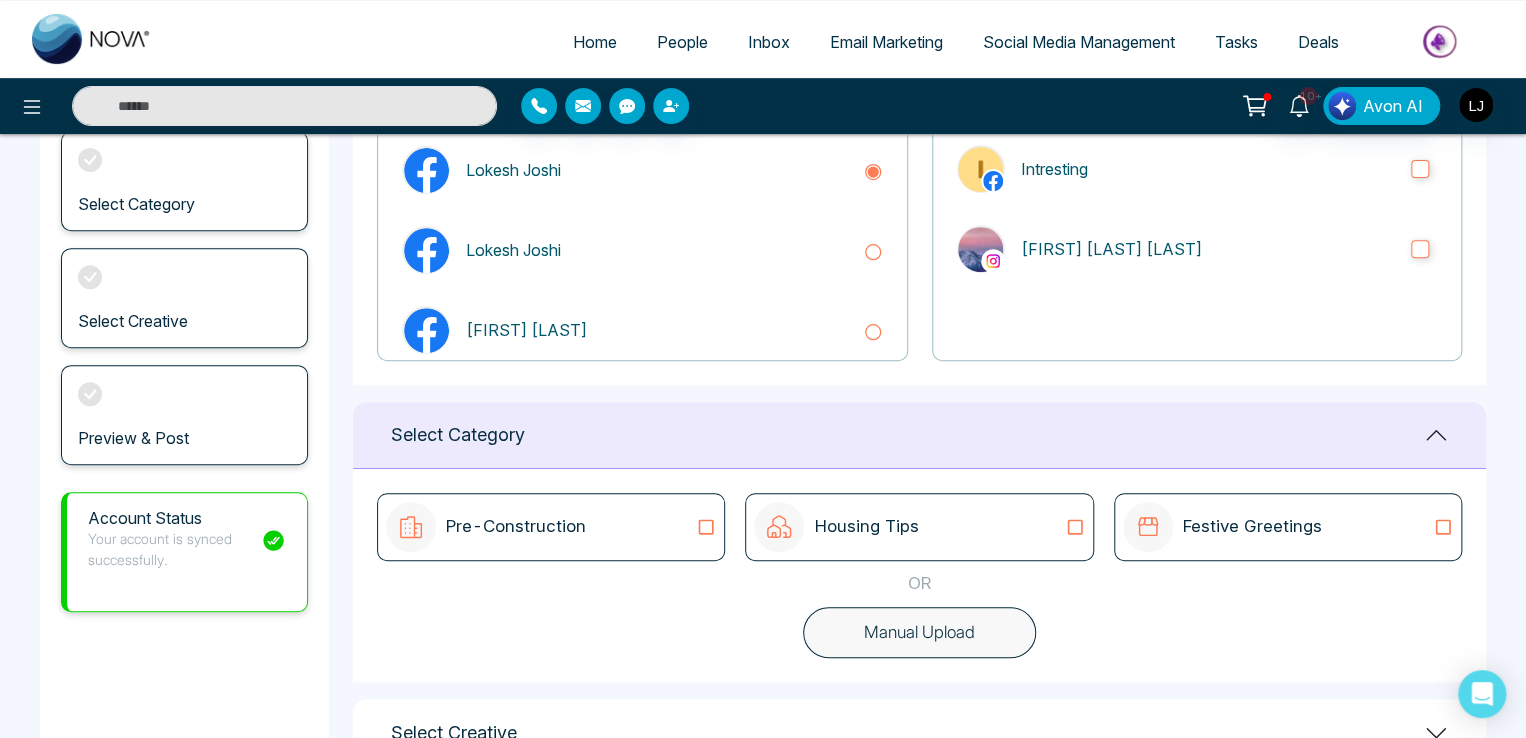 scroll, scrollTop: 405, scrollLeft: 0, axis: vertical 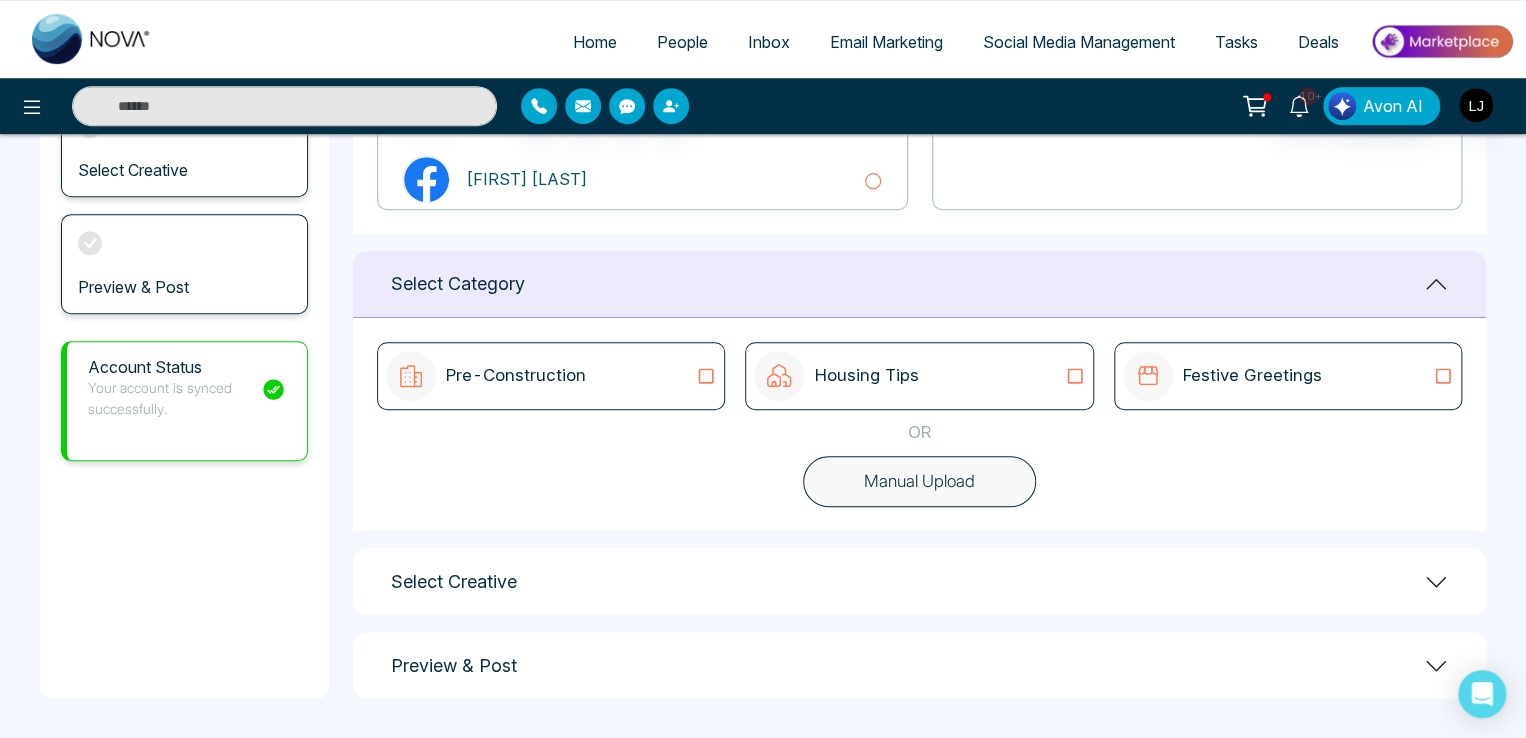 click on "Preview & Post" at bounding box center (454, 666) 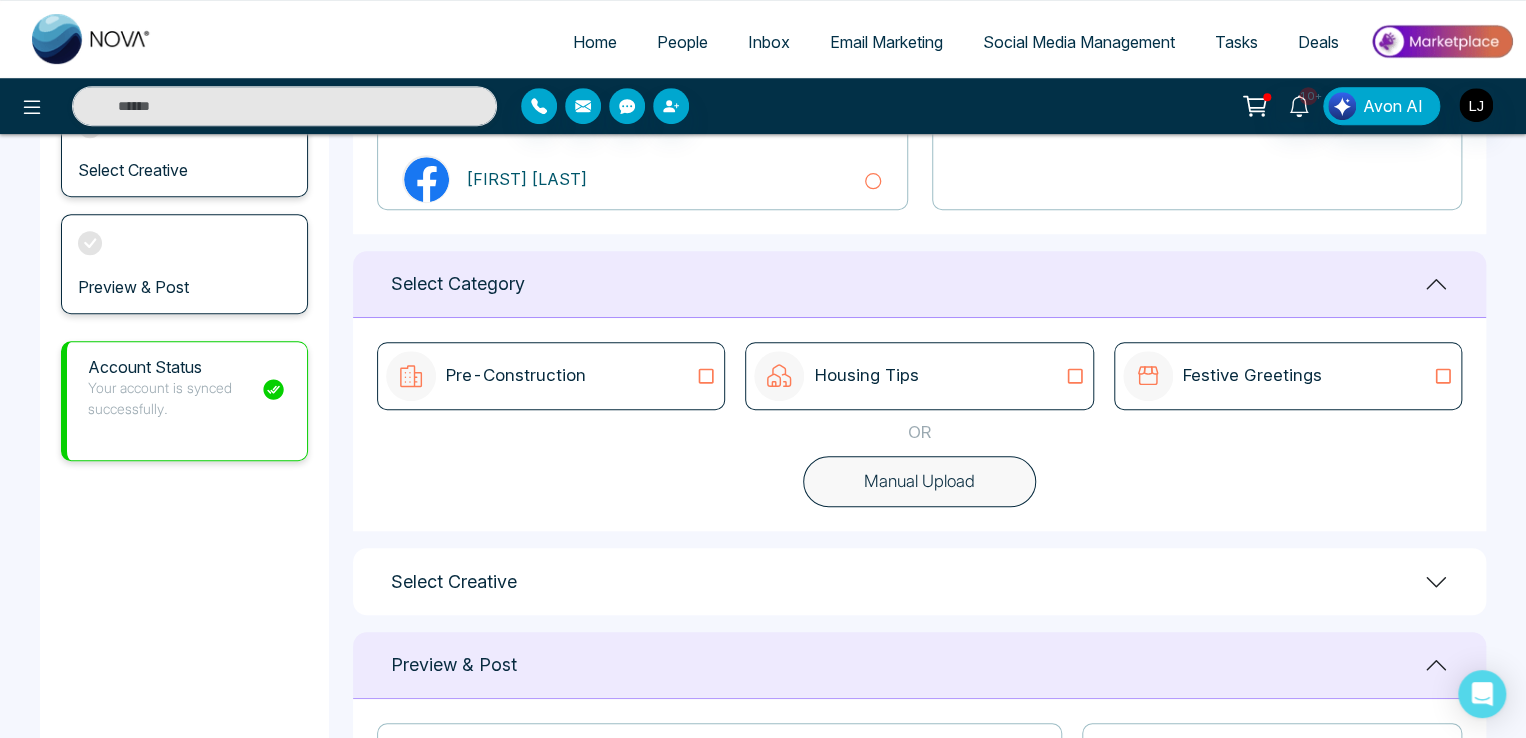 scroll, scrollTop: 895, scrollLeft: 0, axis: vertical 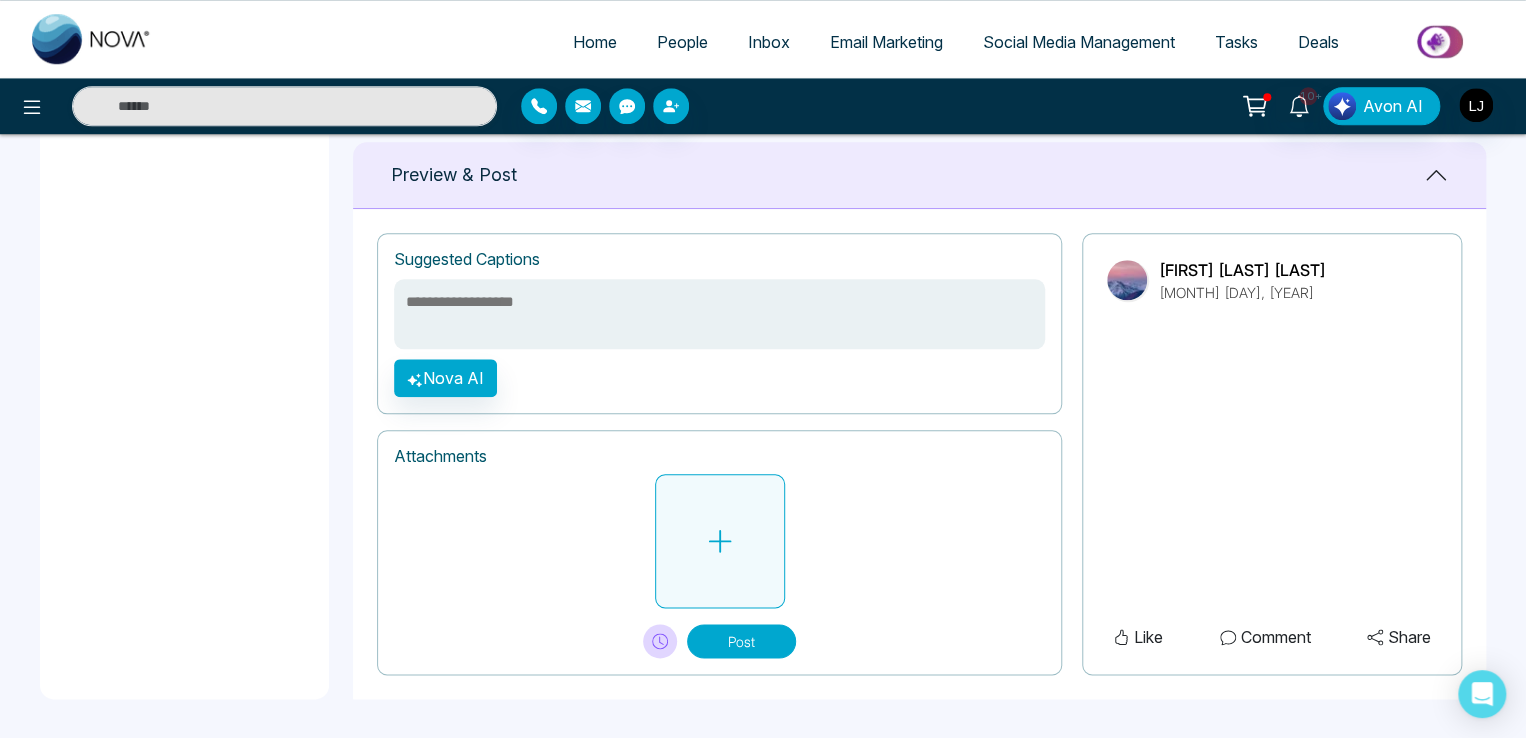 click at bounding box center (720, 541) 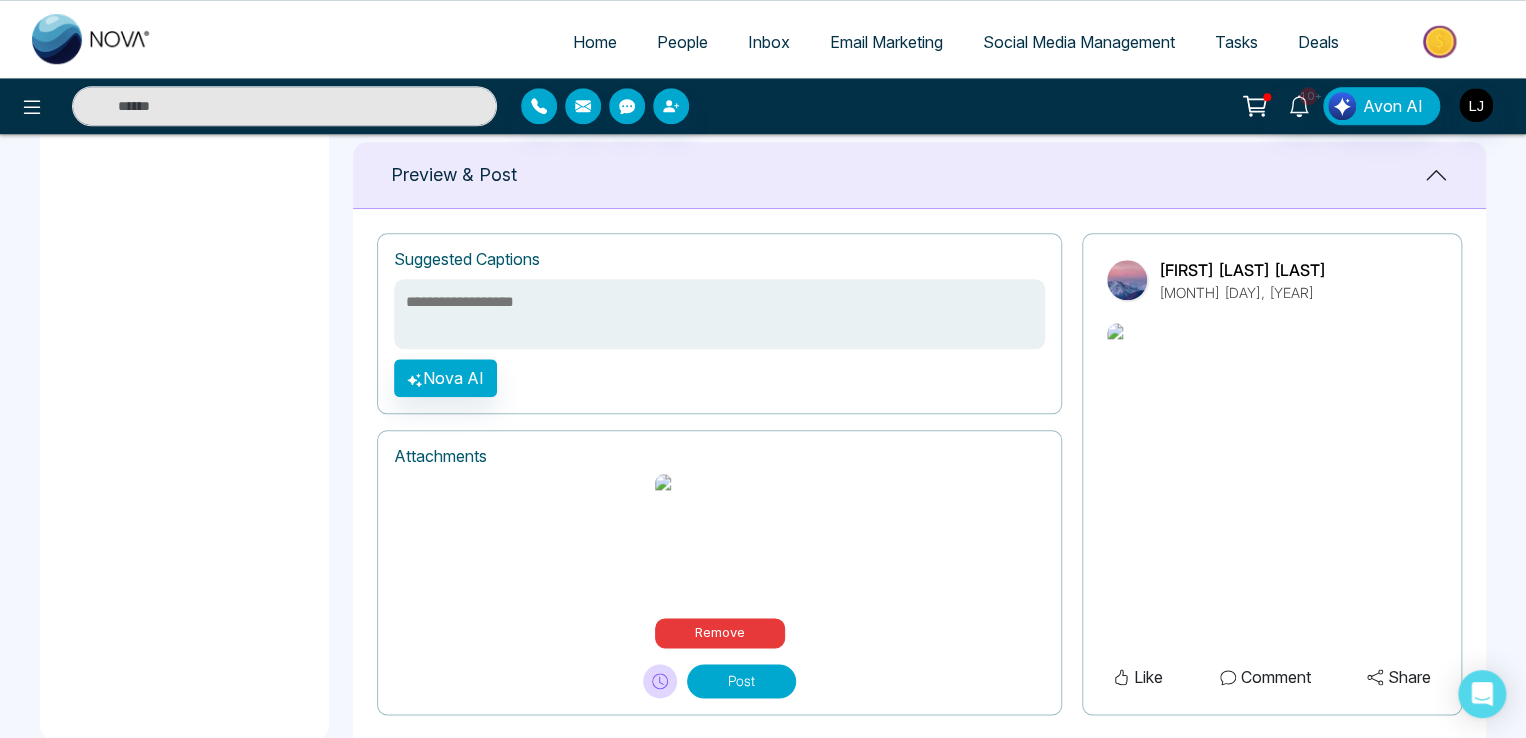 click on "Post" at bounding box center (741, 681) 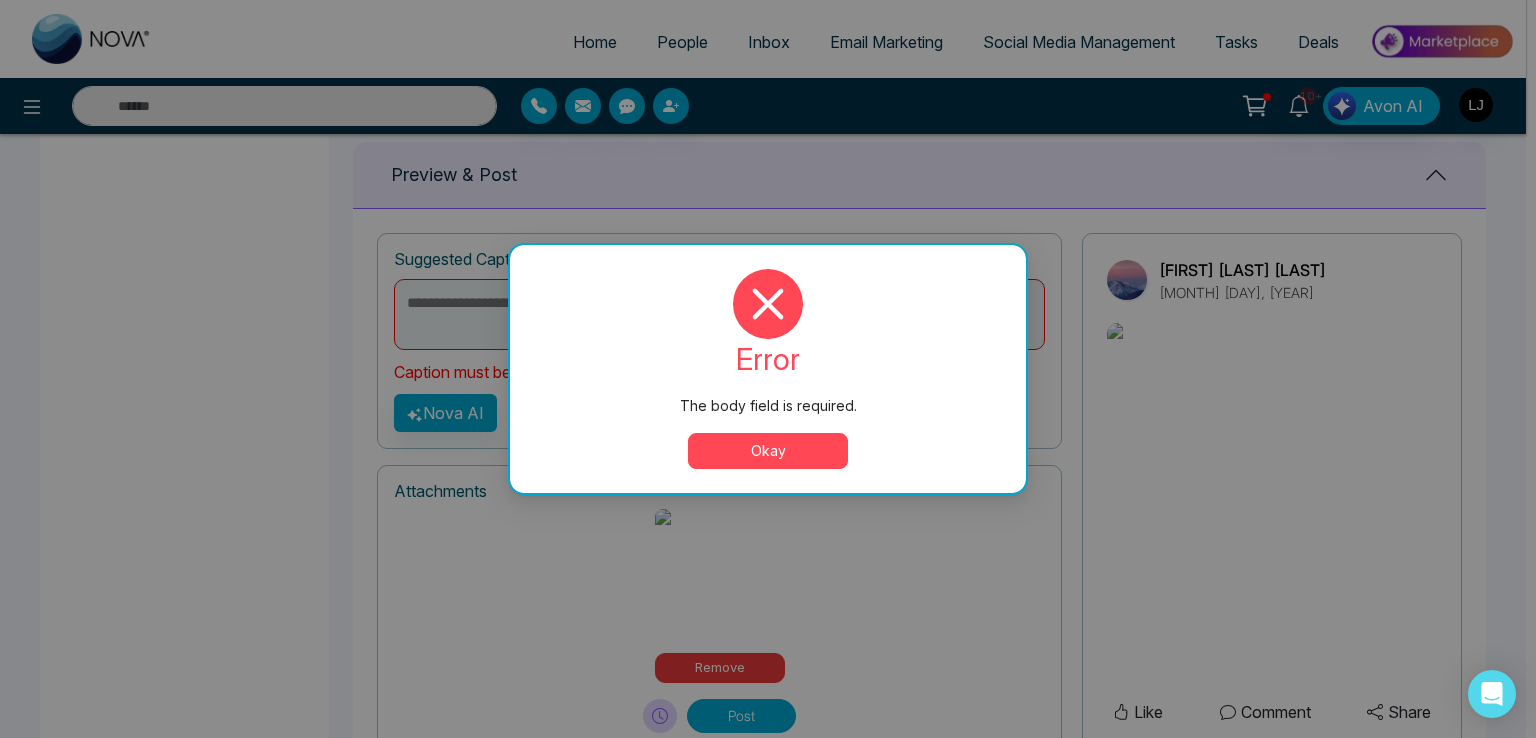click on "error The body field is required.   Okay" at bounding box center (768, 369) 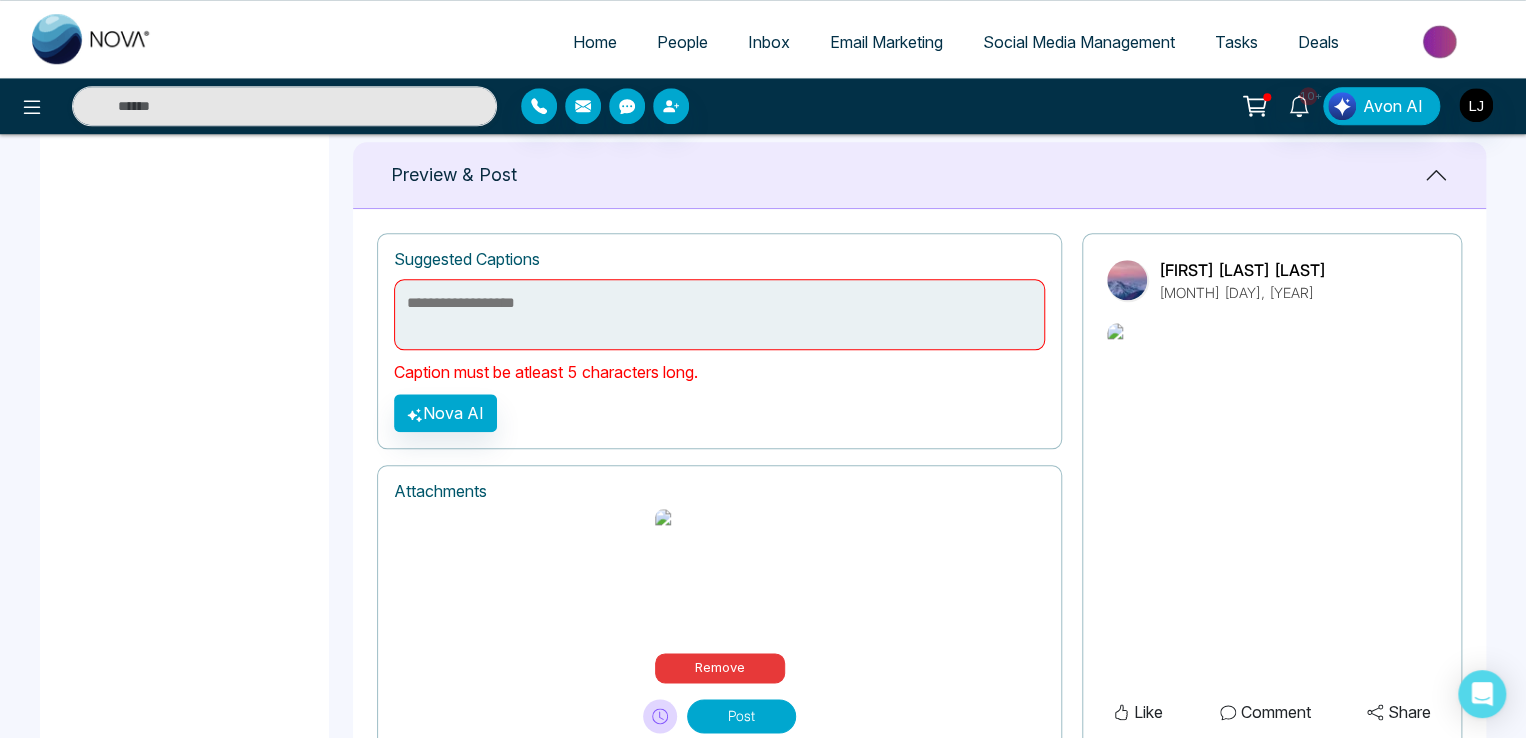 click on "People" at bounding box center (682, 43) 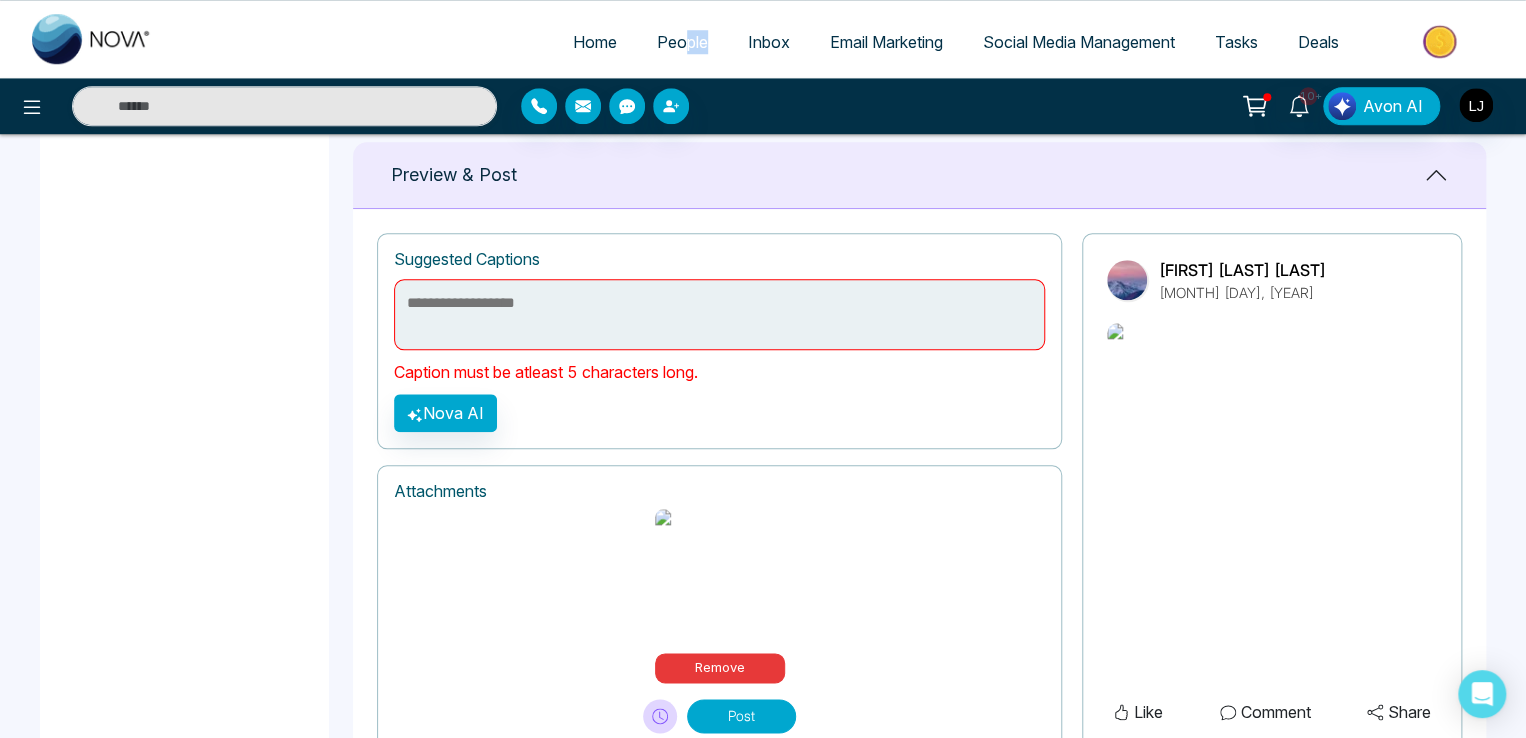drag, startPoint x: 669, startPoint y: 54, endPoint x: 666, endPoint y: 43, distance: 11.401754 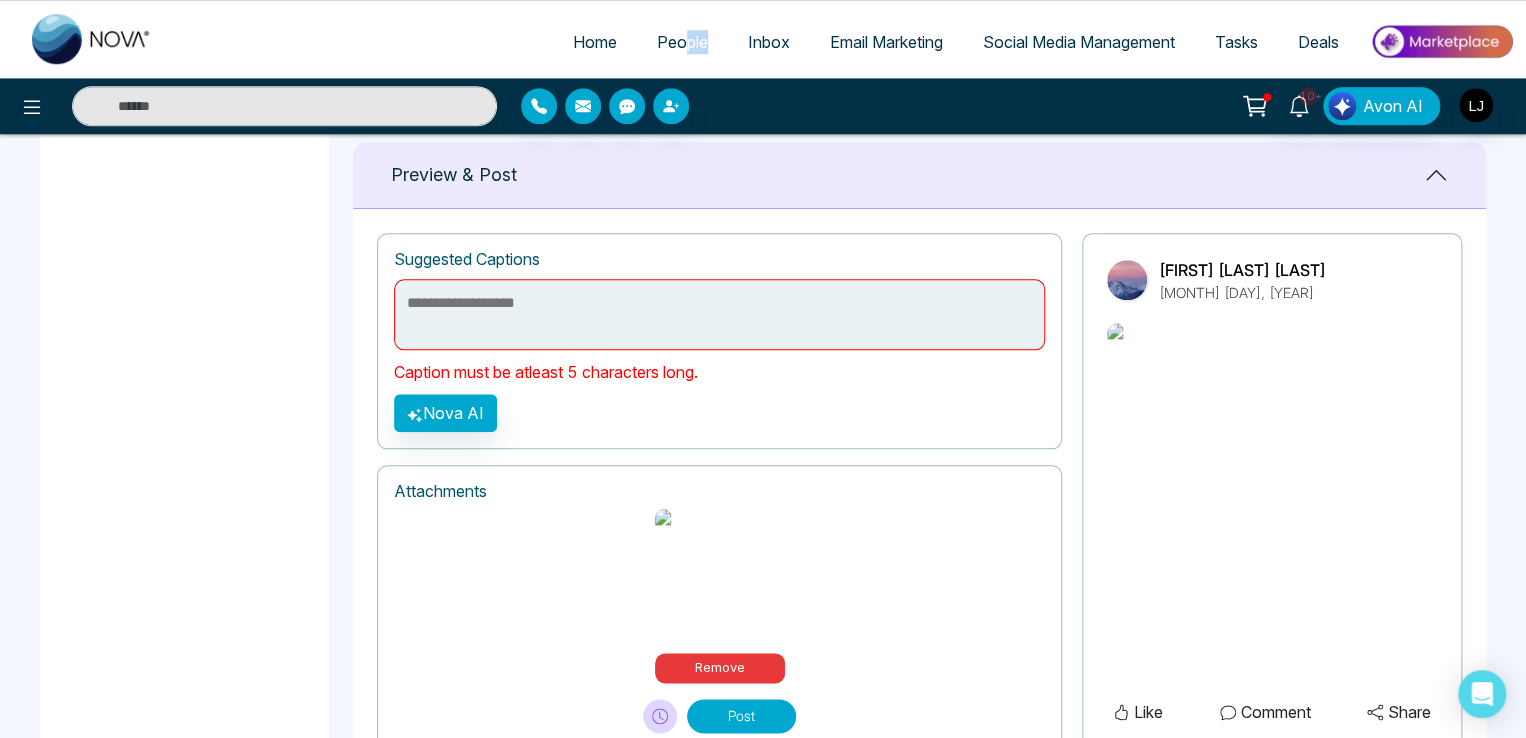 click on "People" at bounding box center (682, 43) 